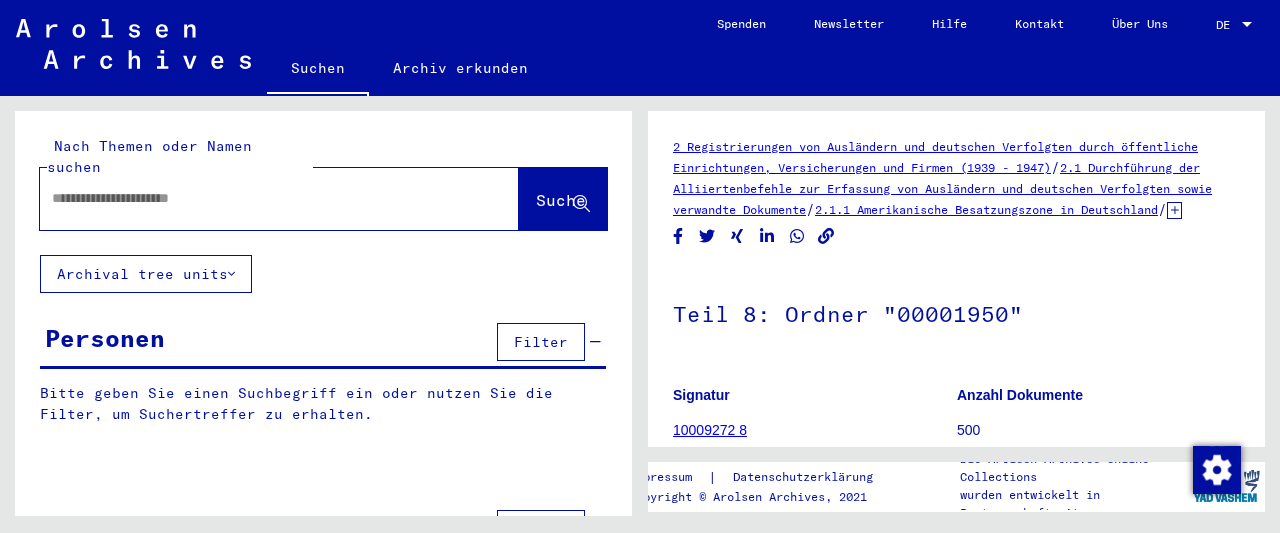 scroll, scrollTop: 0, scrollLeft: 0, axis: both 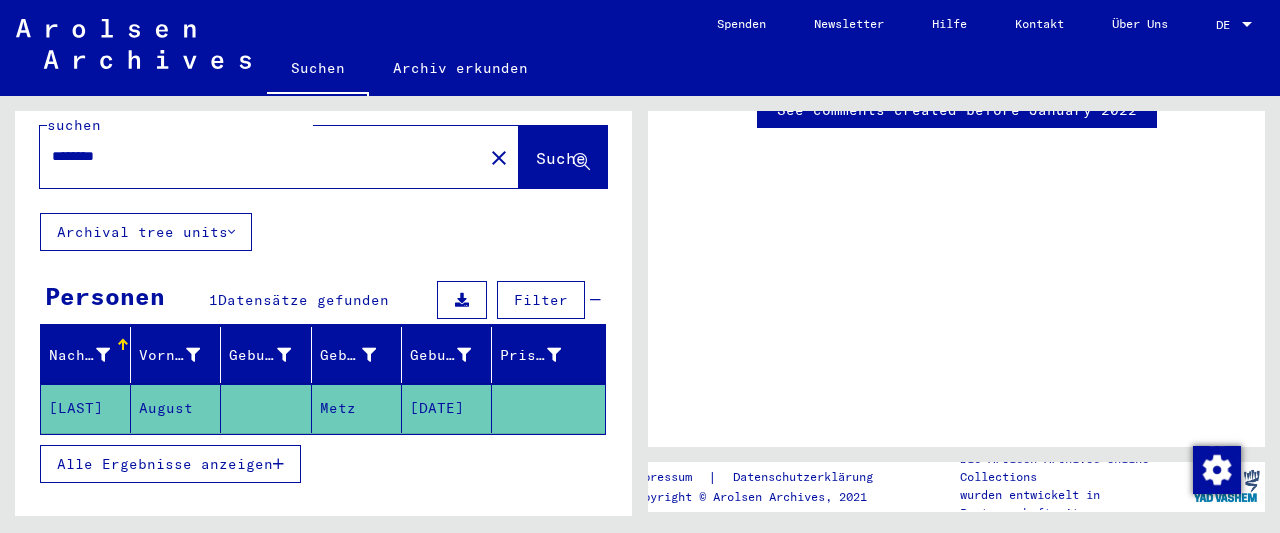 click on "Alle Ergebnisse anzeigen" at bounding box center [165, 464] 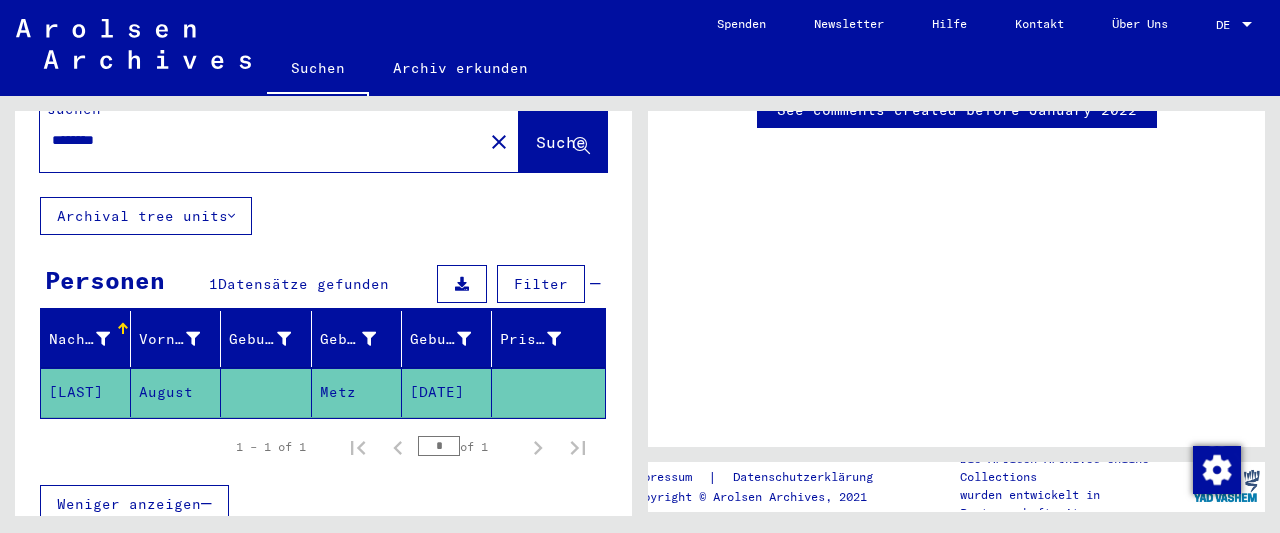 scroll, scrollTop: 0, scrollLeft: 0, axis: both 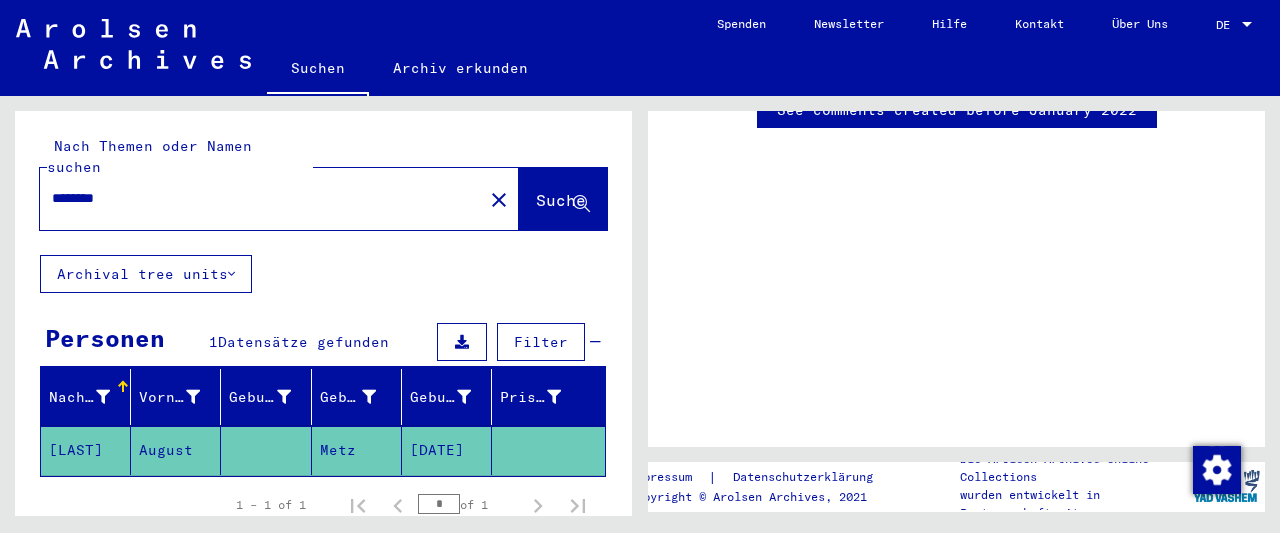 type on "********" 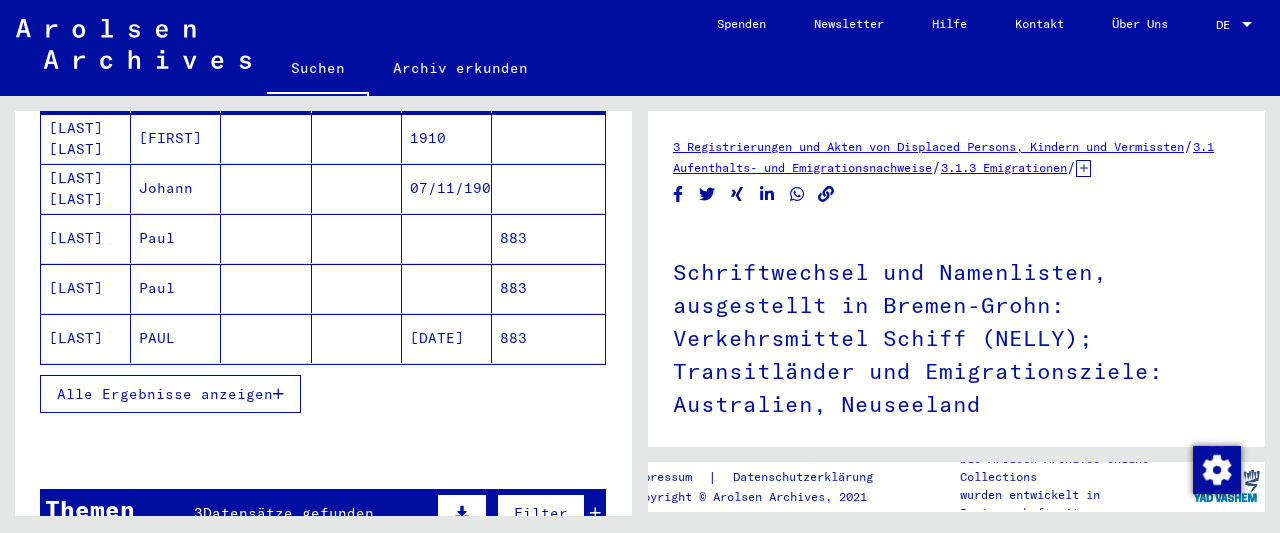 scroll, scrollTop: 208, scrollLeft: 0, axis: vertical 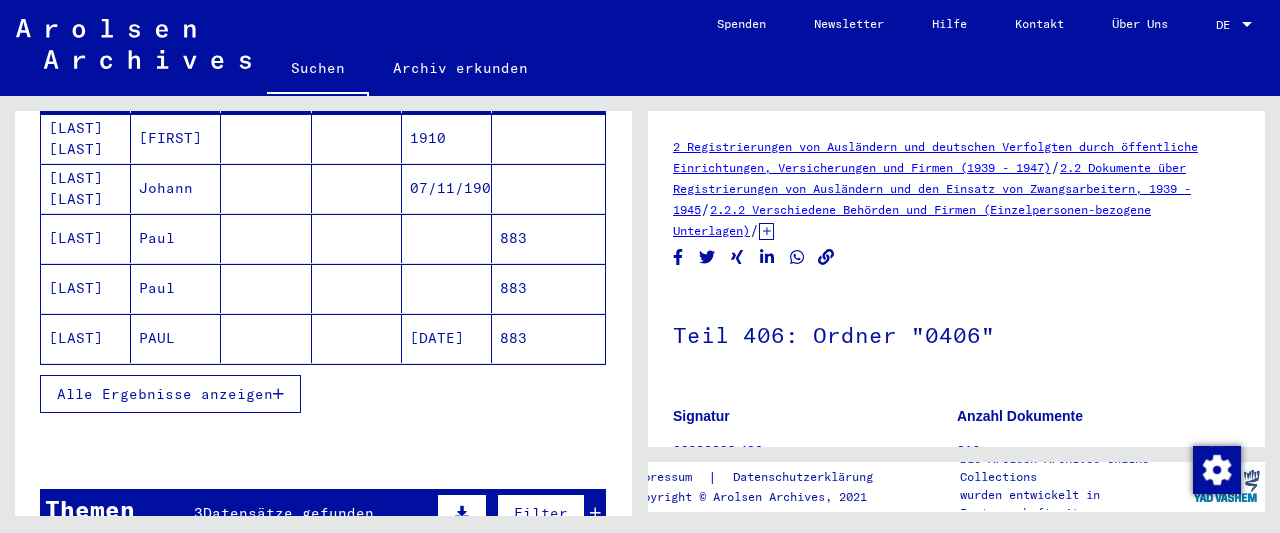 click on "Alle Ergebnisse anzeigen" at bounding box center [165, 394] 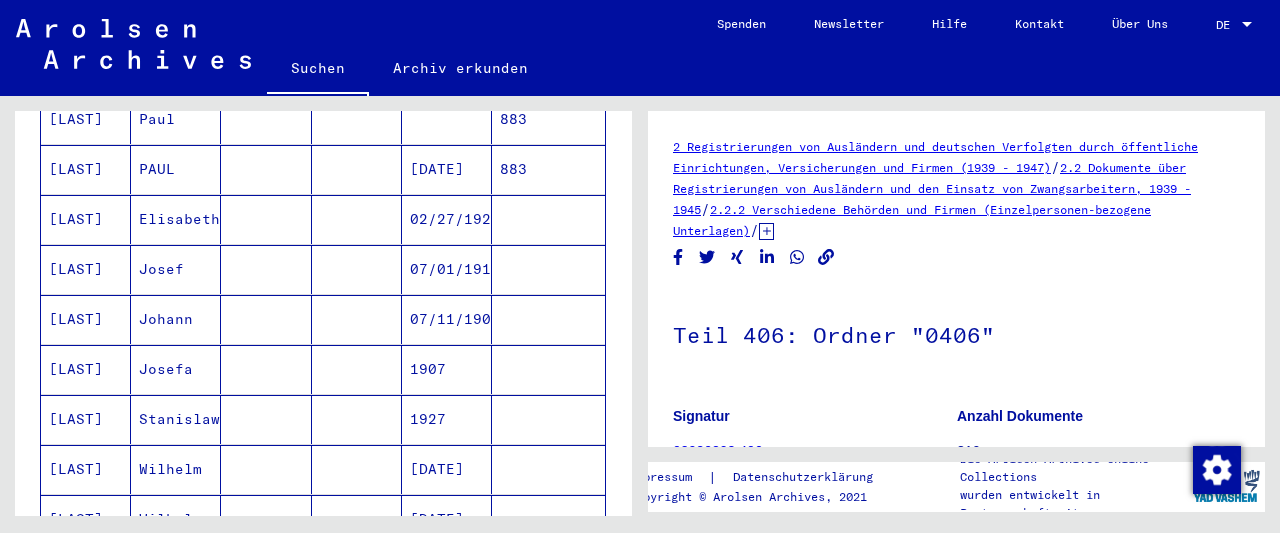 scroll, scrollTop: 520, scrollLeft: 0, axis: vertical 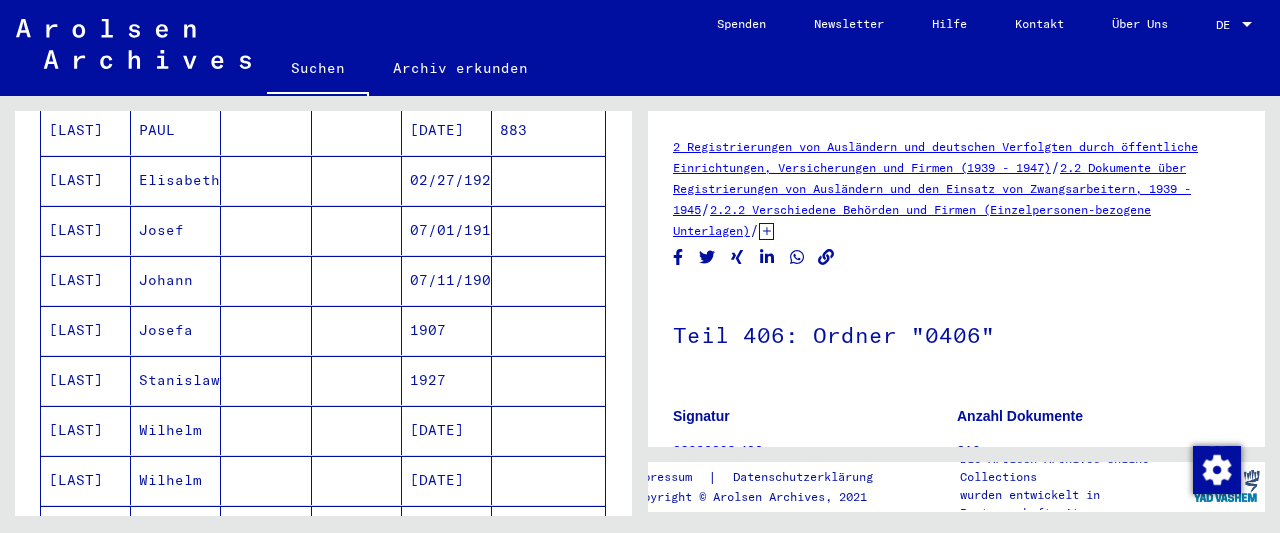 click on "[LAST]" at bounding box center [86, 230] 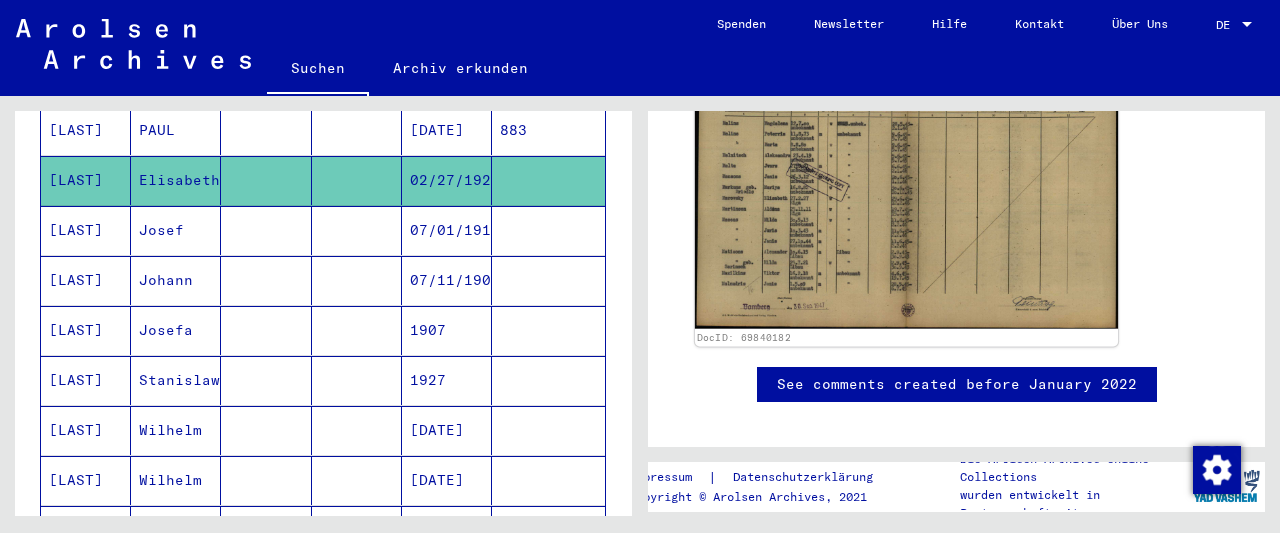 scroll, scrollTop: 416, scrollLeft: 0, axis: vertical 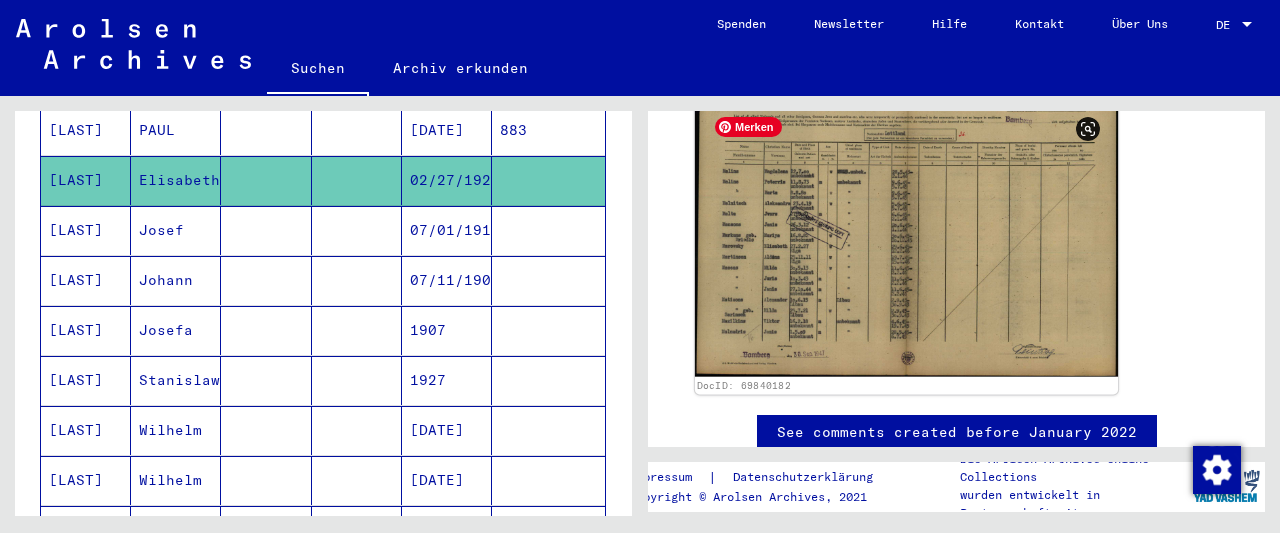 click 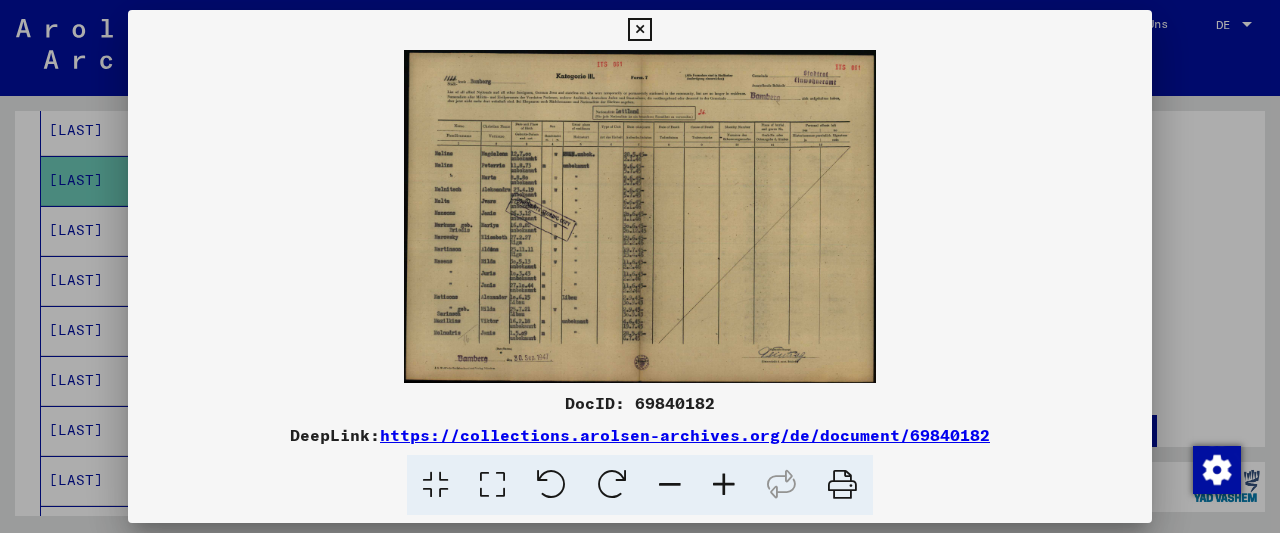 click at bounding box center (724, 485) 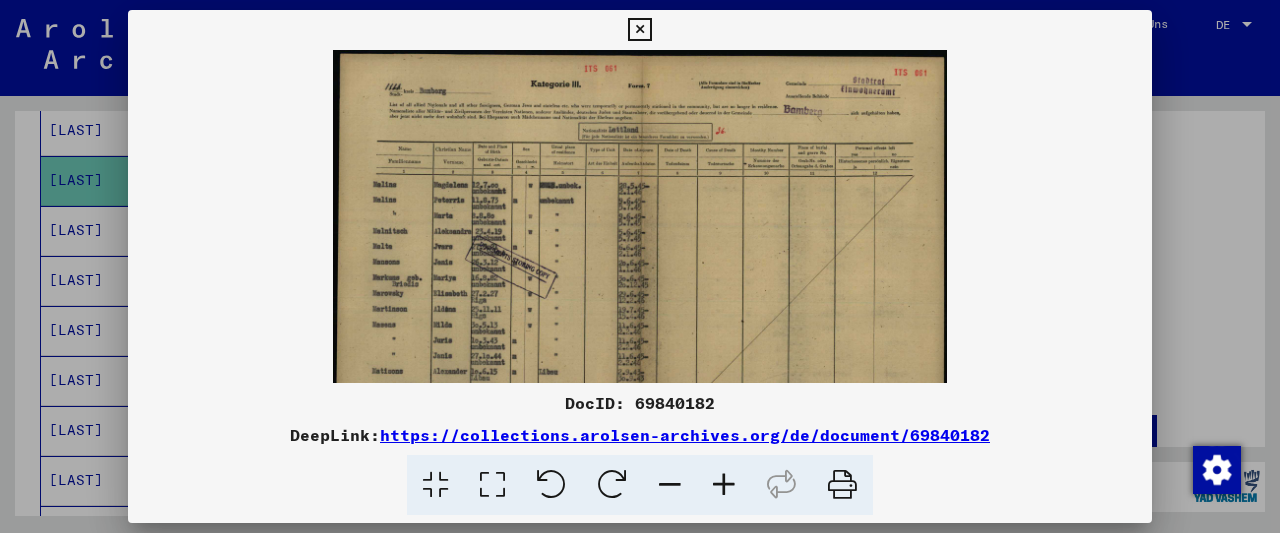 click at bounding box center (724, 485) 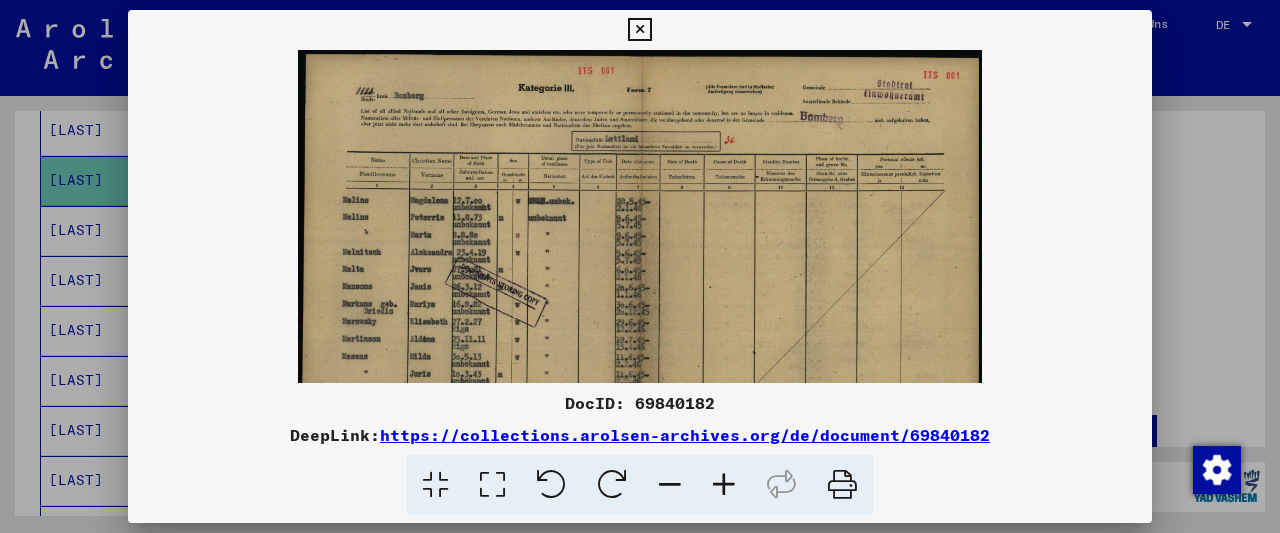 click at bounding box center (724, 485) 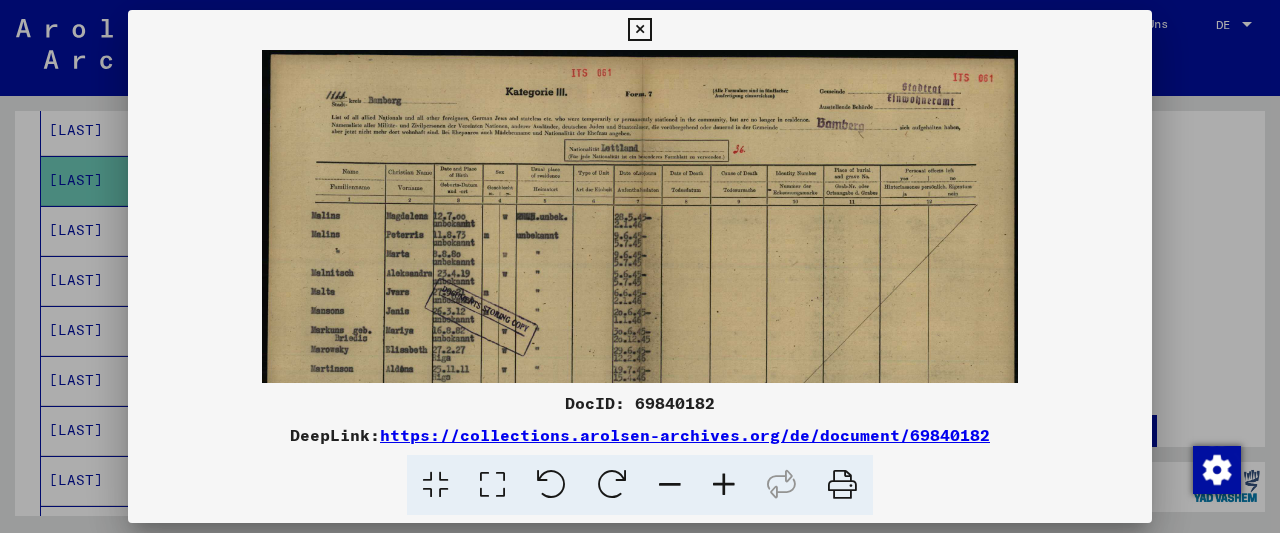 click at bounding box center (724, 485) 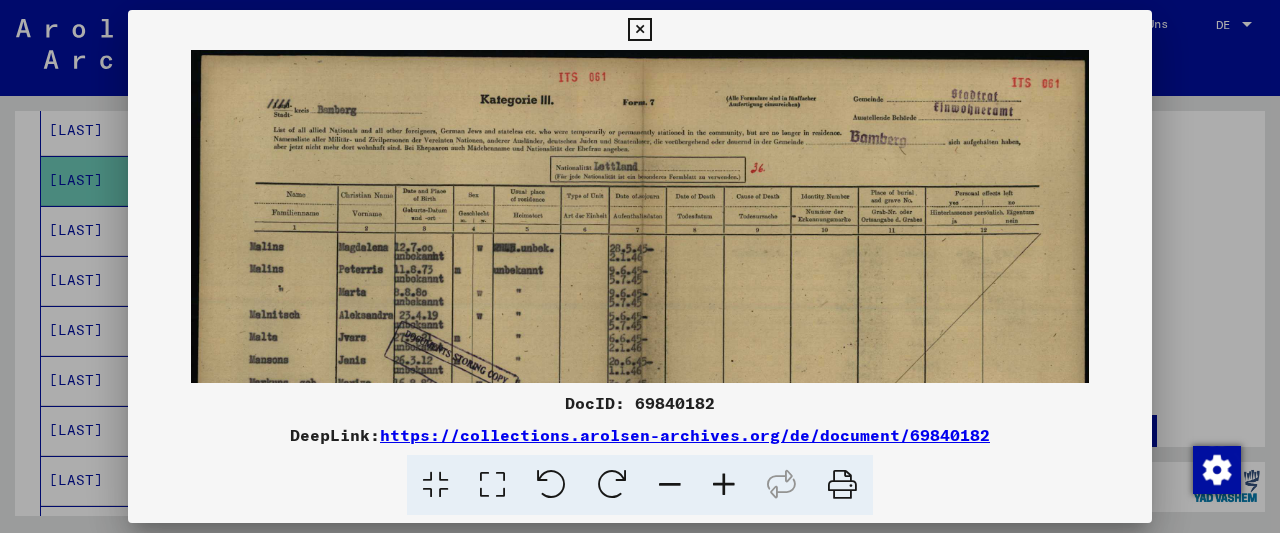 click at bounding box center (724, 485) 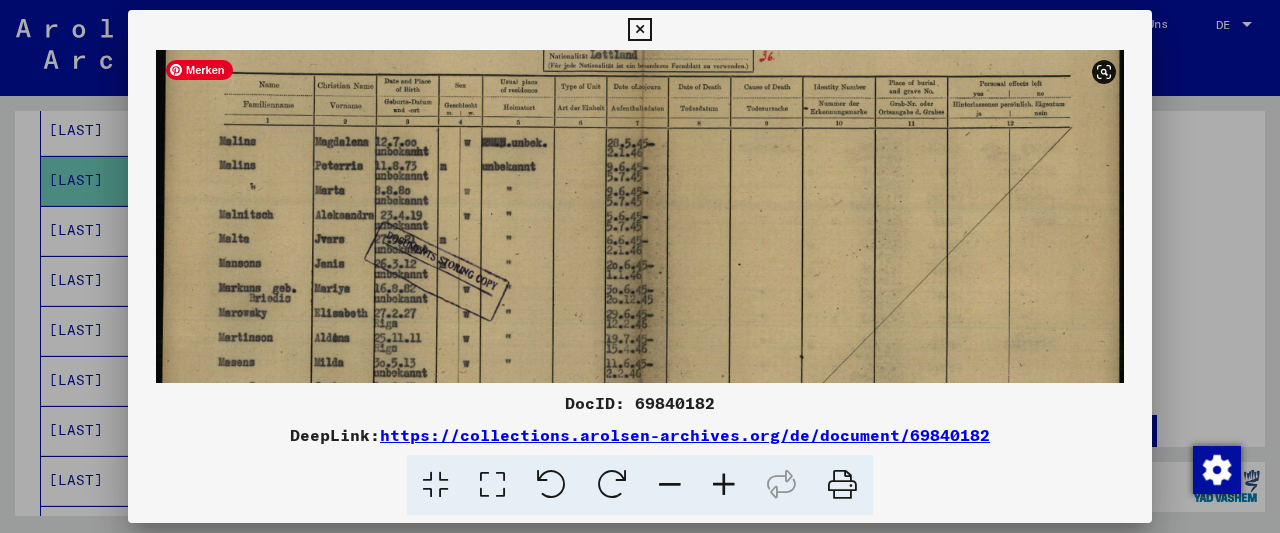 scroll, scrollTop: 138, scrollLeft: 0, axis: vertical 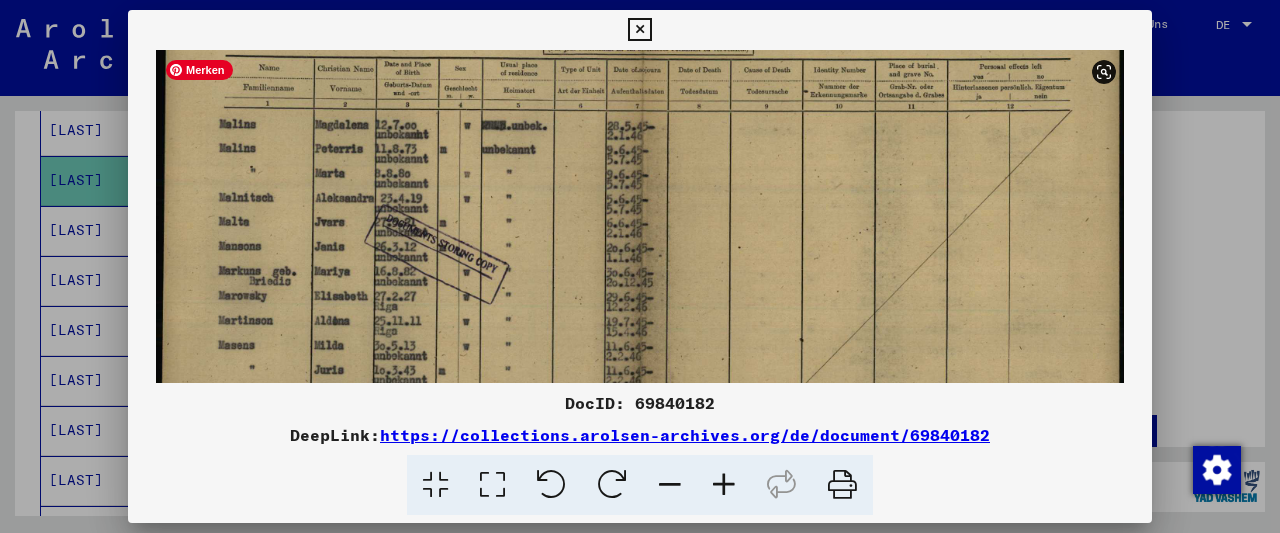 drag, startPoint x: 529, startPoint y: 324, endPoint x: 553, endPoint y: 189, distance: 137.11674 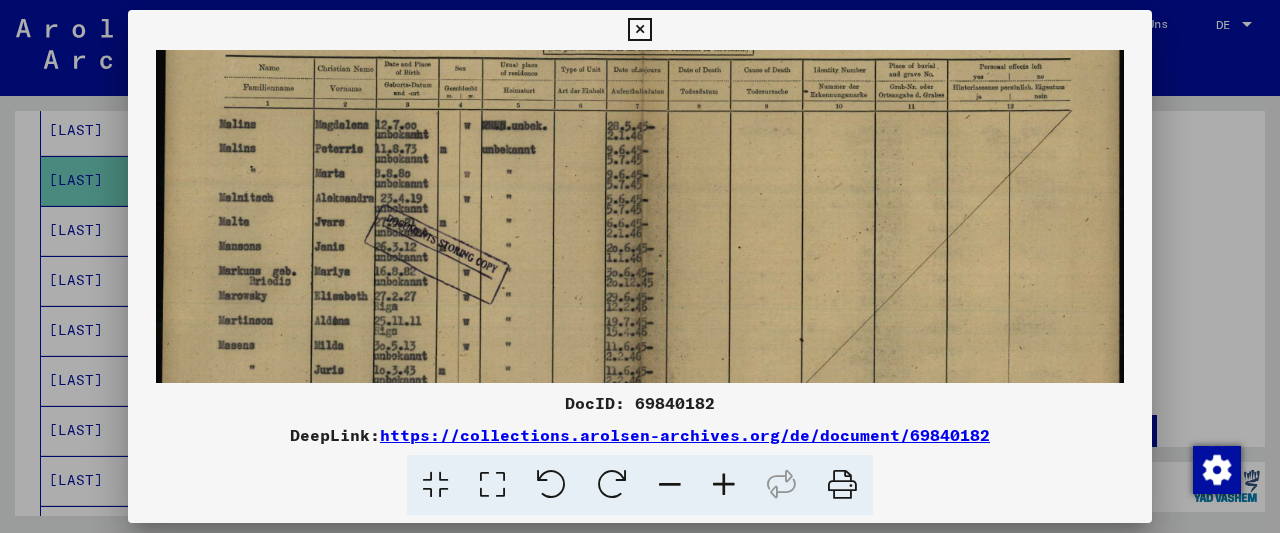 click at bounding box center [724, 485] 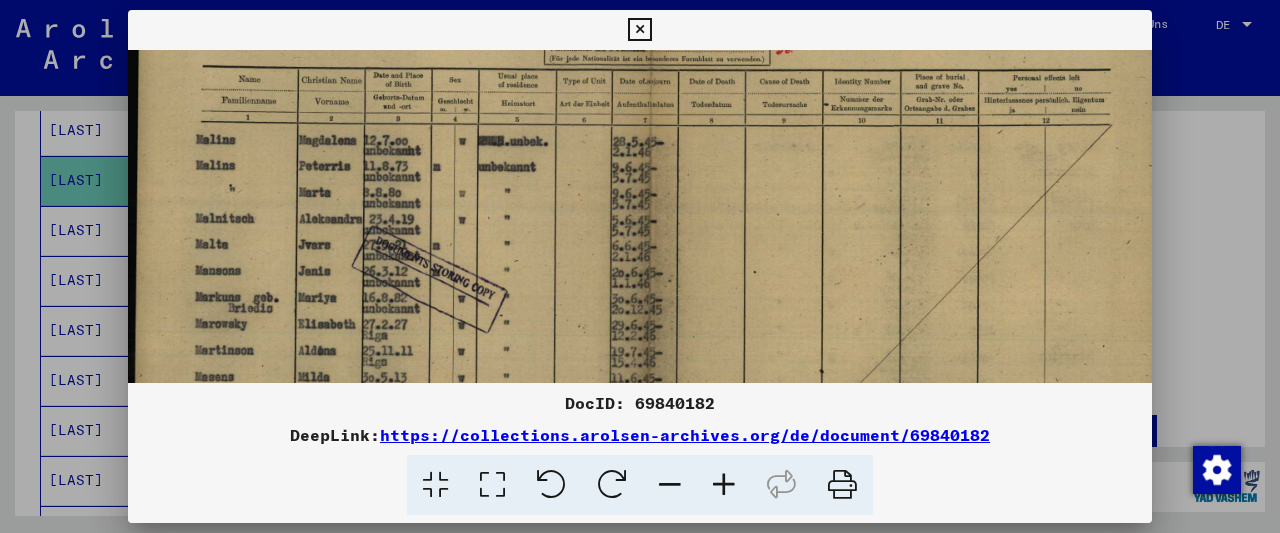 click at bounding box center (724, 485) 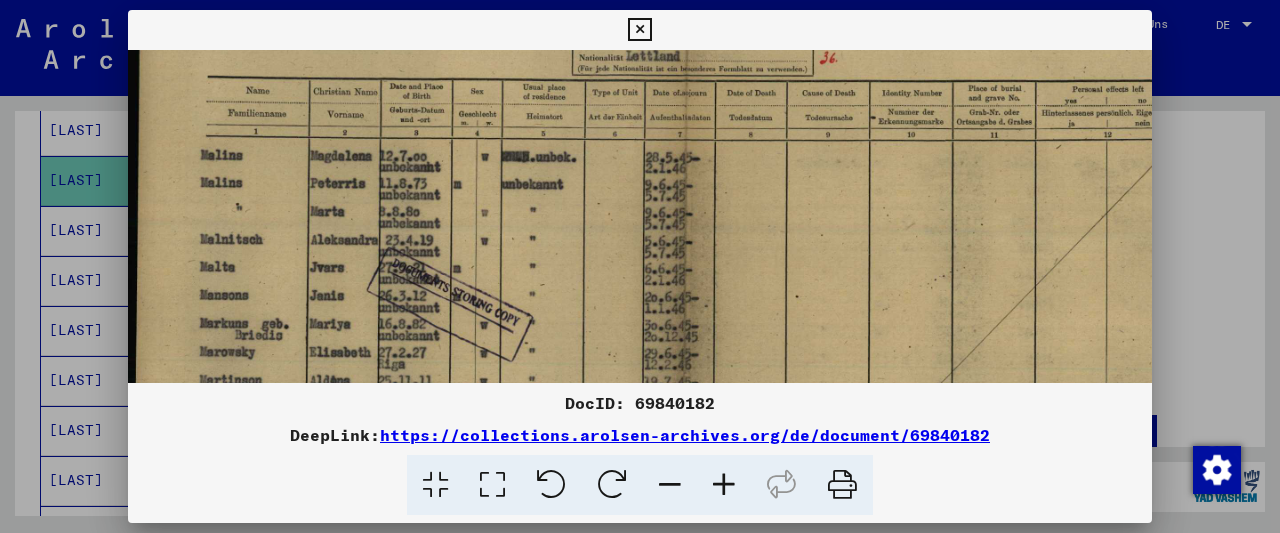 click at bounding box center [724, 485] 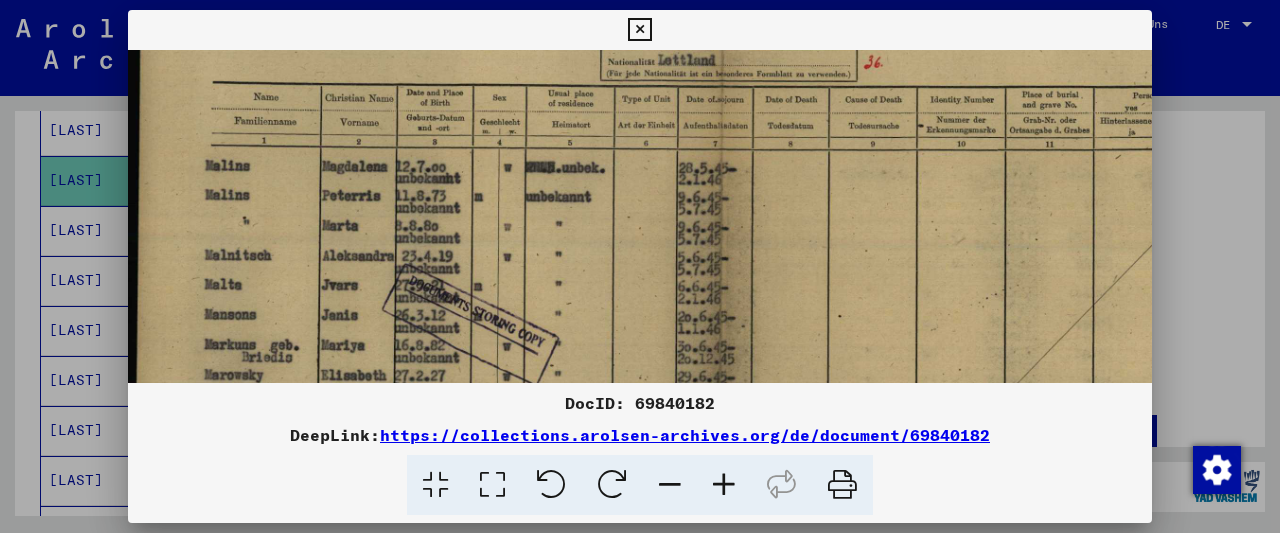 scroll, scrollTop: 150, scrollLeft: 0, axis: vertical 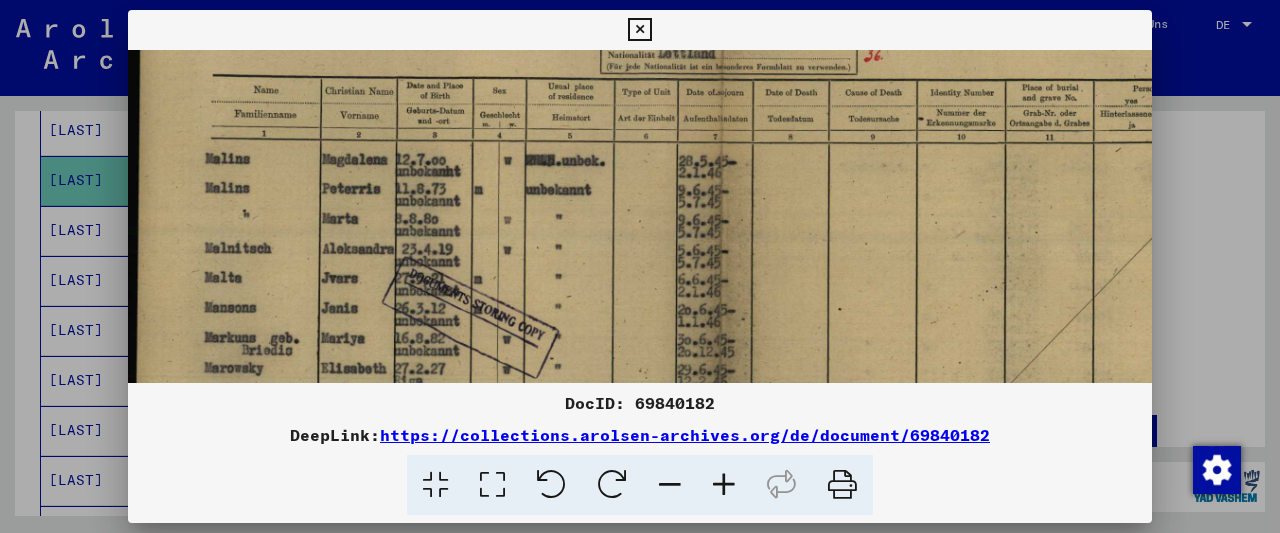 drag, startPoint x: 505, startPoint y: 271, endPoint x: 507, endPoint y: 261, distance: 10.198039 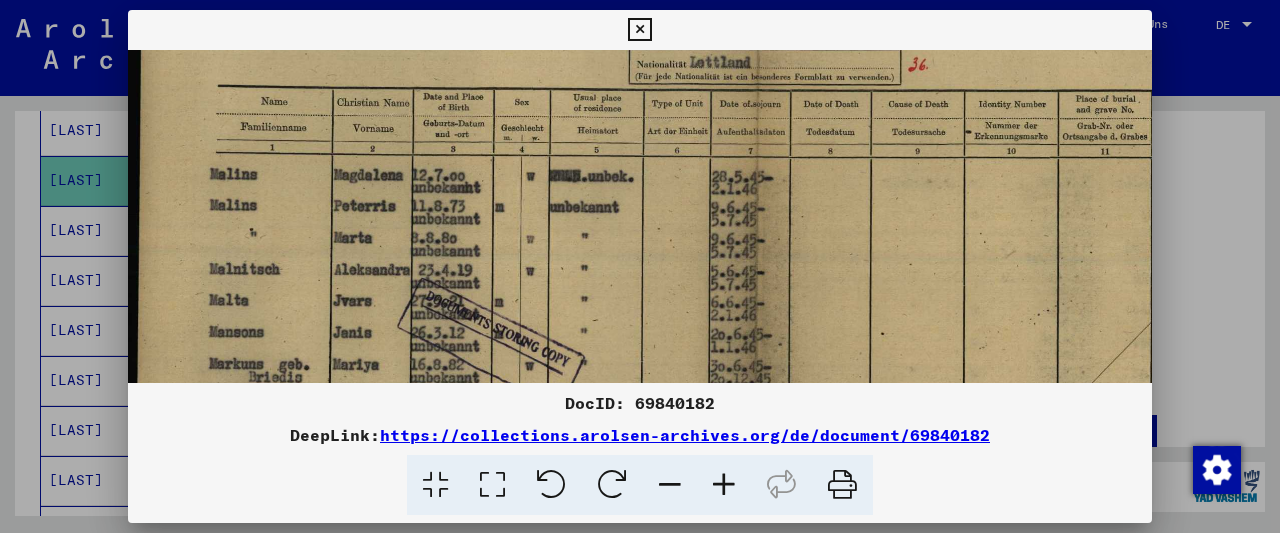 click at bounding box center (724, 485) 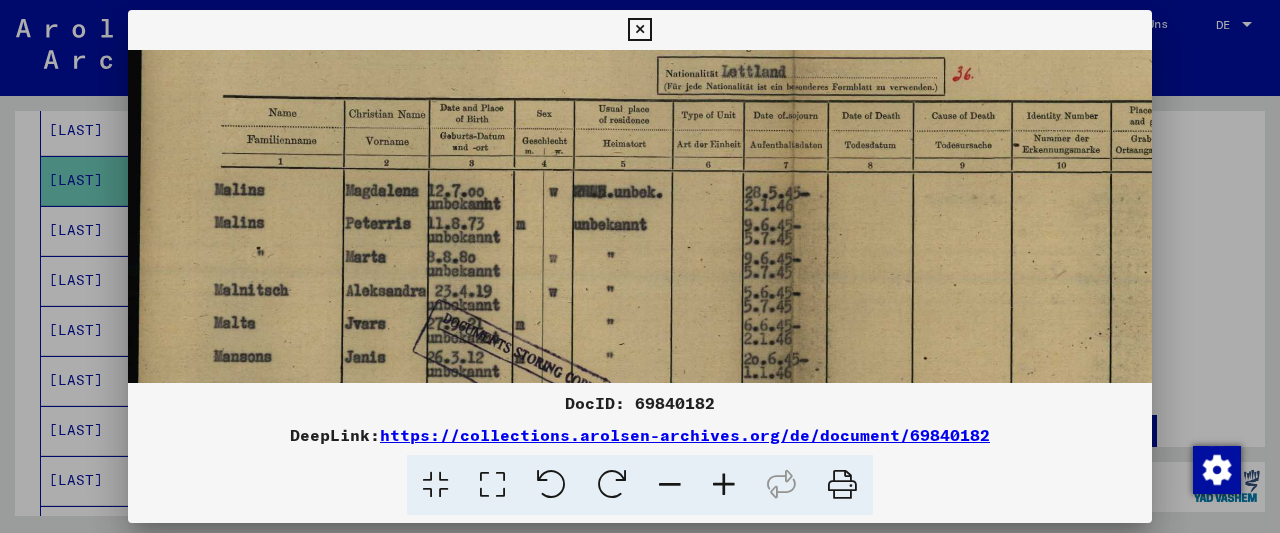 click at bounding box center [724, 485] 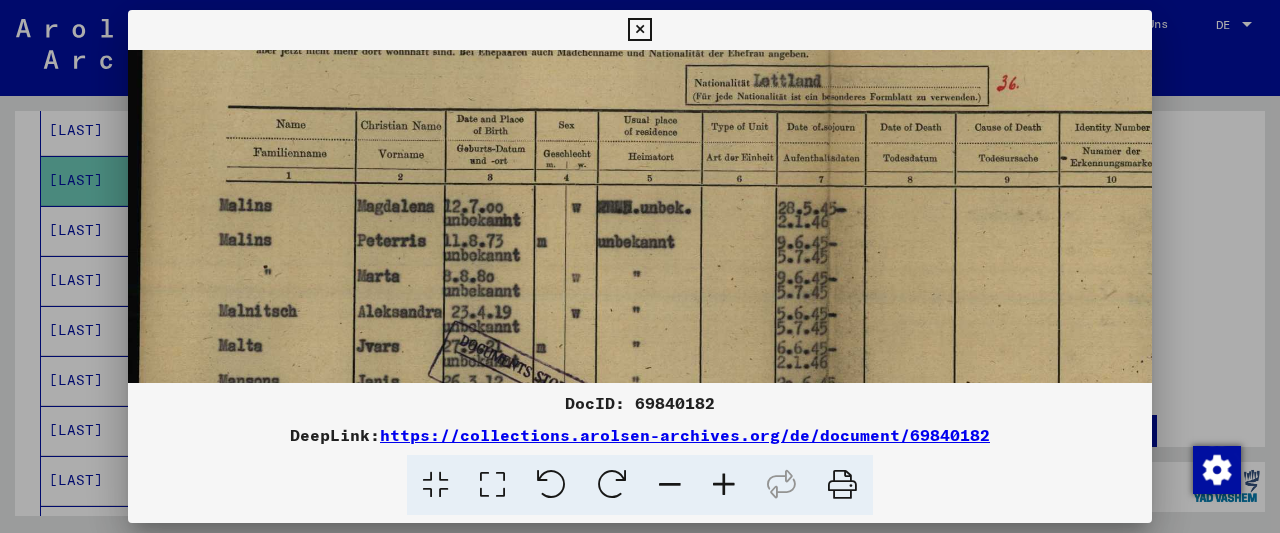 click at bounding box center [724, 485] 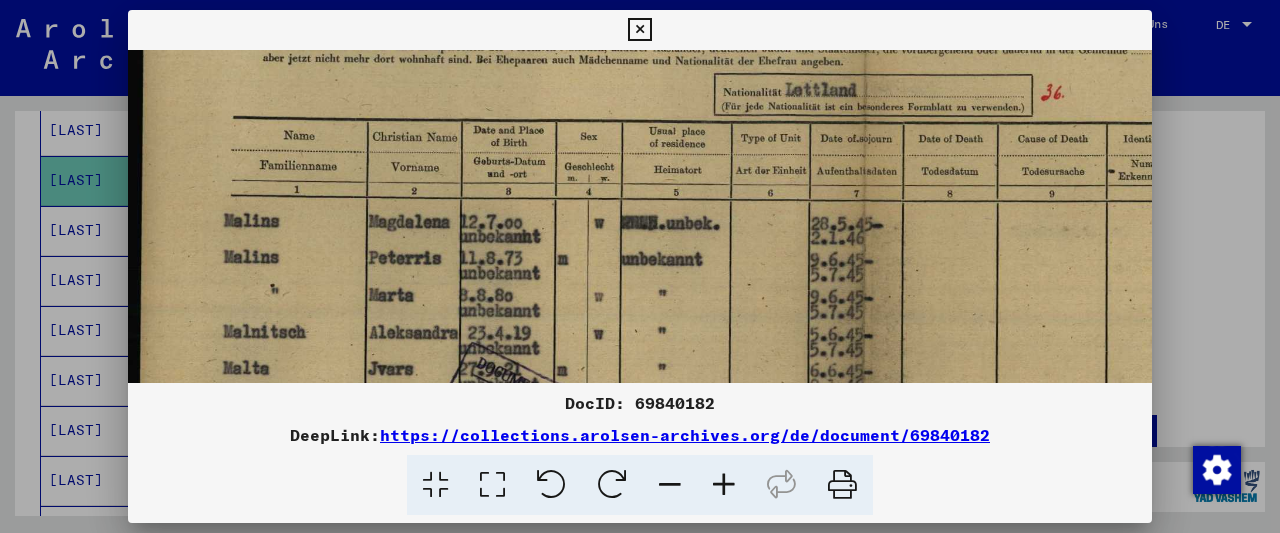 click at bounding box center [724, 485] 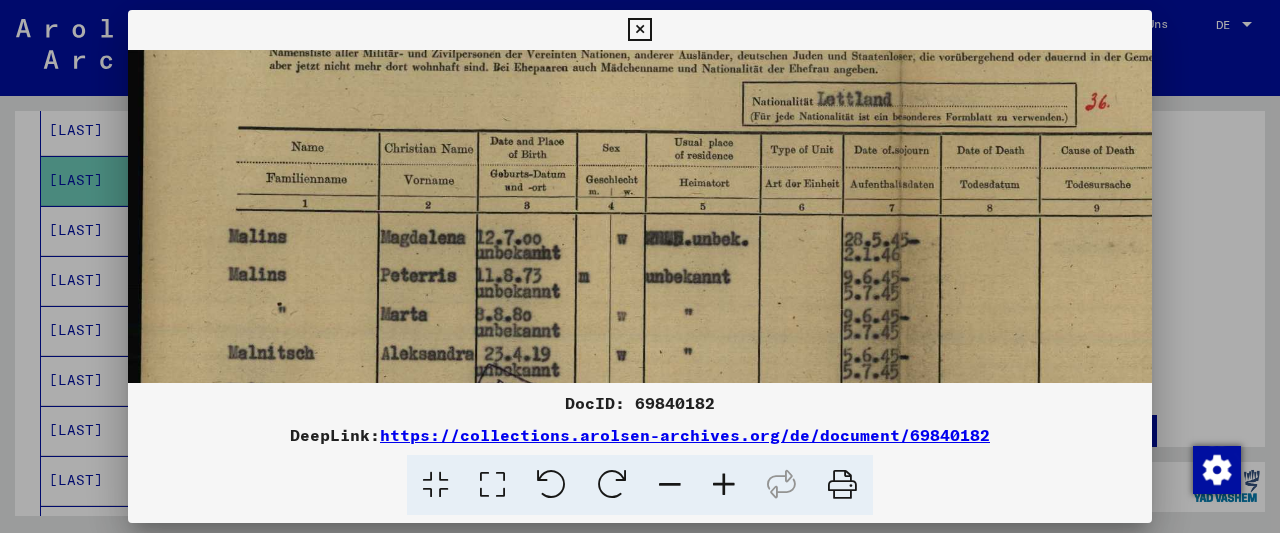 click at bounding box center (724, 485) 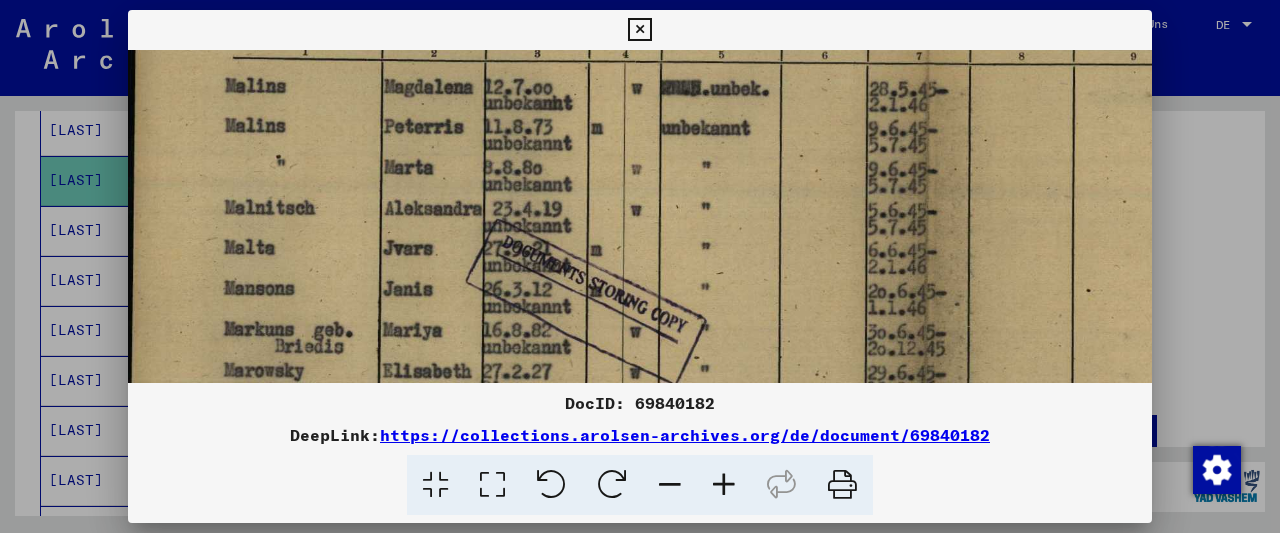 scroll, scrollTop: 314, scrollLeft: 8, axis: both 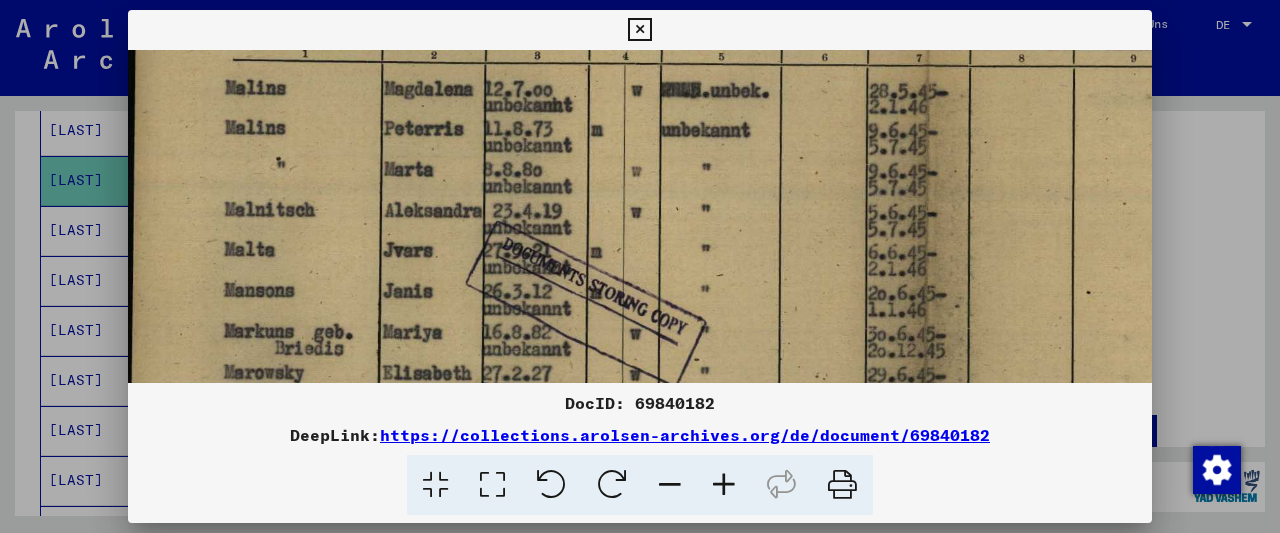 drag, startPoint x: 554, startPoint y: 285, endPoint x: 638, endPoint y: 123, distance: 182.48288 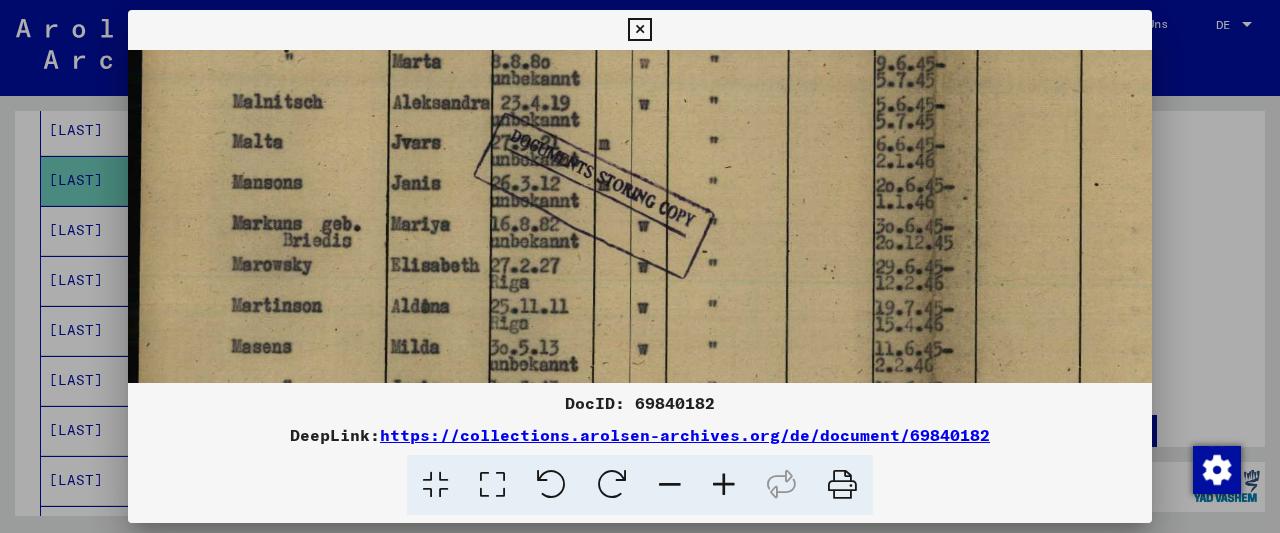 scroll, scrollTop: 489, scrollLeft: 0, axis: vertical 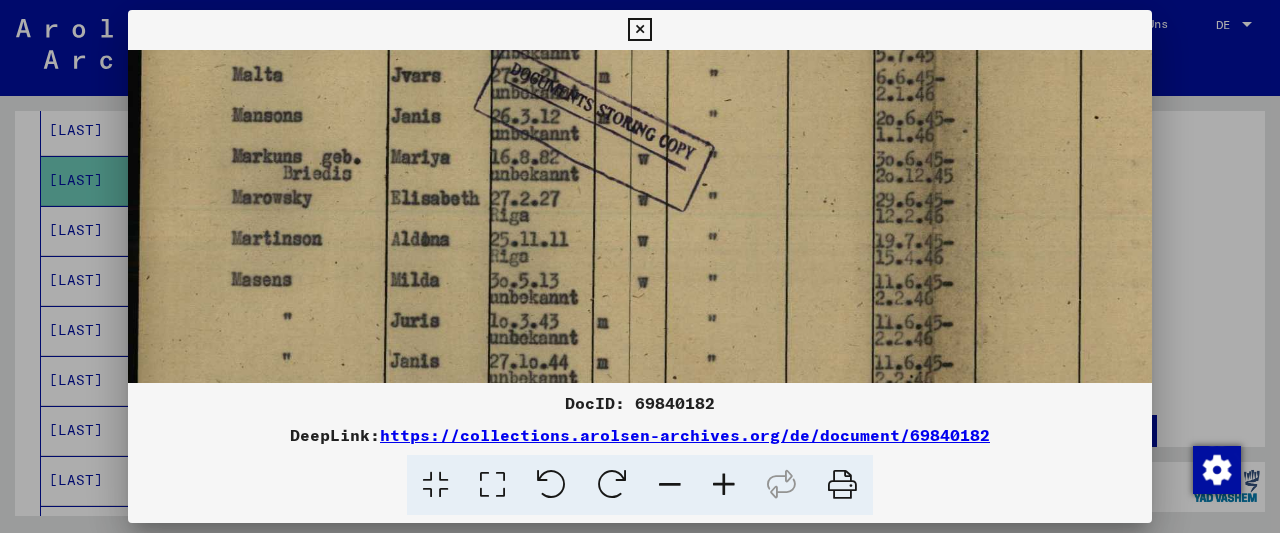 drag, startPoint x: 292, startPoint y: 273, endPoint x: 383, endPoint y: 145, distance: 157.05095 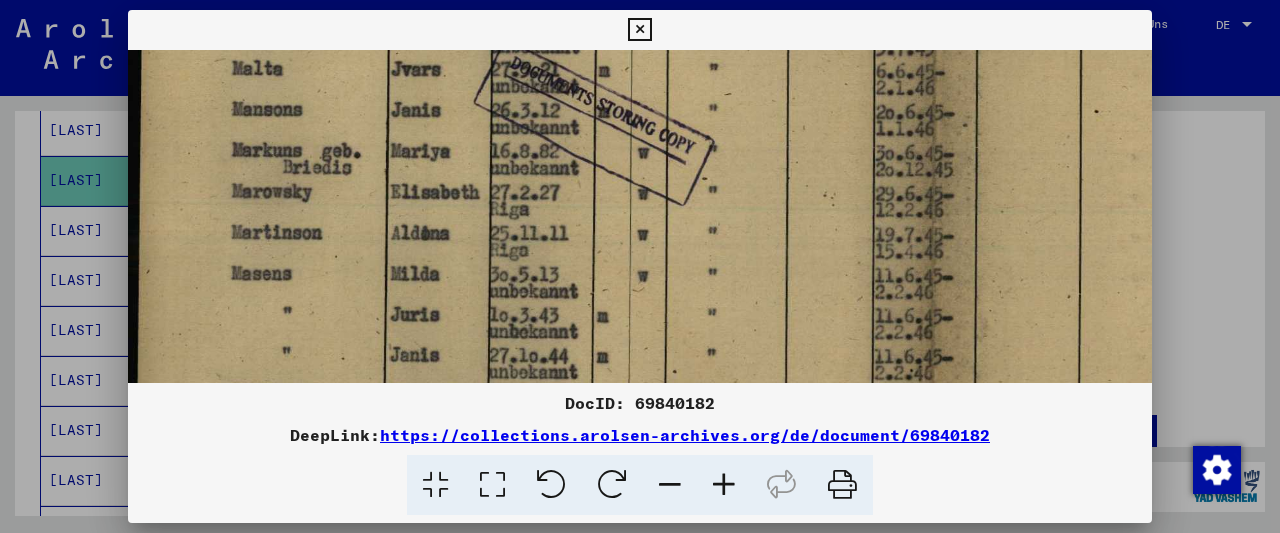 scroll, scrollTop: 534, scrollLeft: 0, axis: vertical 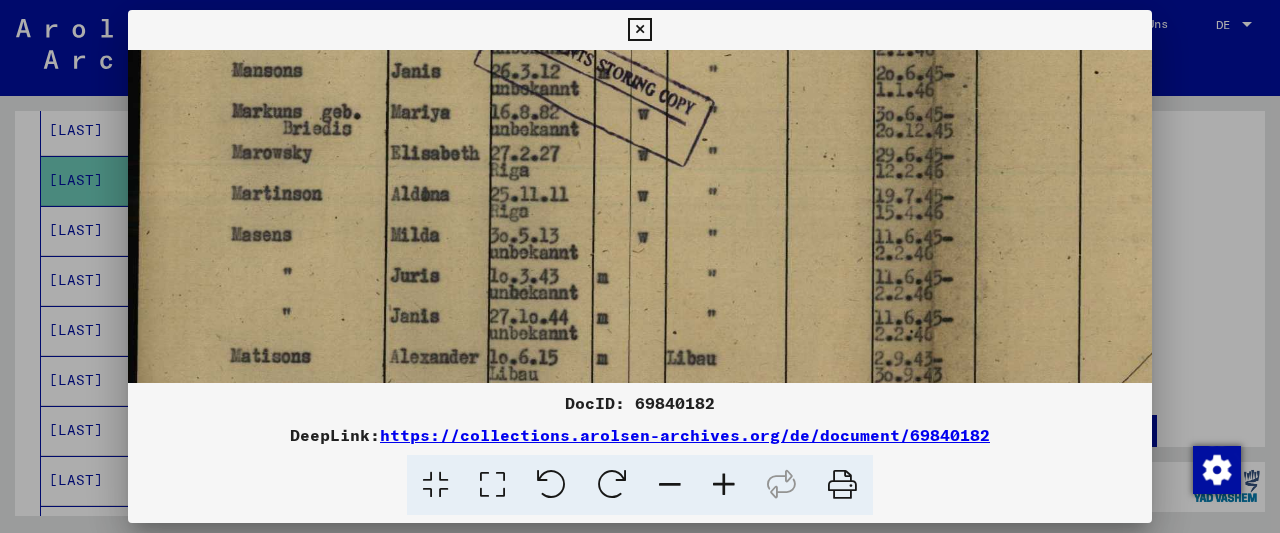 drag, startPoint x: 430, startPoint y: 259, endPoint x: 435, endPoint y: 215, distance: 44.28318 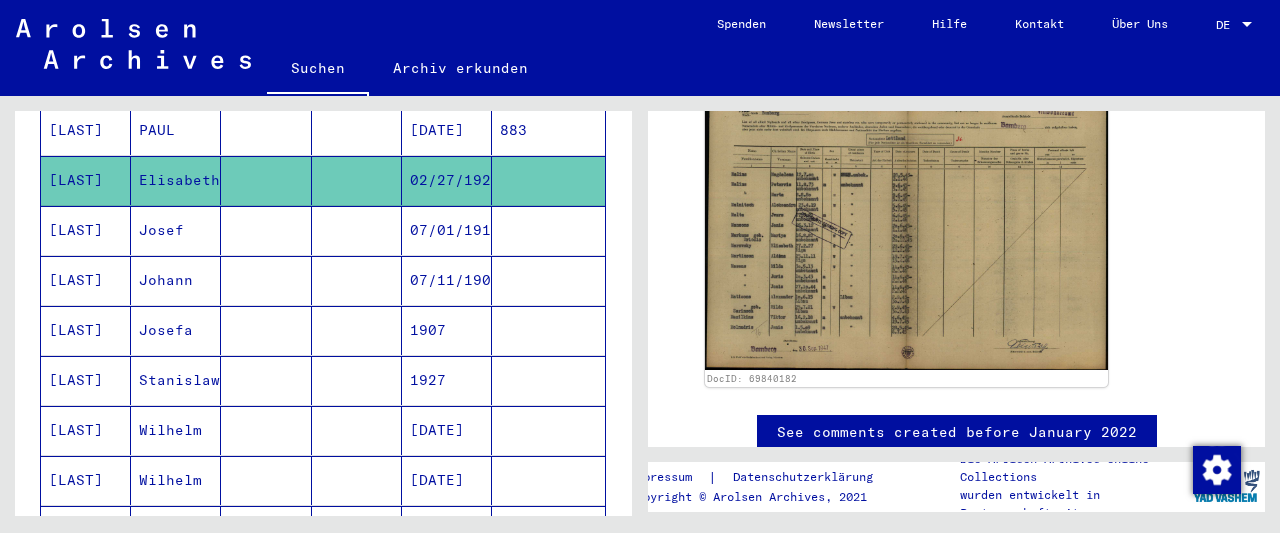 click on "[LAST]" at bounding box center [86, 280] 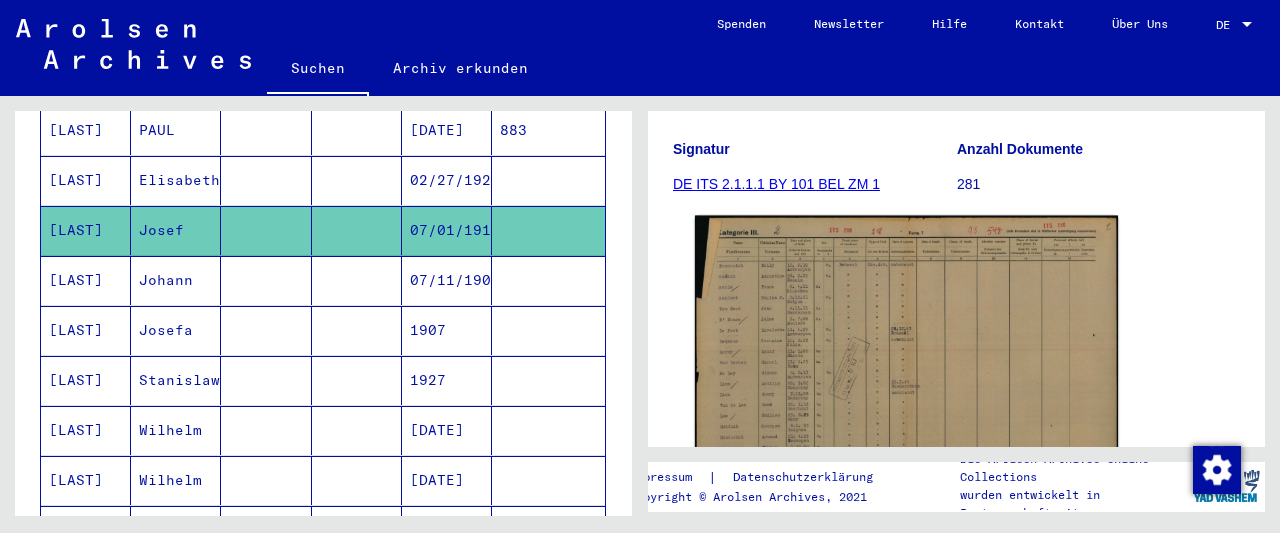 scroll, scrollTop: 312, scrollLeft: 0, axis: vertical 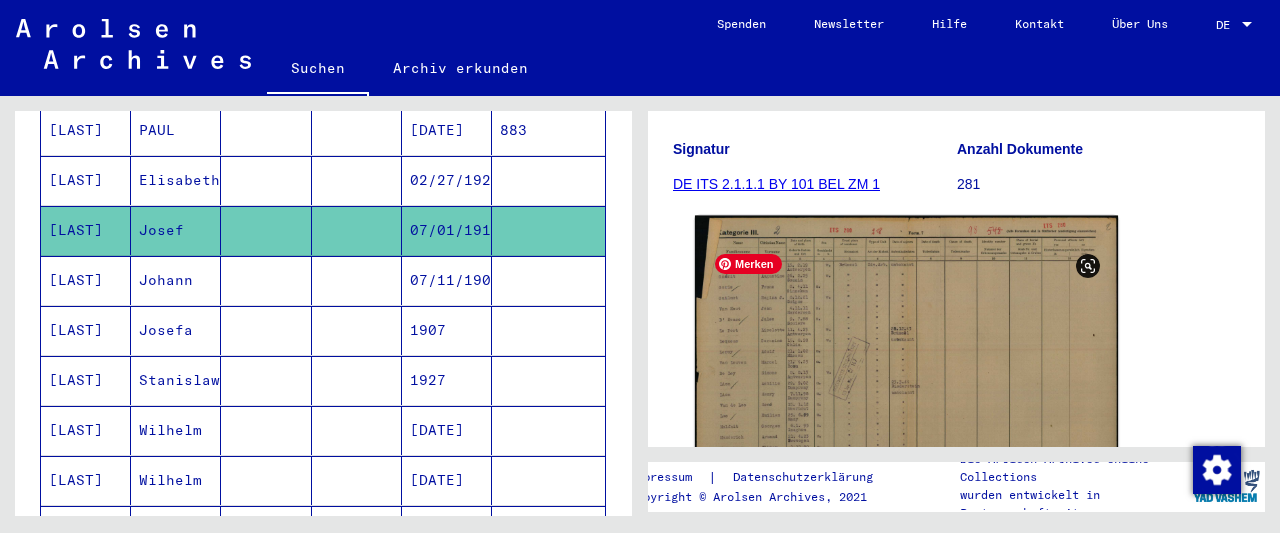 click 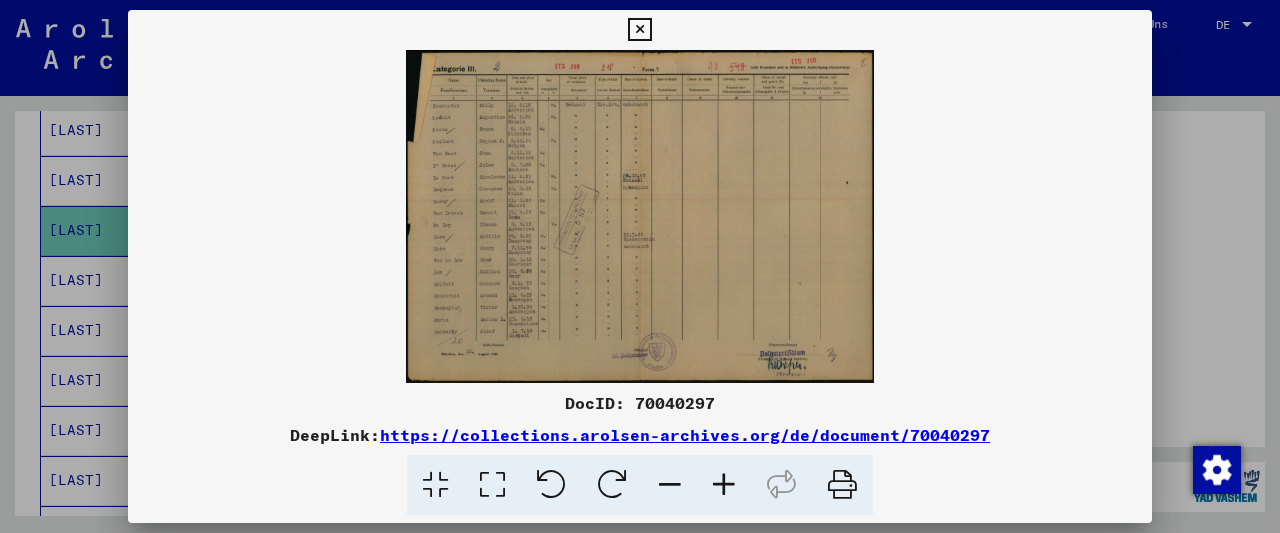 click at bounding box center (724, 485) 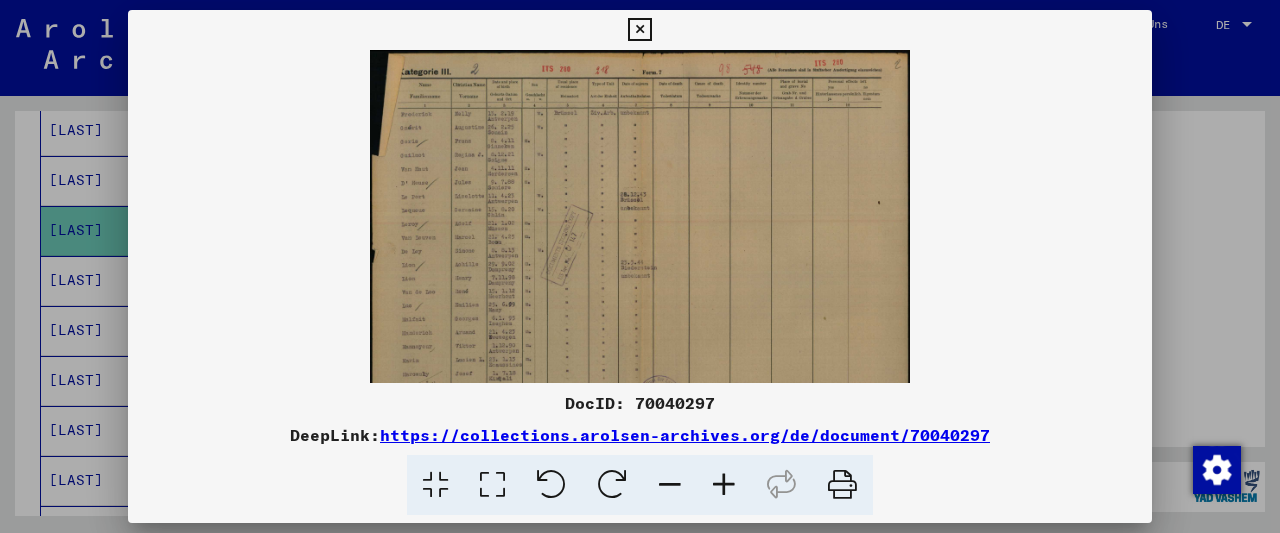 click at bounding box center (724, 485) 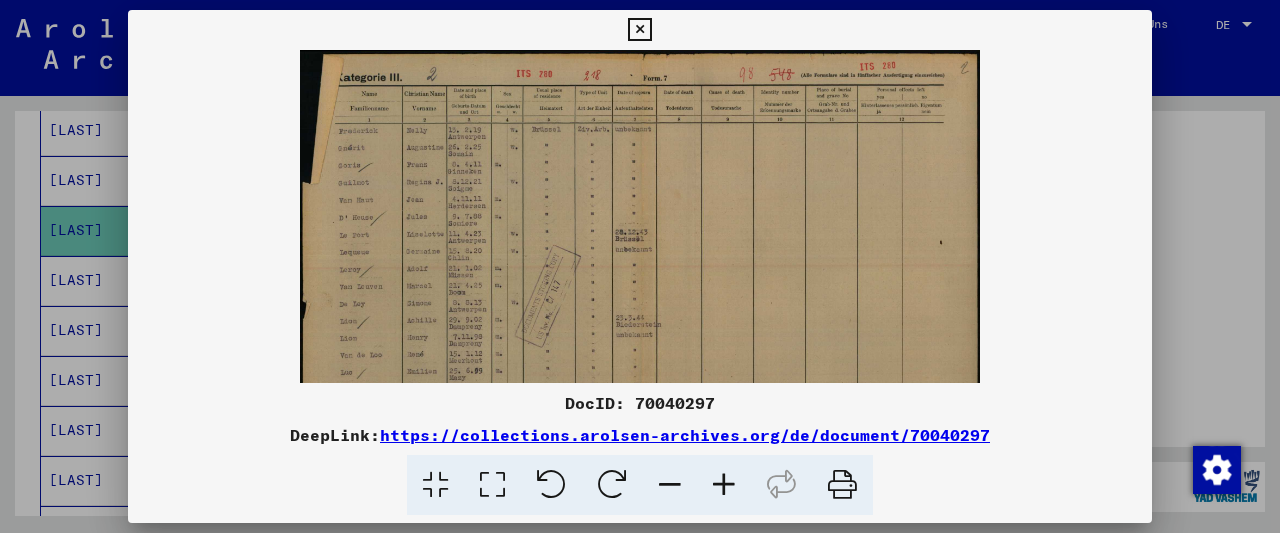 click at bounding box center (724, 485) 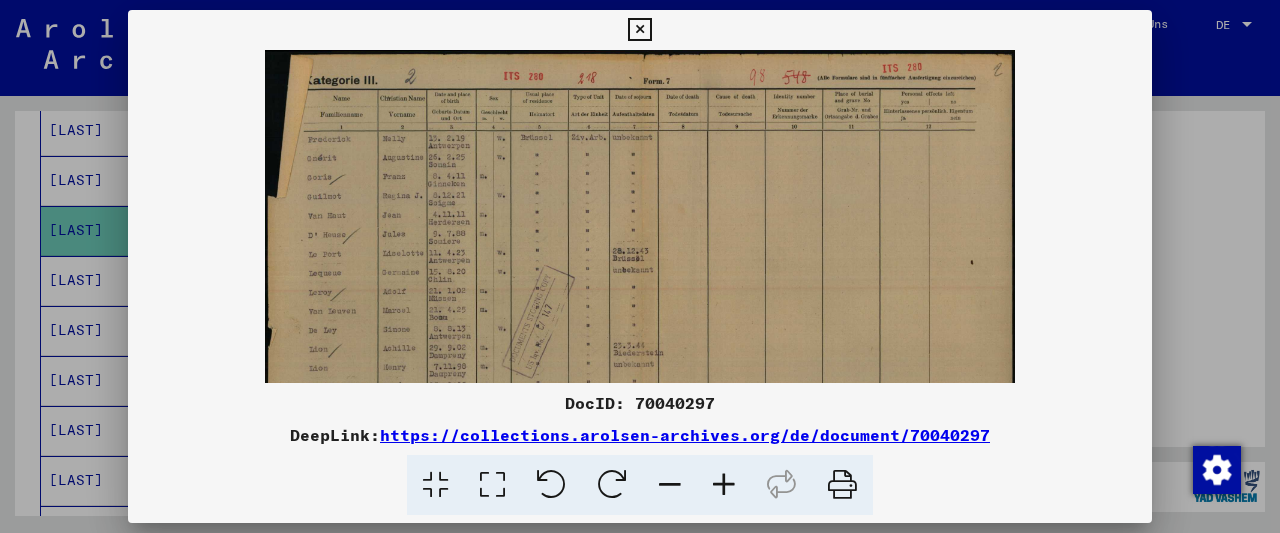 click at bounding box center (724, 485) 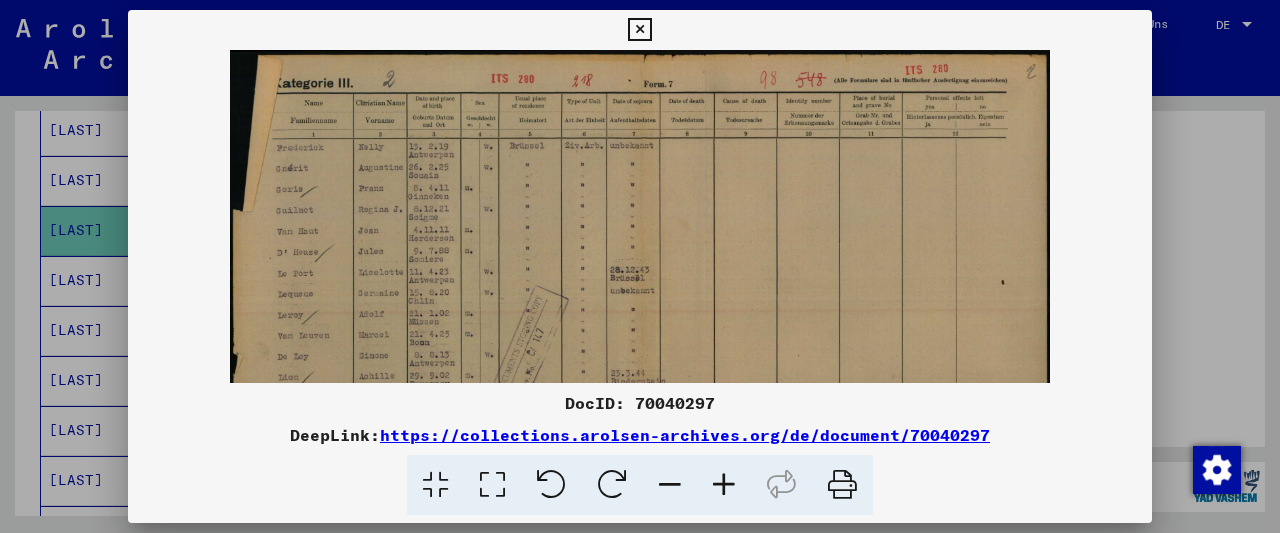 click at bounding box center [724, 485] 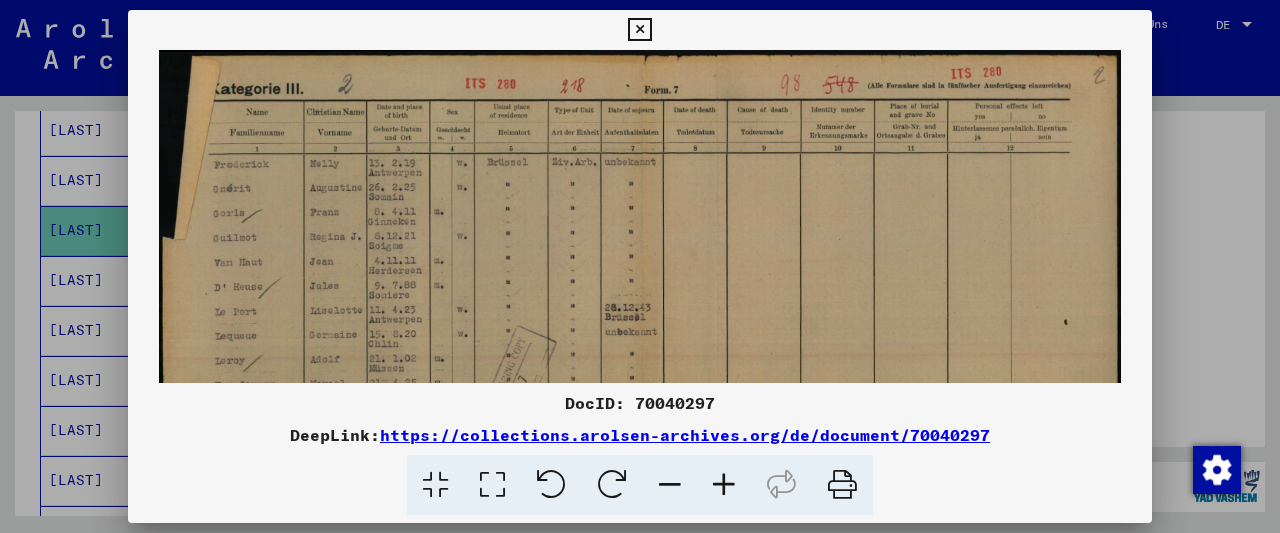 click at bounding box center [724, 485] 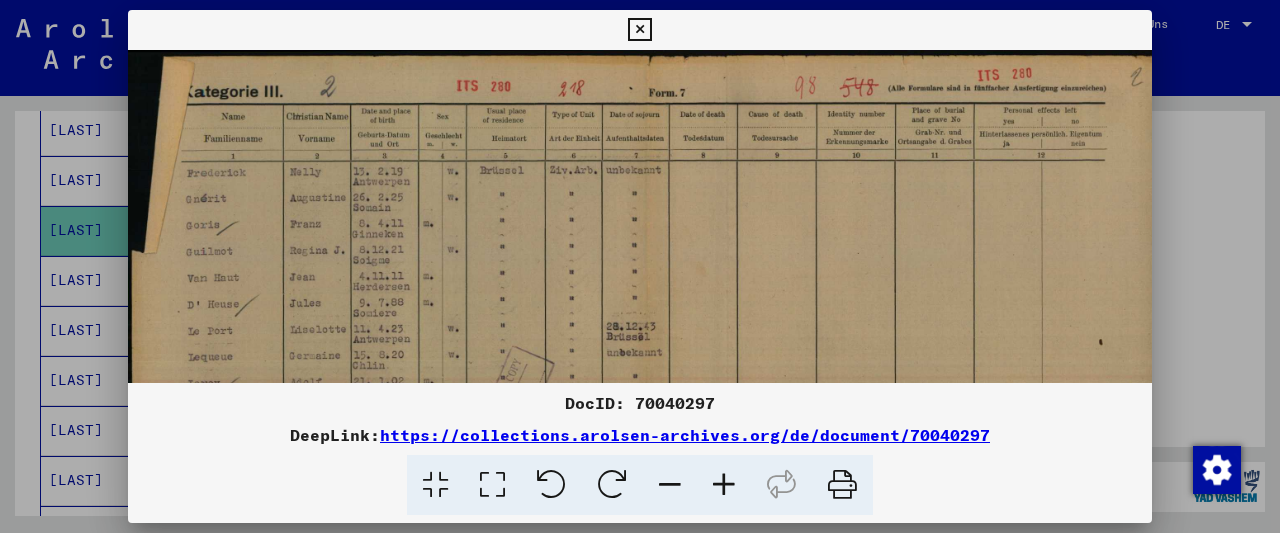click at bounding box center [724, 485] 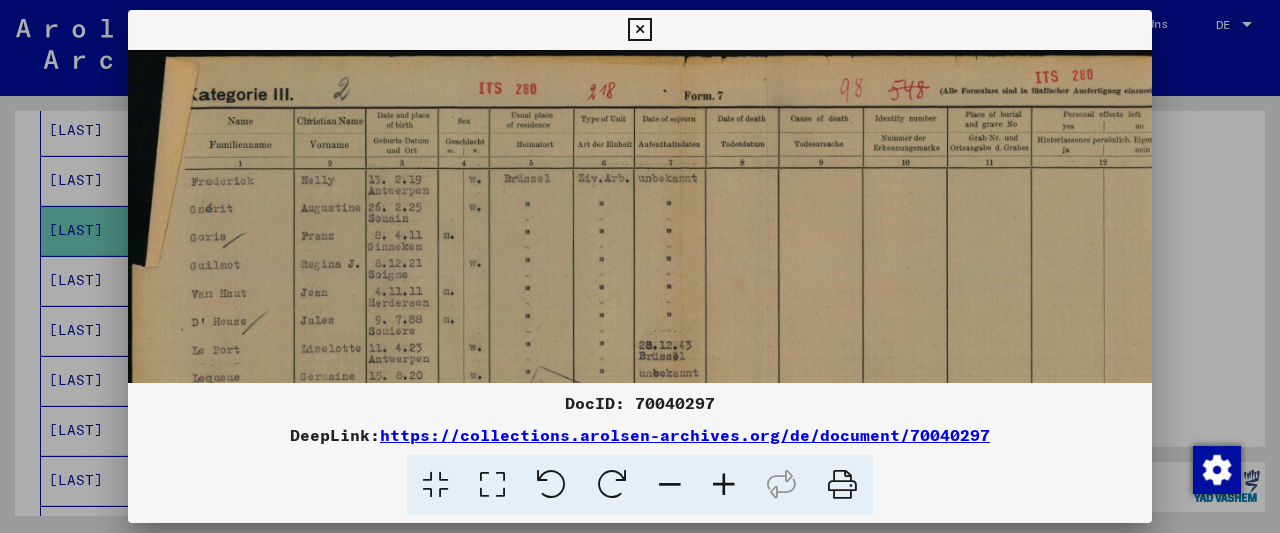 click at bounding box center [724, 485] 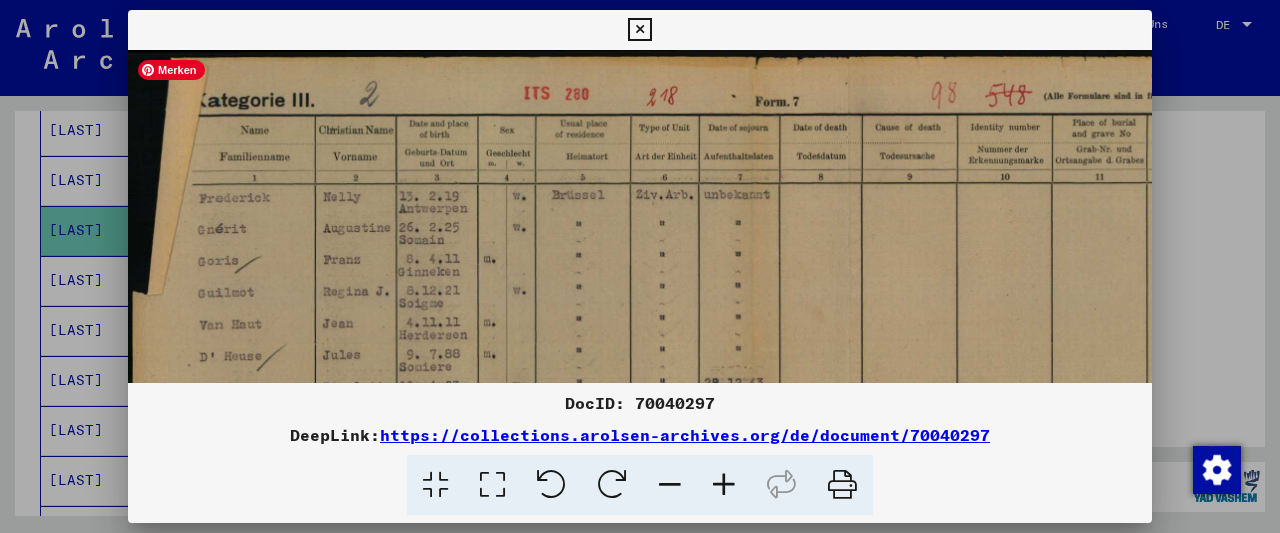 scroll, scrollTop: 144, scrollLeft: 4, axis: both 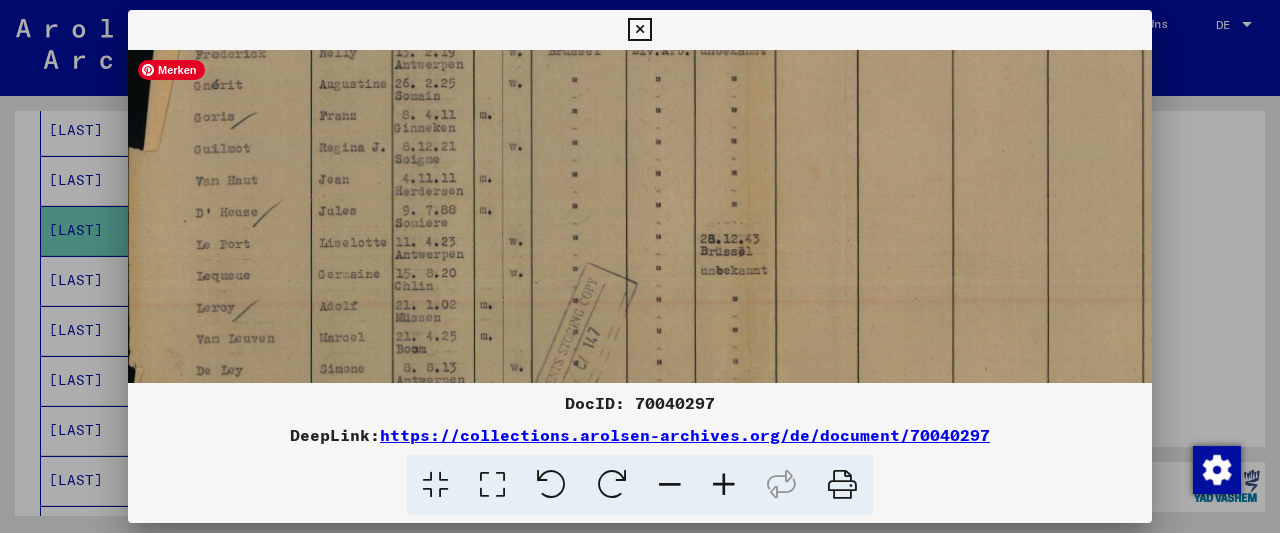 drag, startPoint x: 667, startPoint y: 332, endPoint x: 667, endPoint y: 189, distance: 143 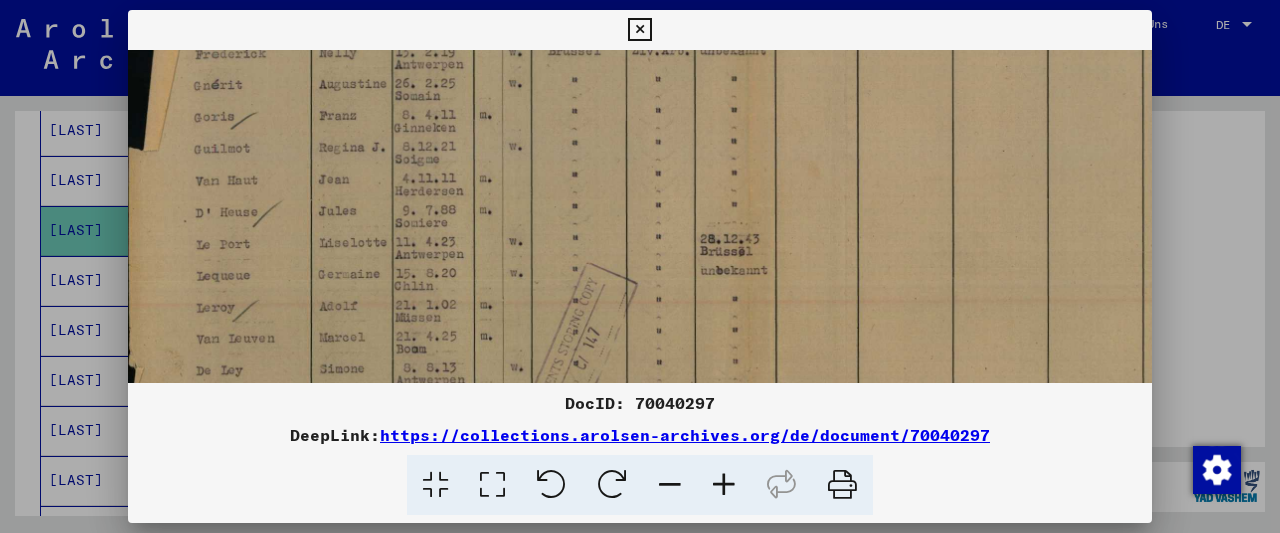 click at bounding box center [724, 485] 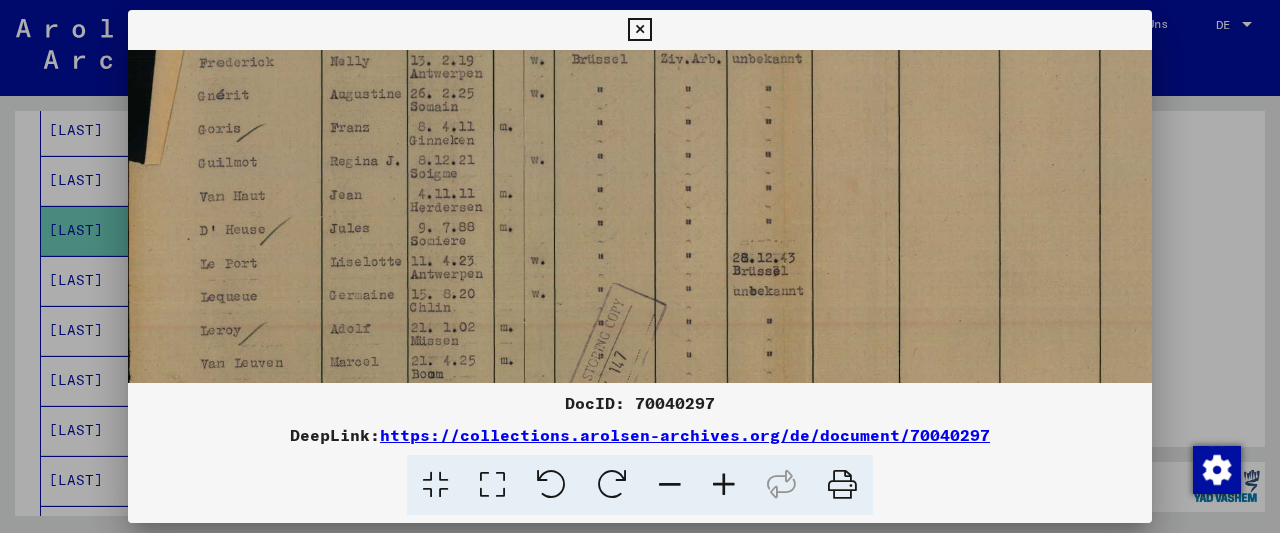 click at bounding box center (724, 485) 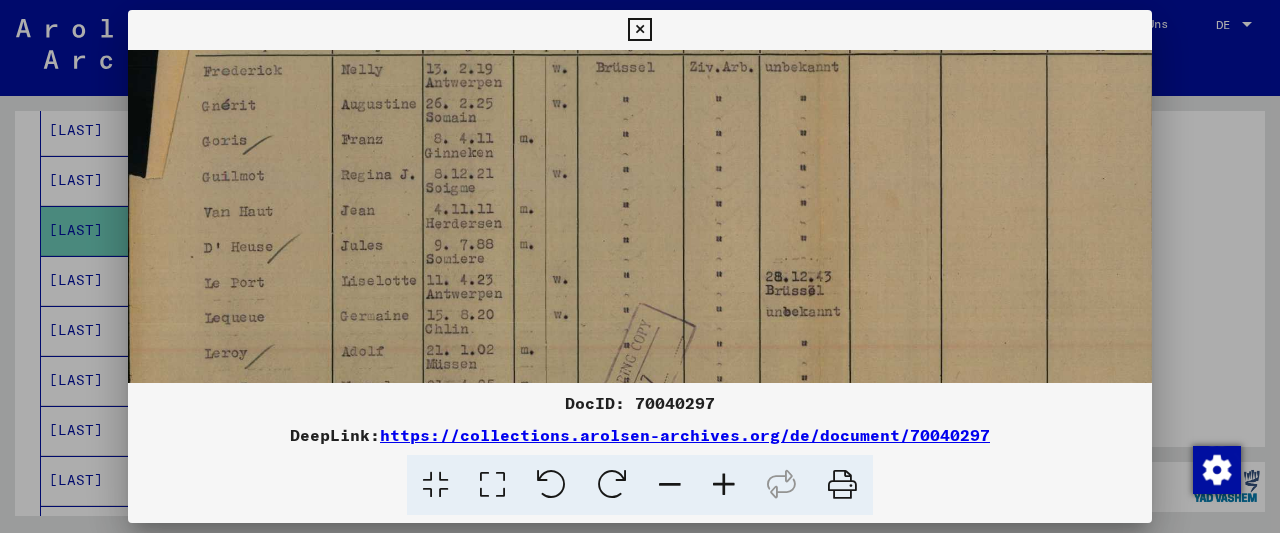 scroll, scrollTop: 0, scrollLeft: 19, axis: horizontal 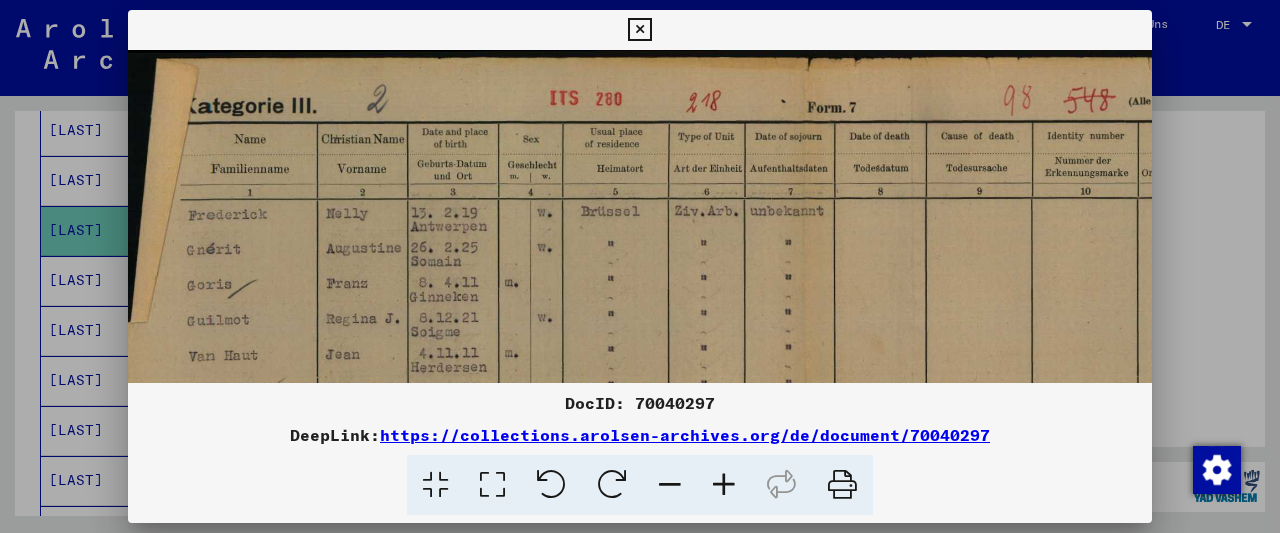 drag, startPoint x: 585, startPoint y: 154, endPoint x: 571, endPoint y: 368, distance: 214.45746 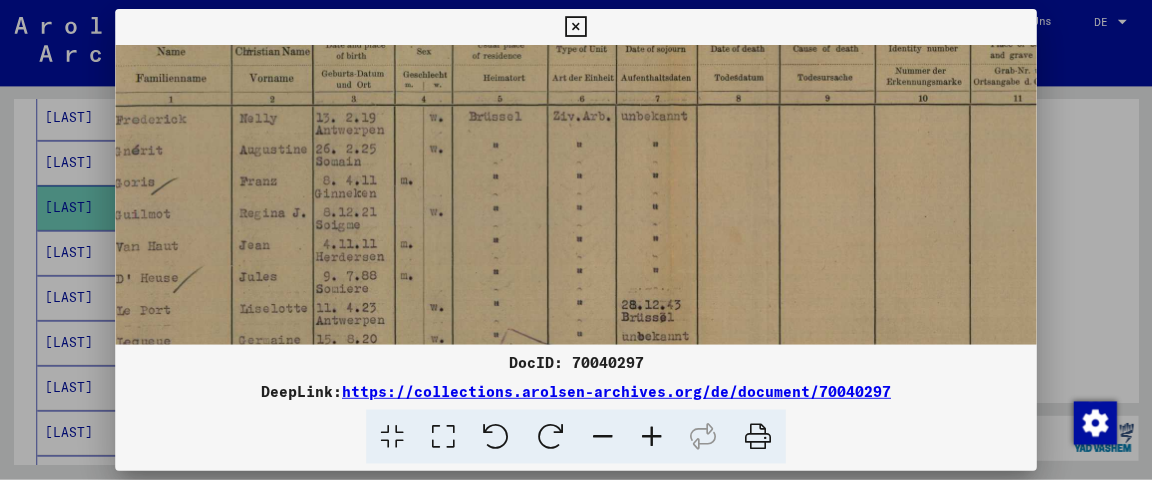 scroll, scrollTop: 72, scrollLeft: 21, axis: both 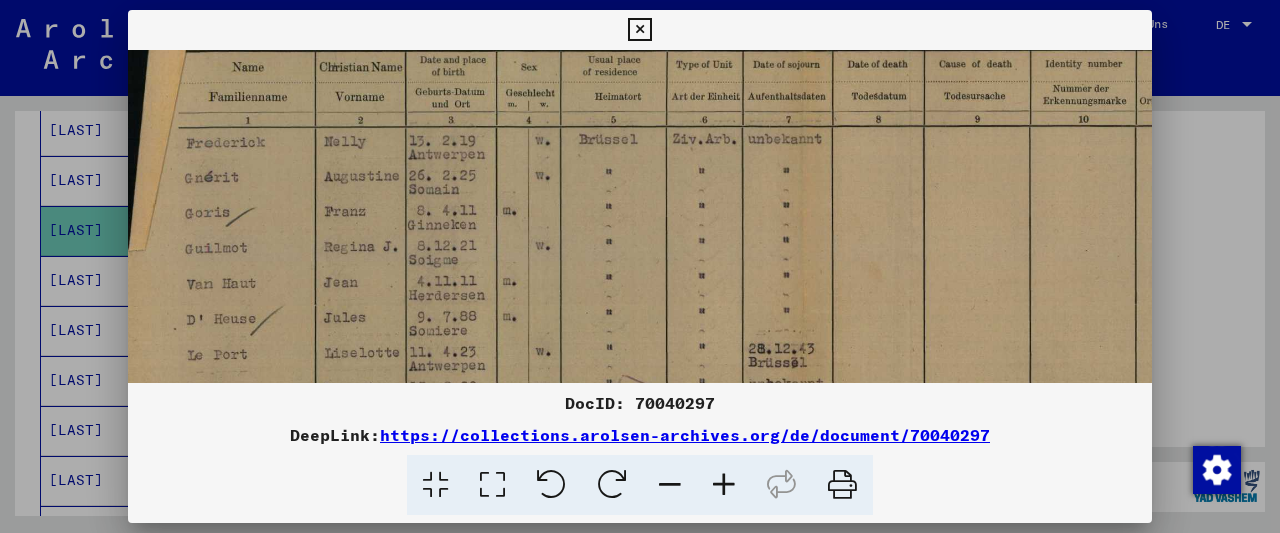 drag, startPoint x: 559, startPoint y: 194, endPoint x: 499, endPoint y: 234, distance: 72.11102 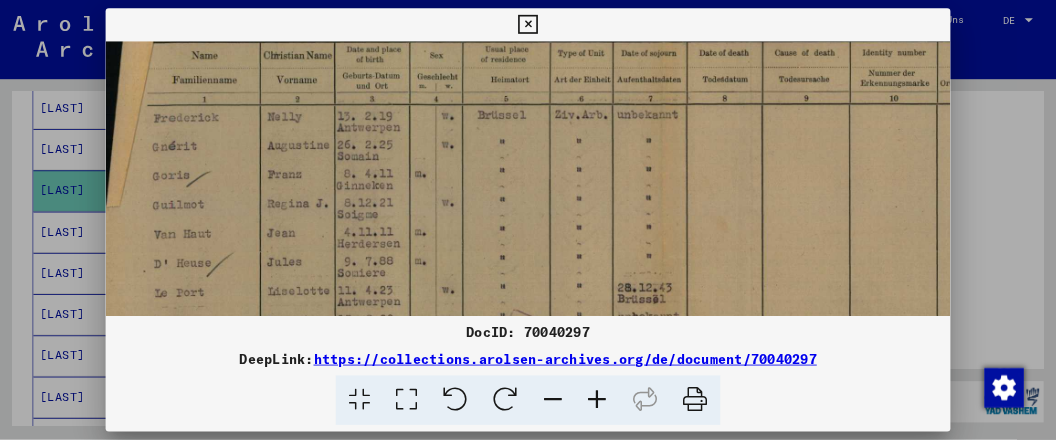 scroll, scrollTop: 519, scrollLeft: 0, axis: vertical 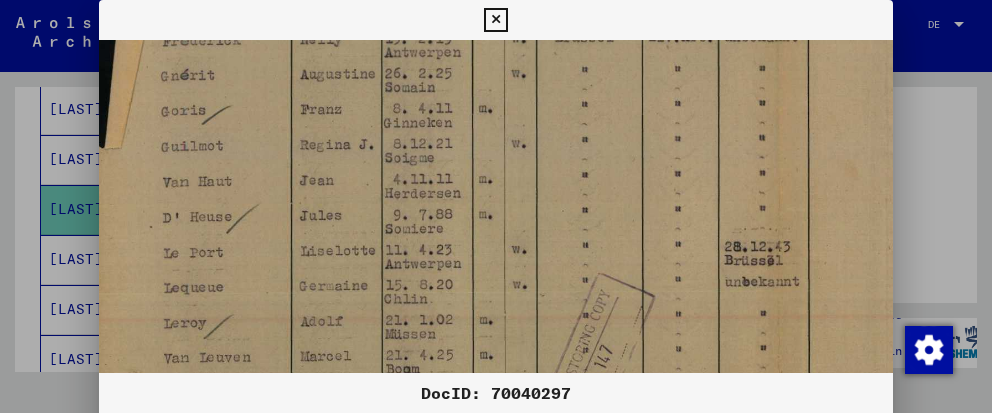 drag, startPoint x: 446, startPoint y: 196, endPoint x: 451, endPoint y: 105, distance: 91.13726 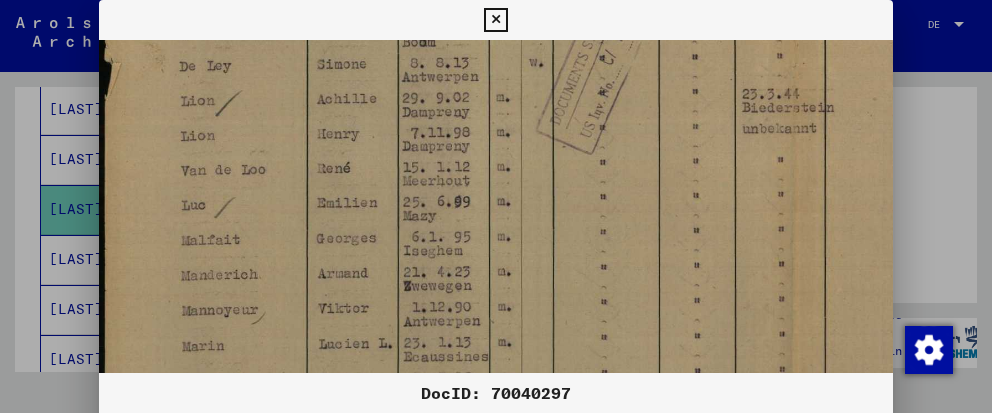 scroll, scrollTop: 515, scrollLeft: 0, axis: vertical 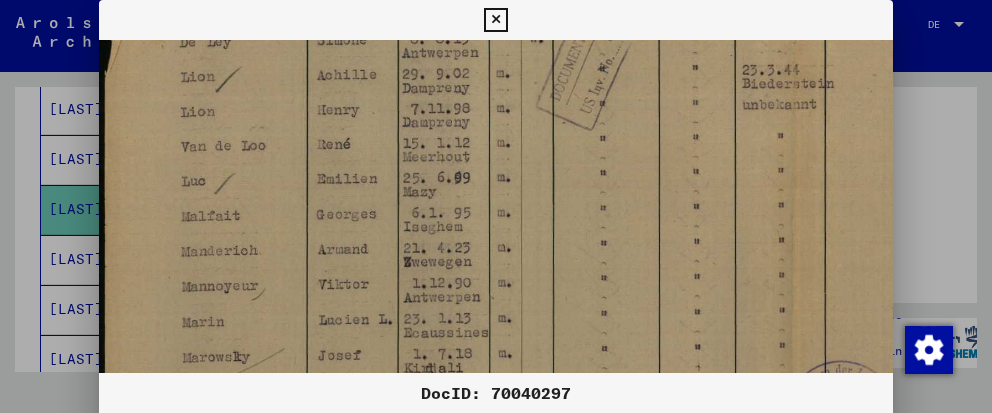 drag, startPoint x: 439, startPoint y: 307, endPoint x: 495, endPoint y: -37, distance: 348.52832 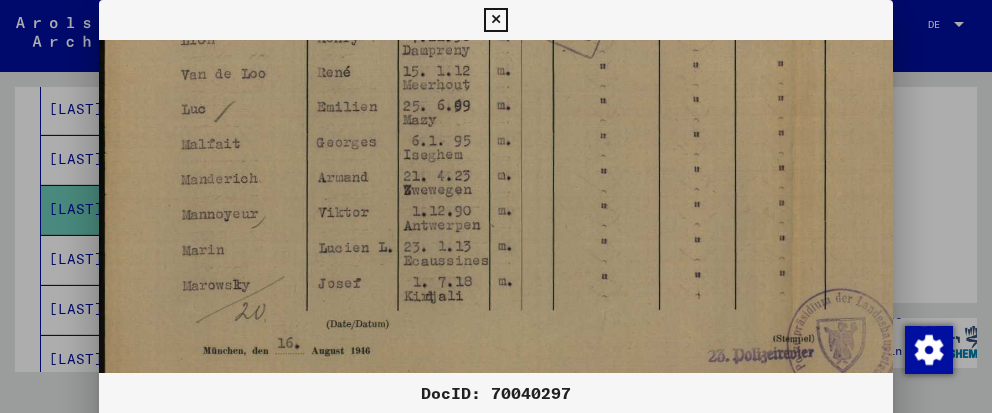 scroll, scrollTop: 590, scrollLeft: 0, axis: vertical 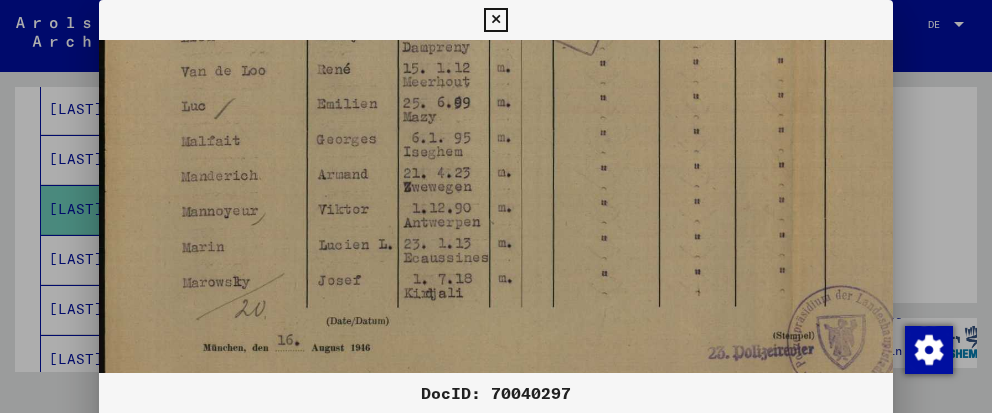 drag, startPoint x: 453, startPoint y: 207, endPoint x: 455, endPoint y: 134, distance: 73.02739 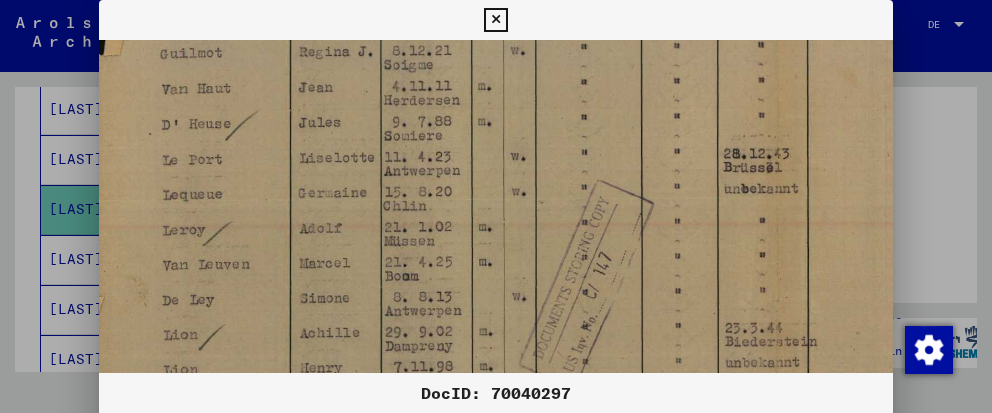 scroll, scrollTop: 257, scrollLeft: 24, axis: both 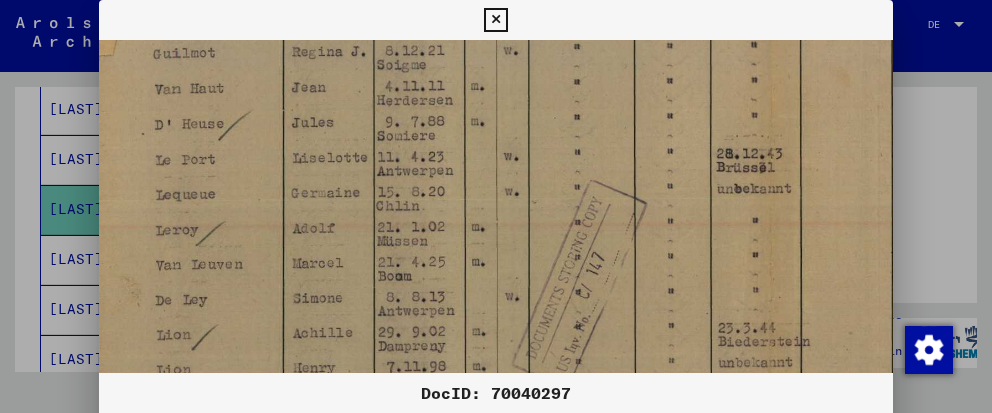 drag, startPoint x: 550, startPoint y: 115, endPoint x: 554, endPoint y: 450, distance: 335.02386 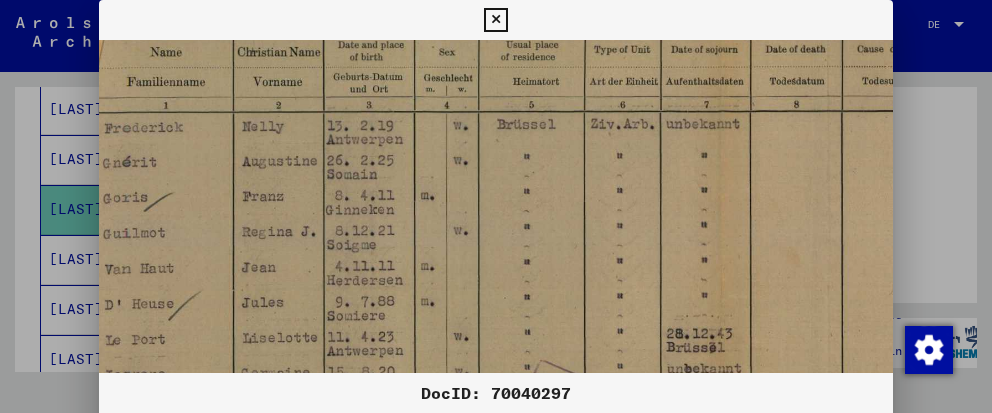 scroll, scrollTop: 42, scrollLeft: 87, axis: both 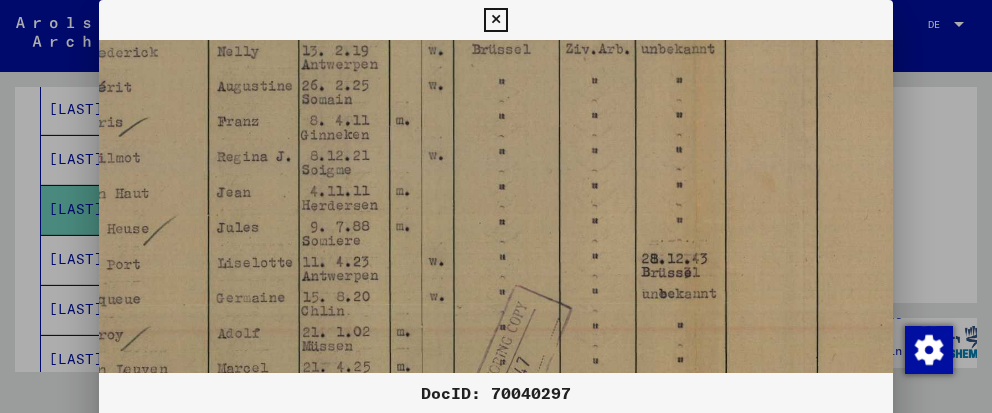 drag, startPoint x: 590, startPoint y: 49, endPoint x: 531, endPoint y: 151, distance: 117.83463 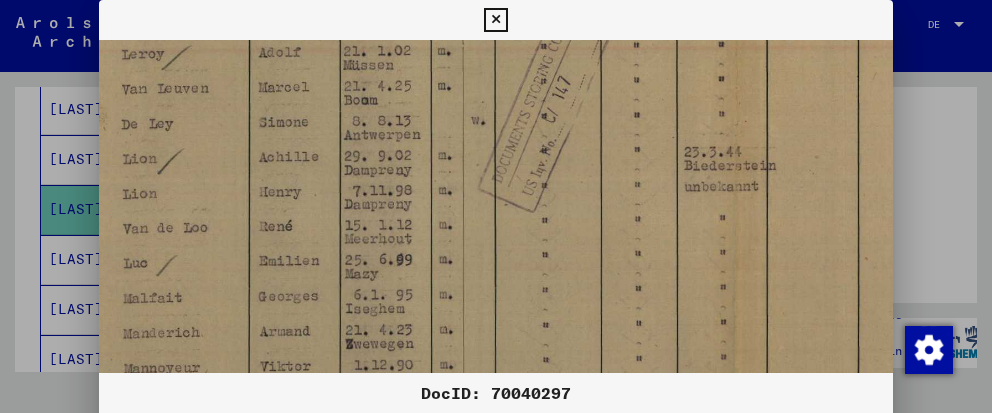 scroll, scrollTop: 465, scrollLeft: 52, axis: both 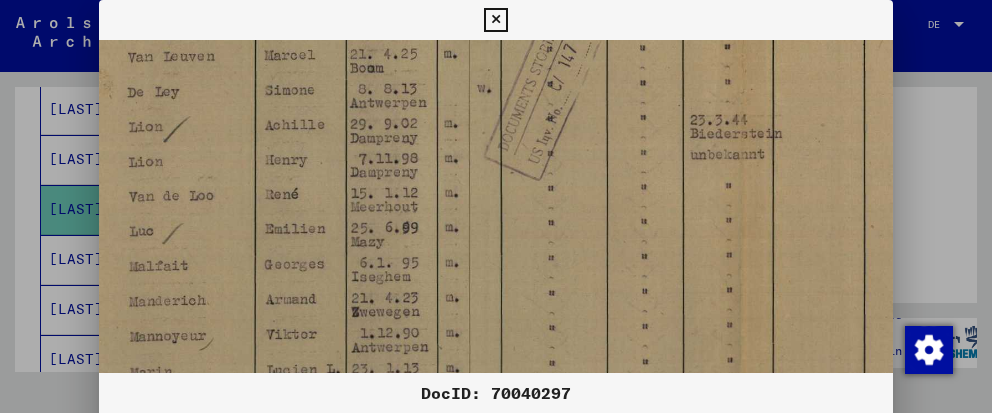 drag, startPoint x: 520, startPoint y: 230, endPoint x: 568, endPoint y: -83, distance: 316.65912 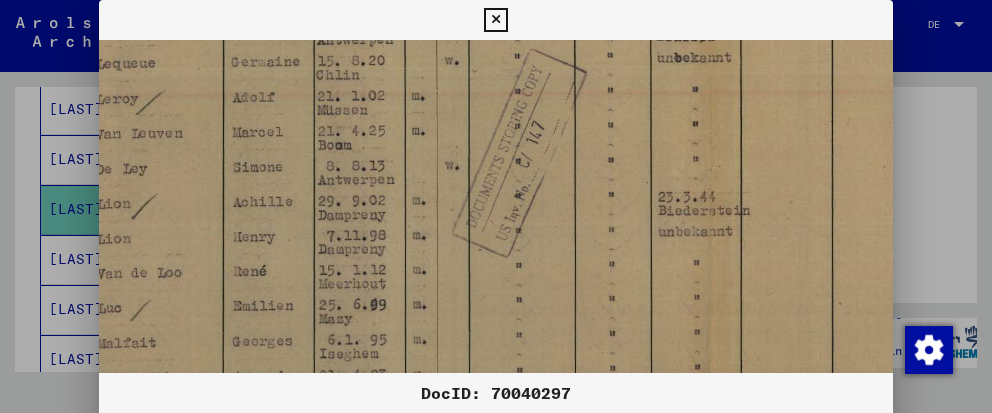 scroll, scrollTop: 387, scrollLeft: 84, axis: both 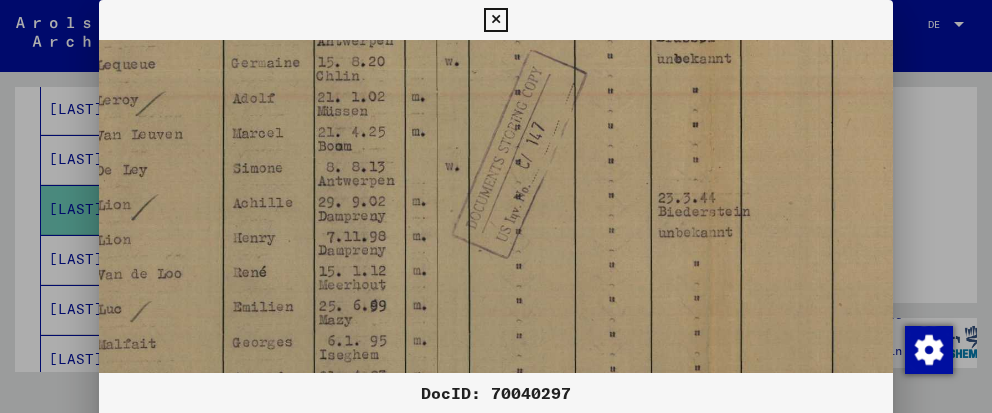 drag, startPoint x: 560, startPoint y: 244, endPoint x: 529, endPoint y: 322, distance: 83.9345 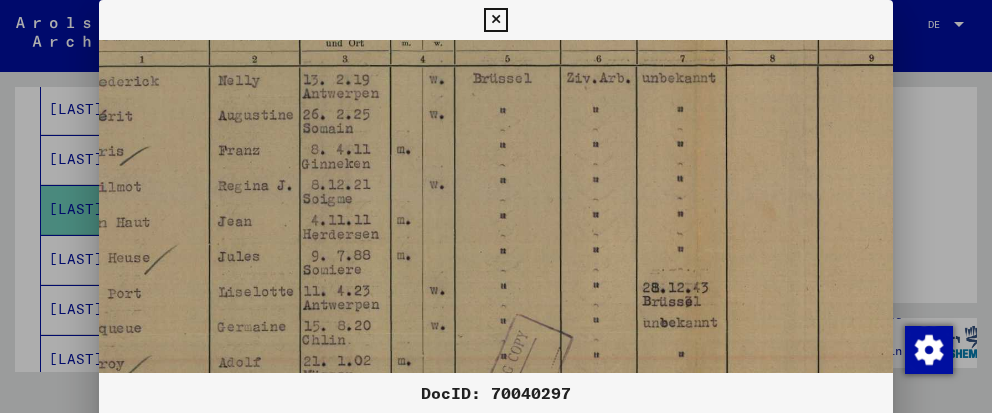 drag, startPoint x: 628, startPoint y: 66, endPoint x: 611, endPoint y: 327, distance: 261.55304 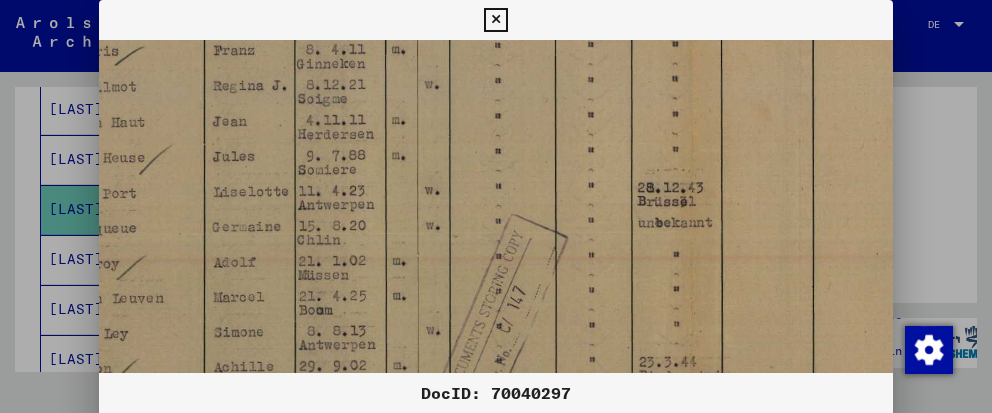 scroll, scrollTop: 289, scrollLeft: 107, axis: both 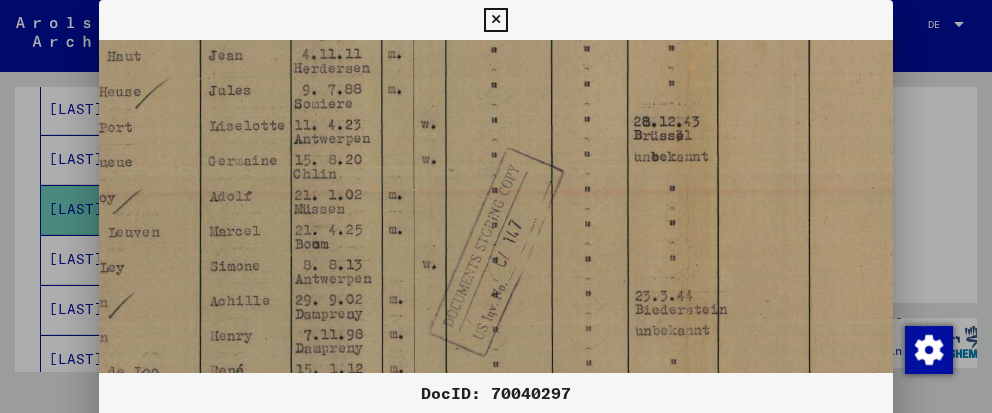 drag, startPoint x: 614, startPoint y: 264, endPoint x: 608, endPoint y: 100, distance: 164.10973 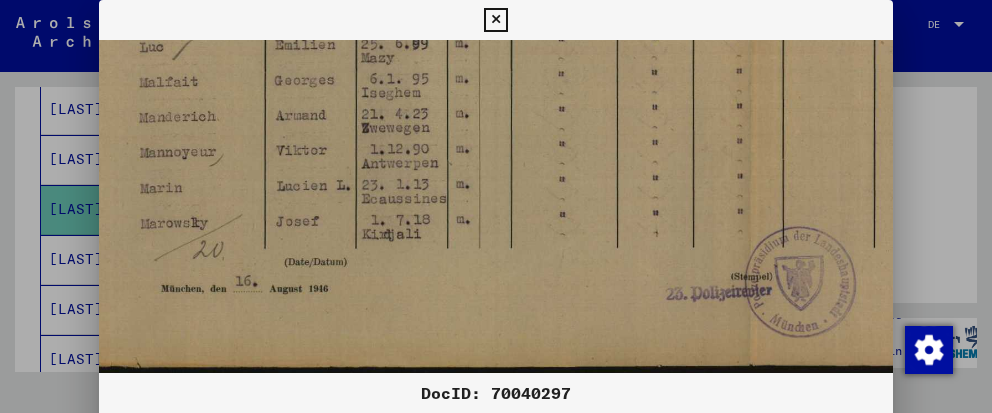scroll, scrollTop: 649, scrollLeft: 41, axis: both 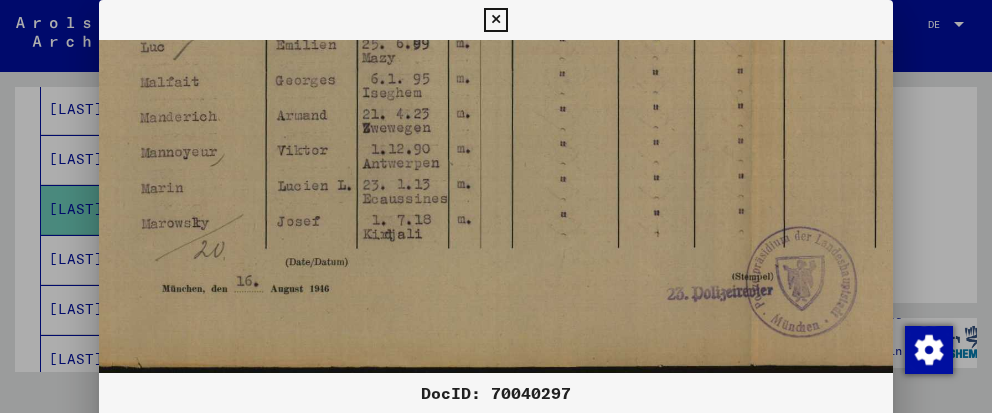 drag, startPoint x: 549, startPoint y: 358, endPoint x: 614, endPoint y: -107, distance: 469.52103 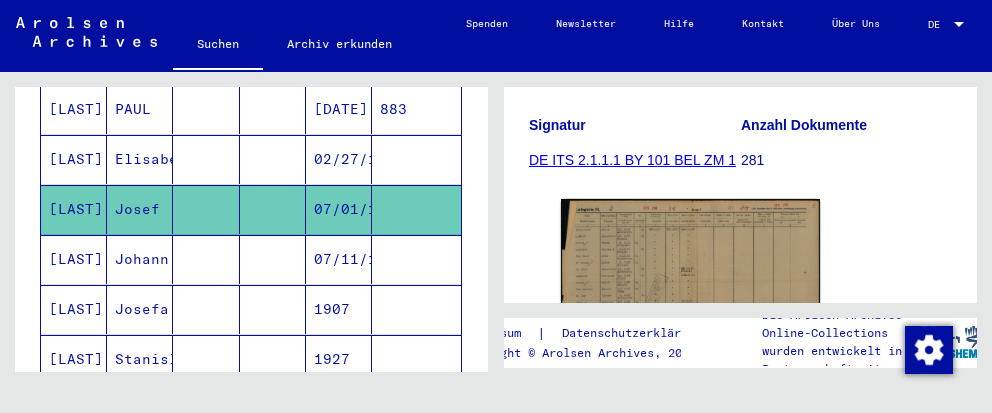 click on "[LAST]" at bounding box center [74, 309] 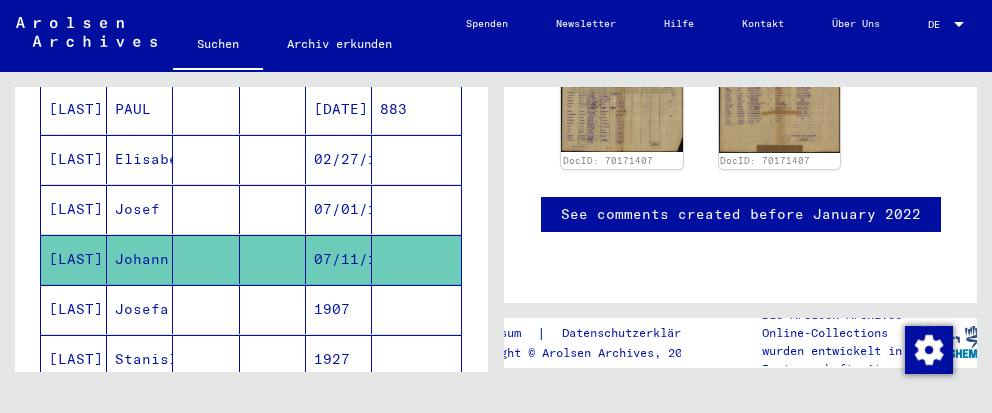 scroll, scrollTop: 316, scrollLeft: 0, axis: vertical 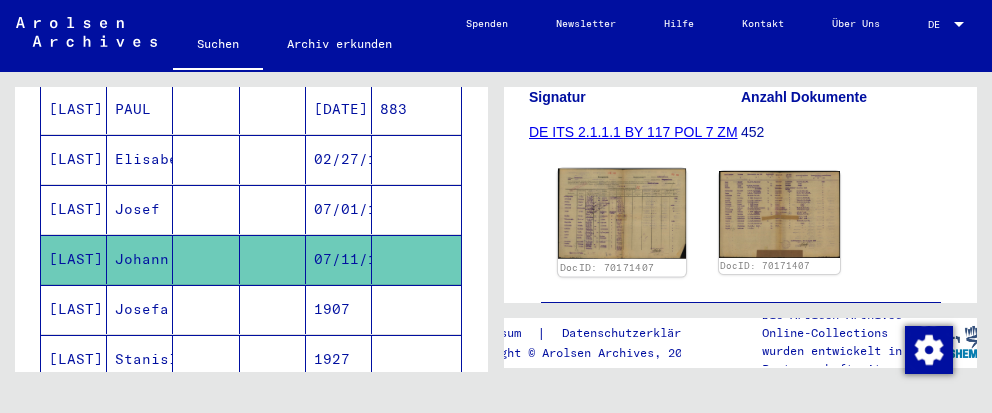 click 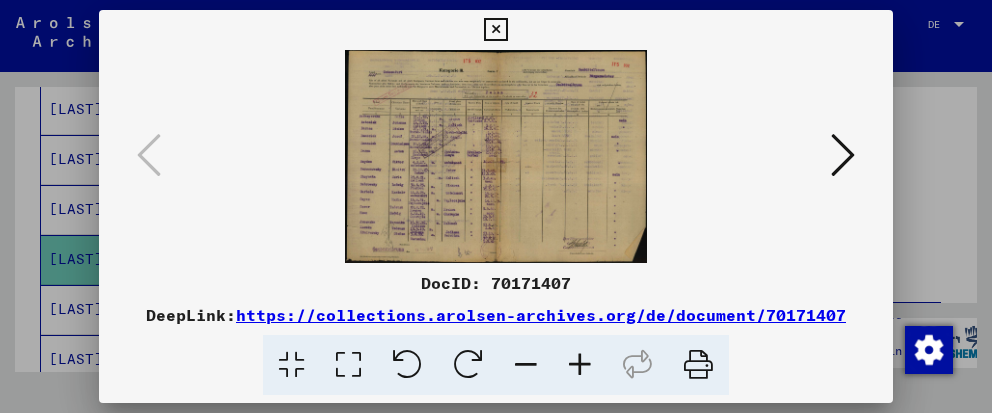 click at bounding box center (580, 365) 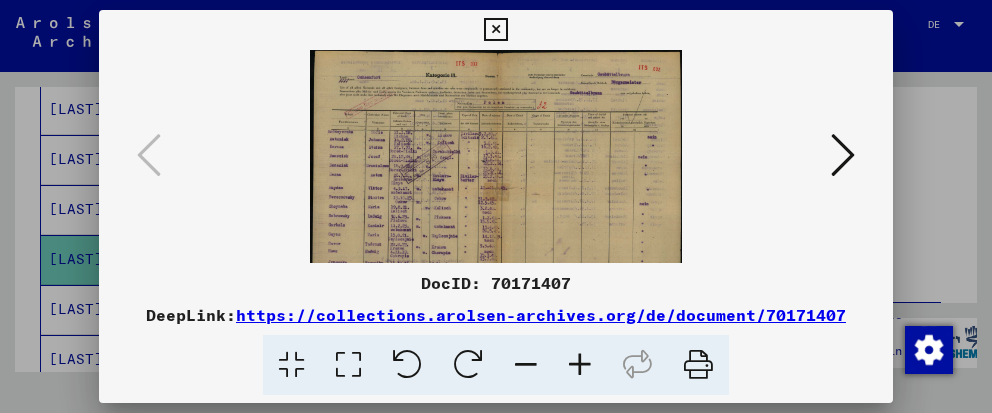 click at bounding box center [580, 365] 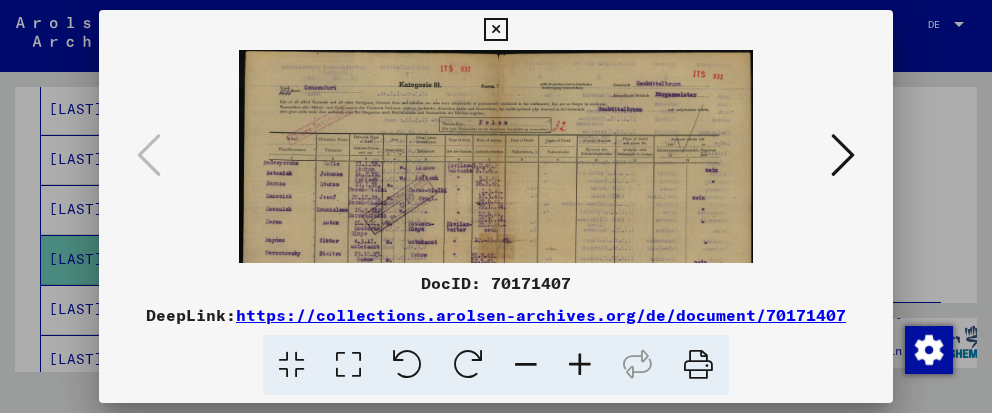 click at bounding box center [580, 365] 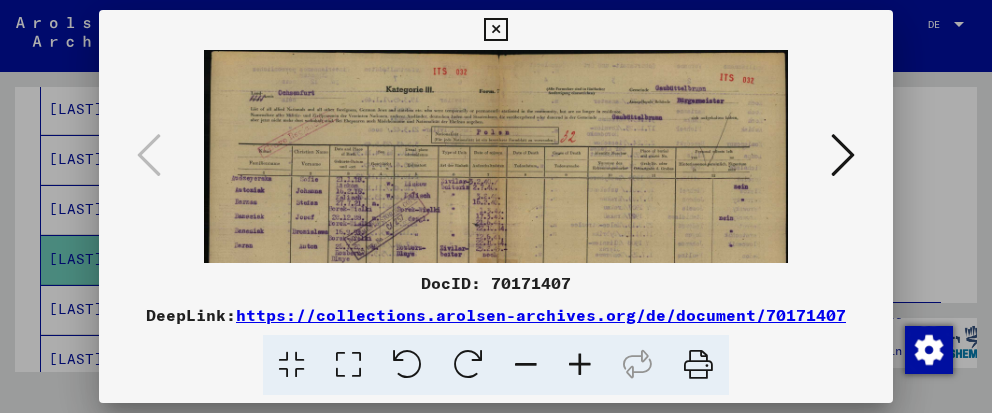 click at bounding box center [580, 365] 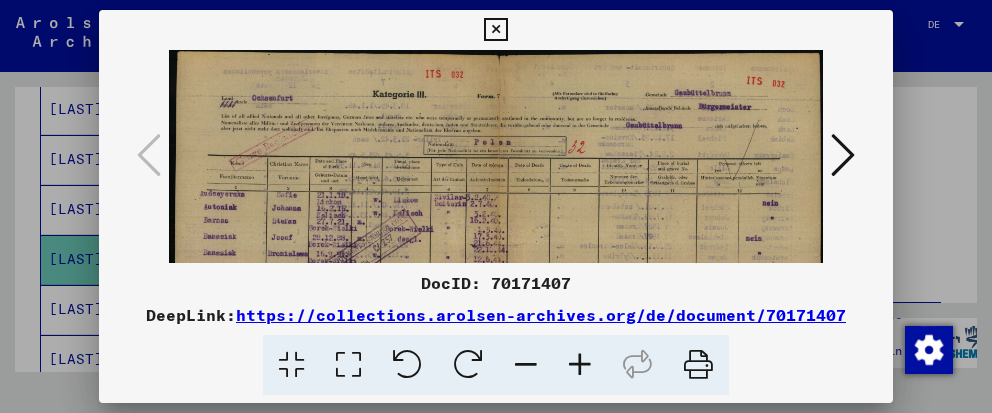 click at bounding box center [580, 365] 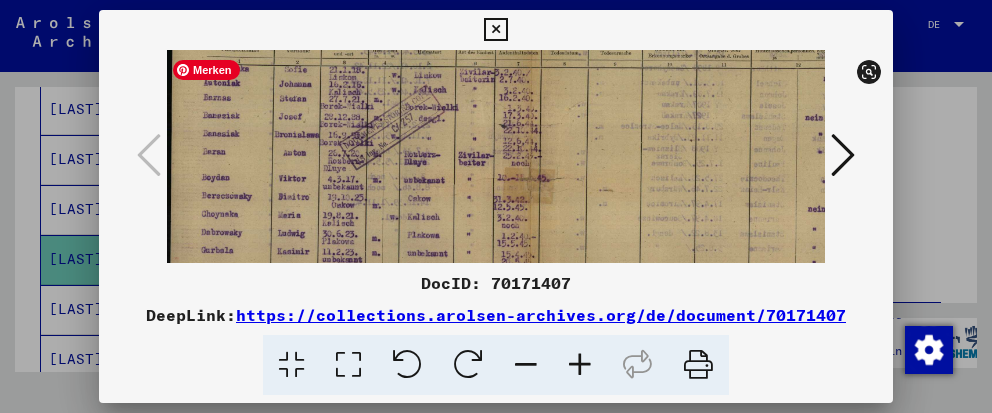 scroll, scrollTop: 144, scrollLeft: 2, axis: both 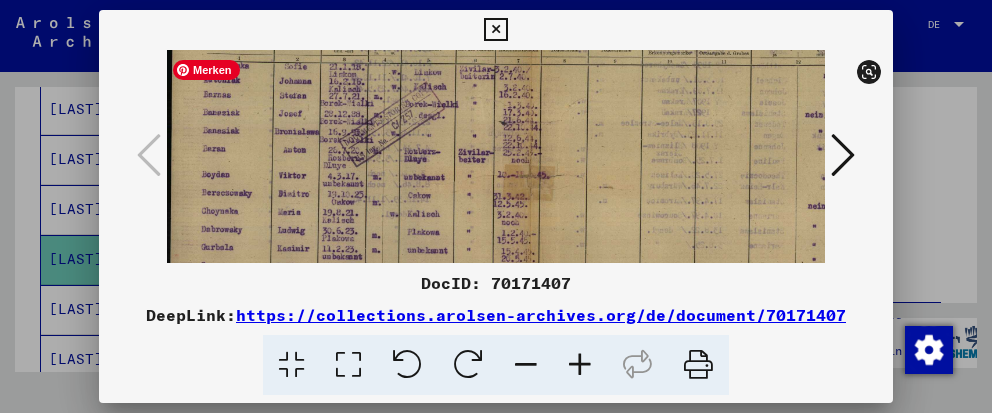 drag, startPoint x: 452, startPoint y: 240, endPoint x: 450, endPoint y: 96, distance: 144.01389 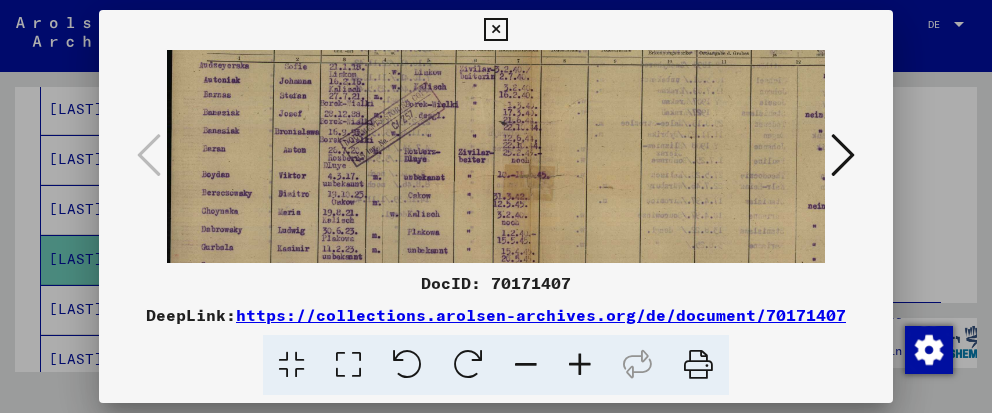 click at bounding box center (580, 365) 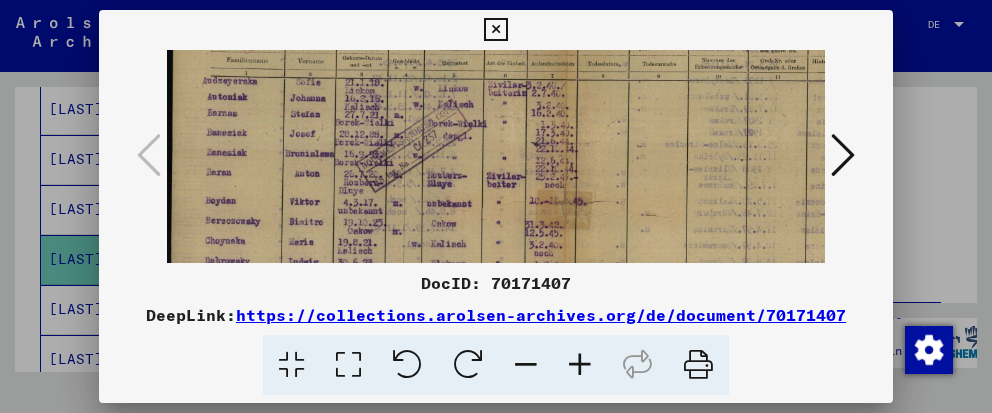 click at bounding box center (580, 365) 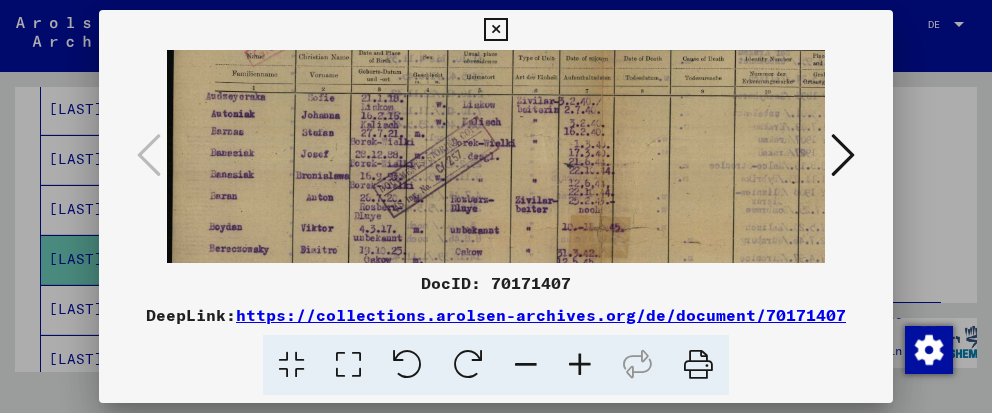 click at bounding box center [580, 365] 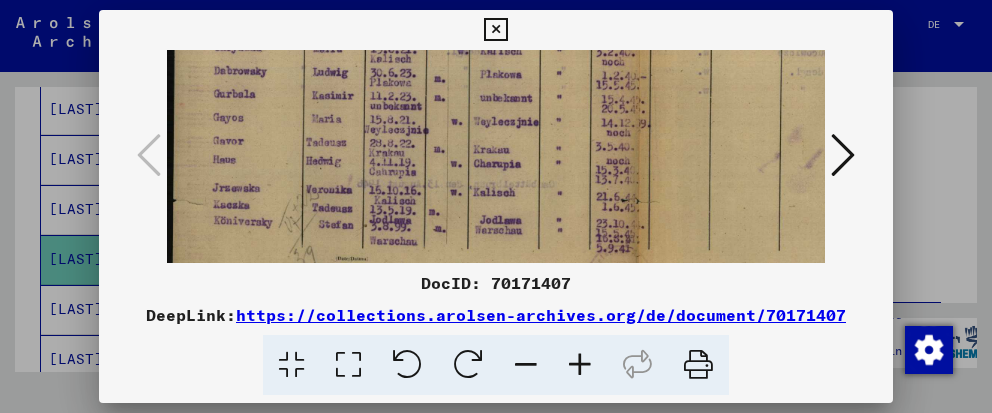 scroll, scrollTop: 398, scrollLeft: 0, axis: vertical 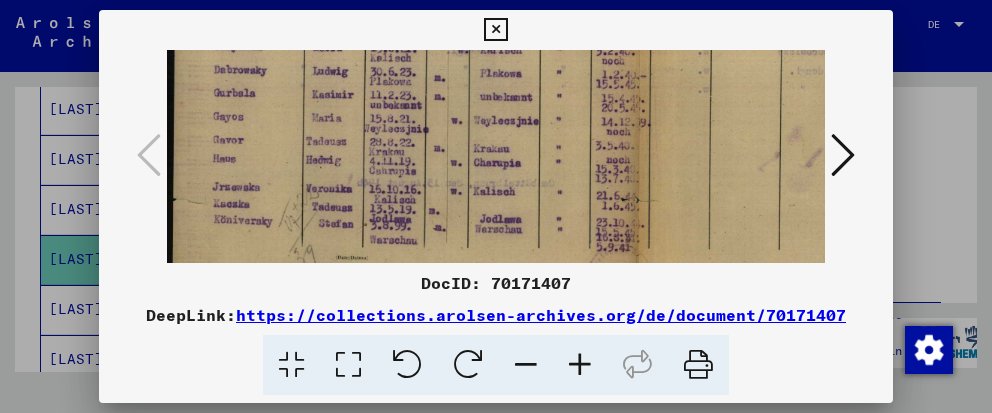 drag, startPoint x: 447, startPoint y: 218, endPoint x: 511, endPoint y: -36, distance: 261.93893 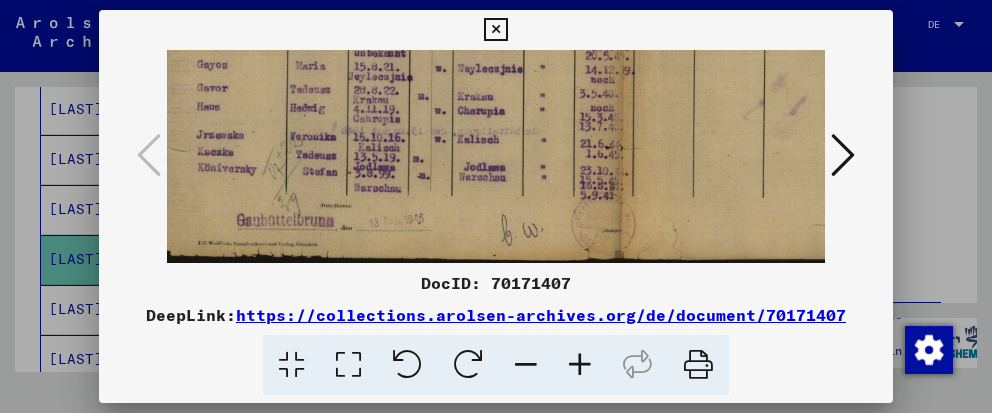 drag, startPoint x: 515, startPoint y: 188, endPoint x: 505, endPoint y: 137, distance: 51.971146 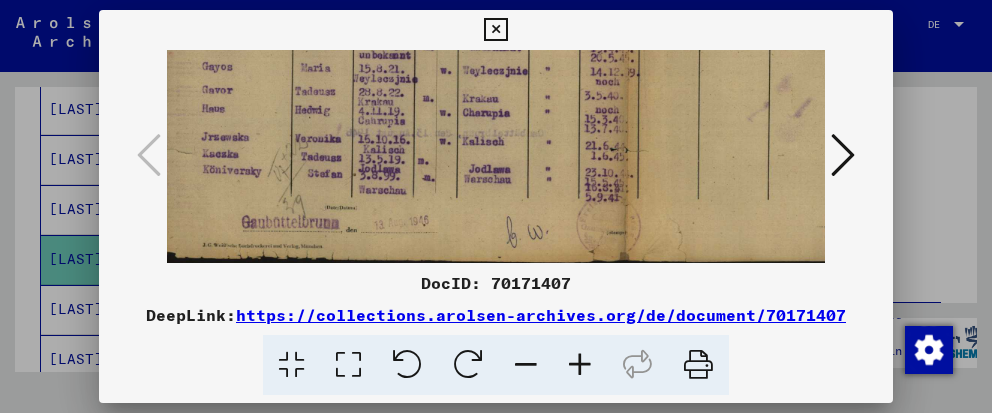 click at bounding box center [843, 155] 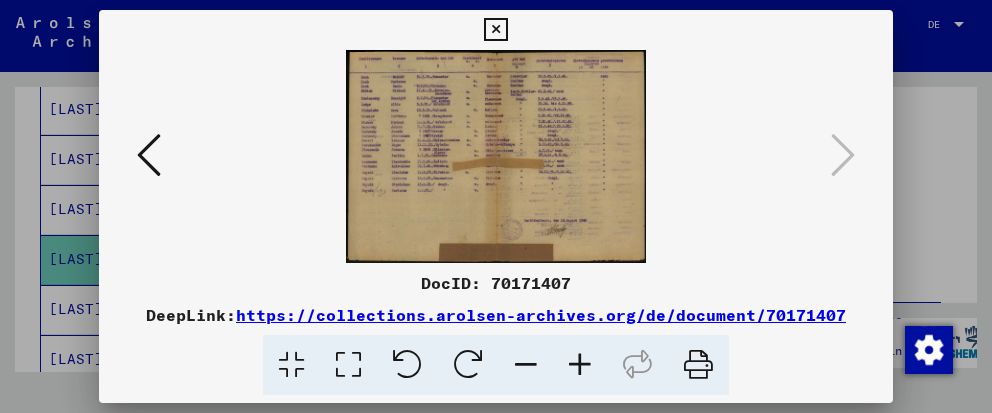 scroll, scrollTop: 0, scrollLeft: 0, axis: both 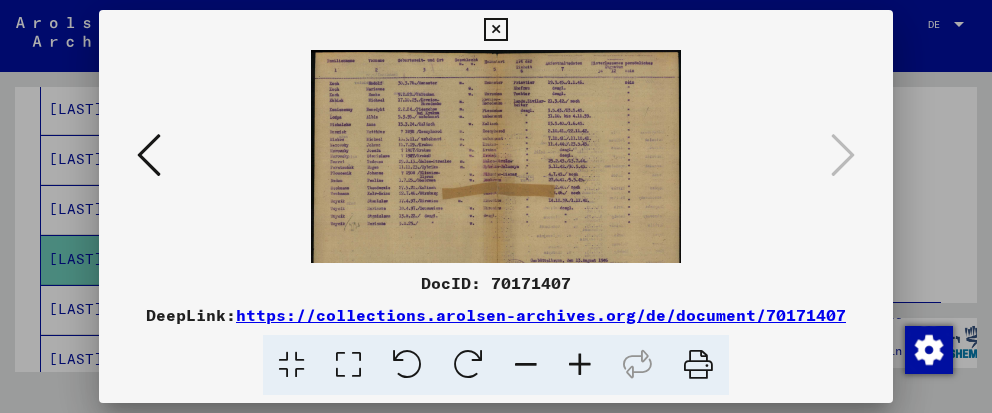 click at bounding box center (580, 365) 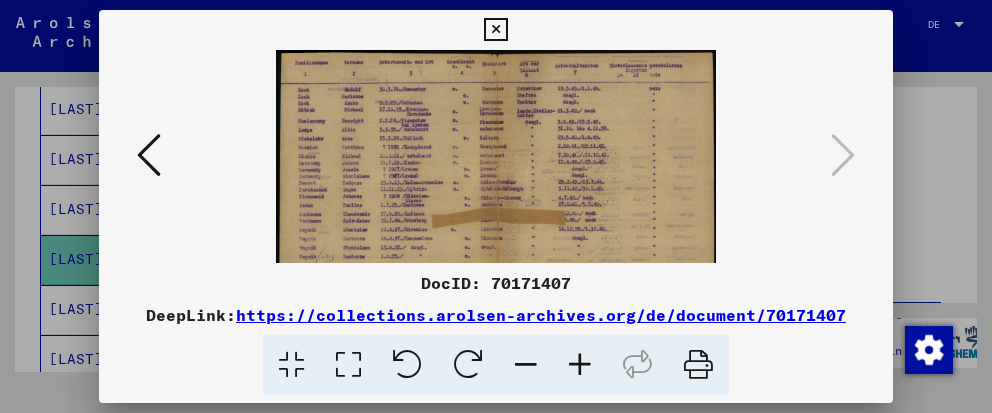 click at bounding box center (580, 365) 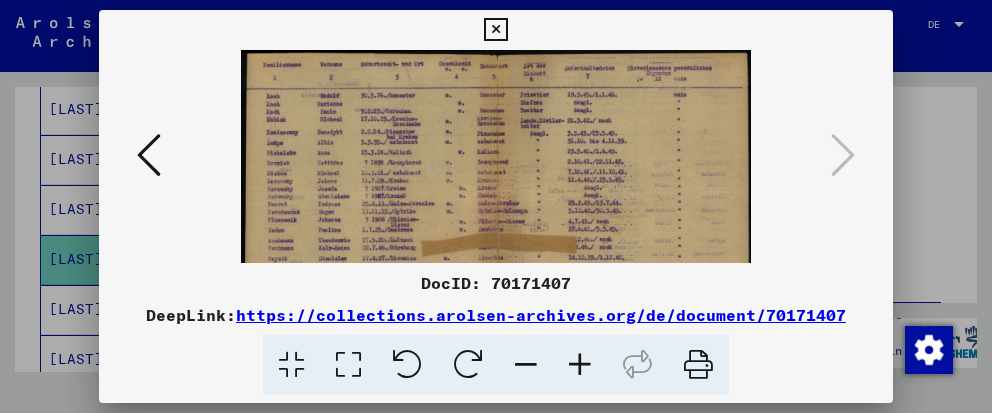 click at bounding box center [580, 365] 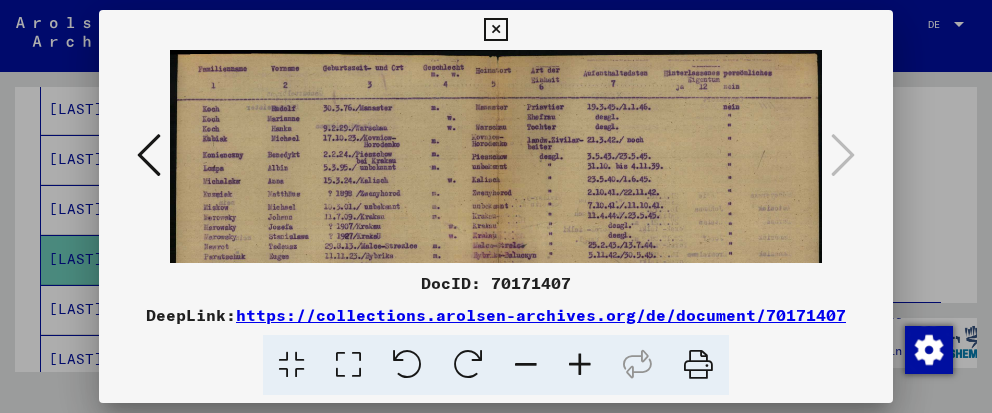click at bounding box center [580, 365] 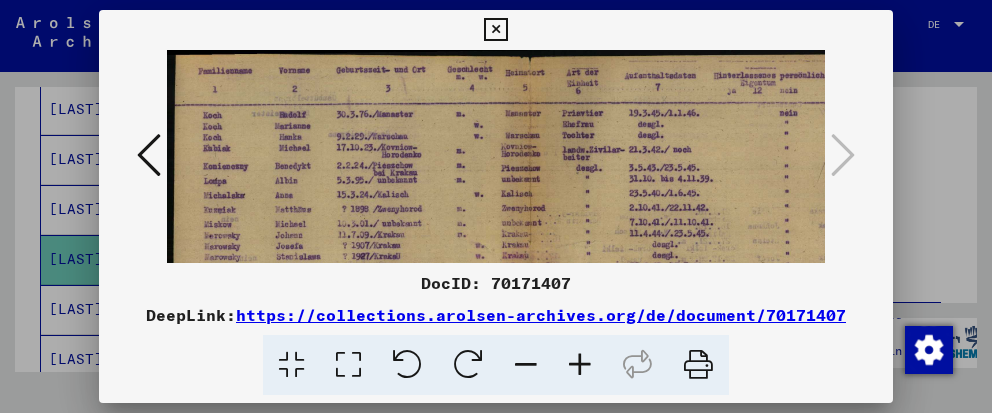 click at bounding box center [580, 365] 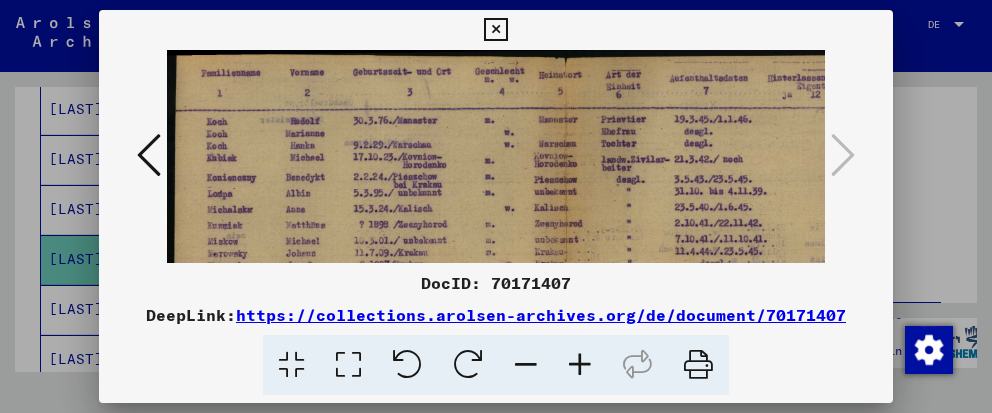 click at bounding box center (580, 365) 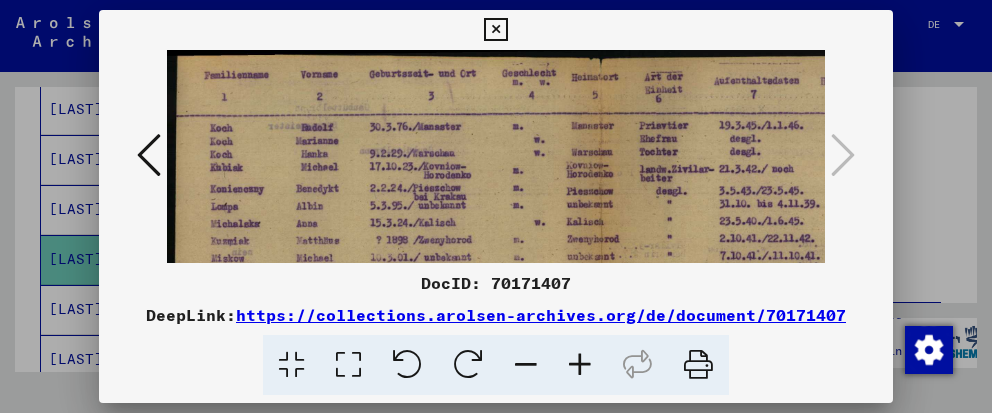click at bounding box center [580, 365] 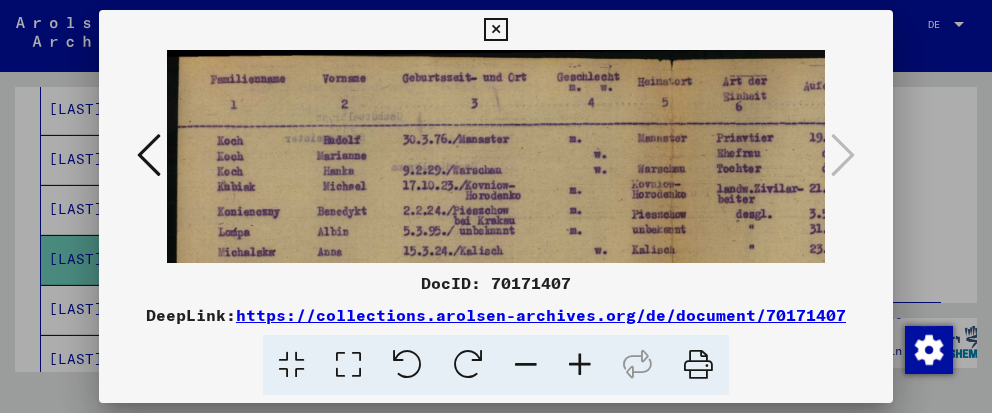 click at bounding box center [580, 365] 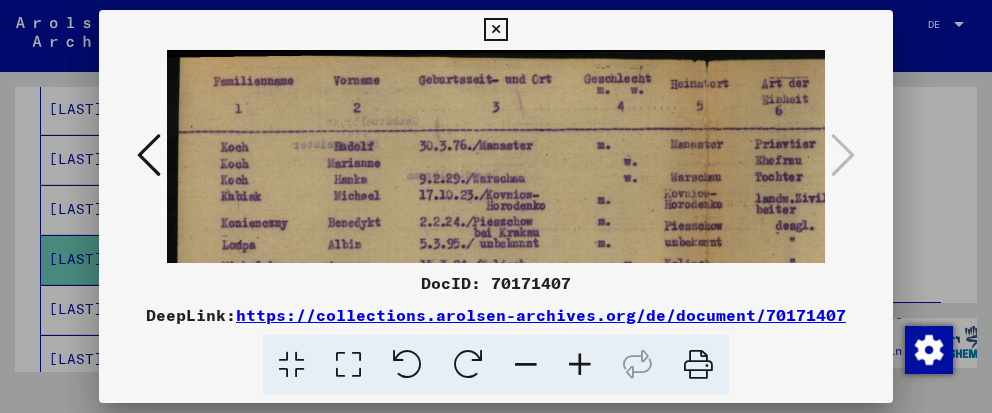 click at bounding box center (580, 365) 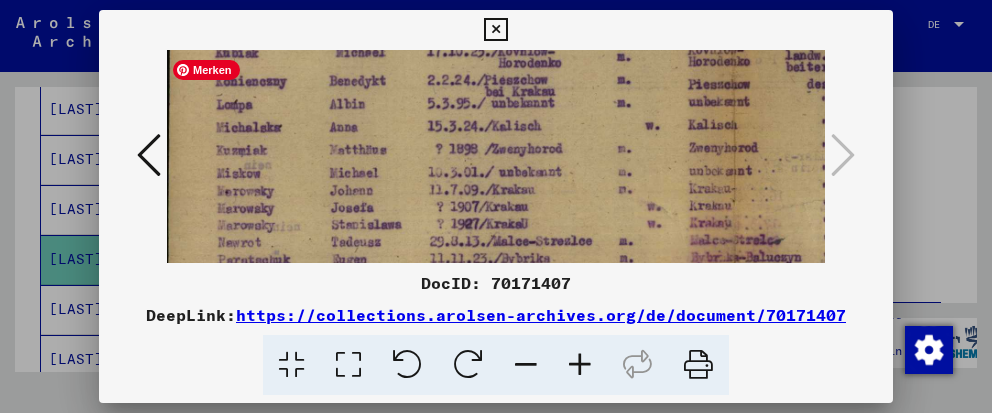 drag, startPoint x: 484, startPoint y: 198, endPoint x: 476, endPoint y: 45, distance: 153.20901 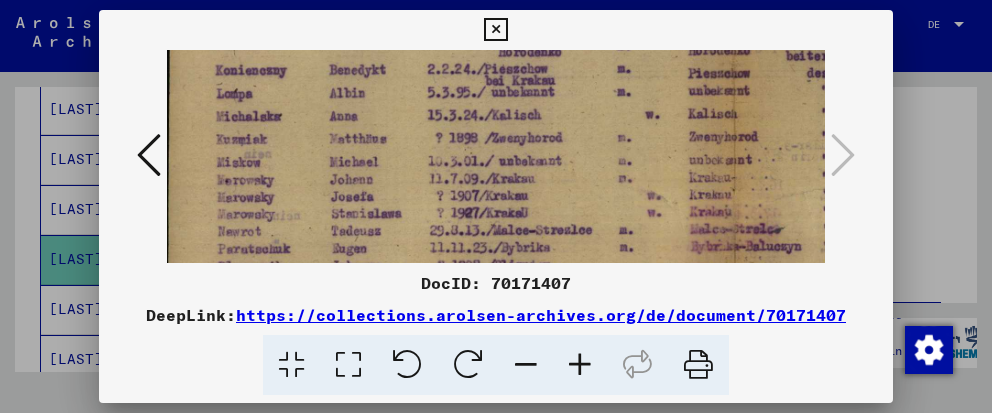 scroll, scrollTop: 206, scrollLeft: 14, axis: both 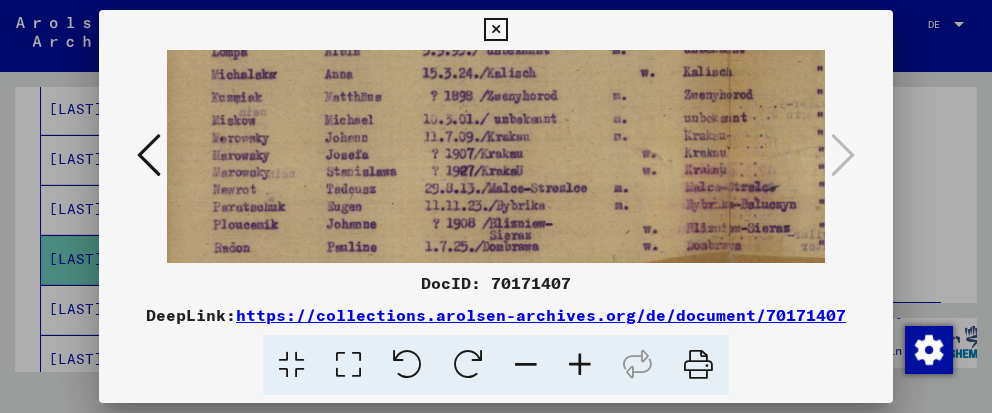 drag, startPoint x: 551, startPoint y: 231, endPoint x: 546, endPoint y: 179, distance: 52.23983 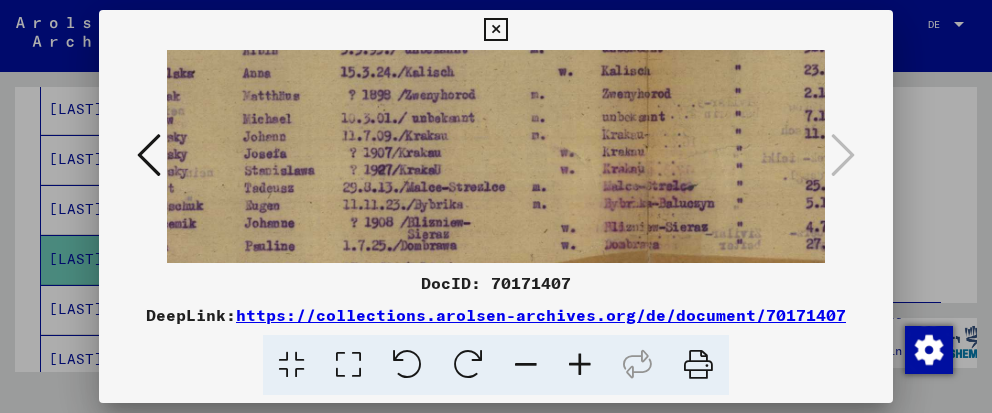 scroll, scrollTop: 208, scrollLeft: 105, axis: both 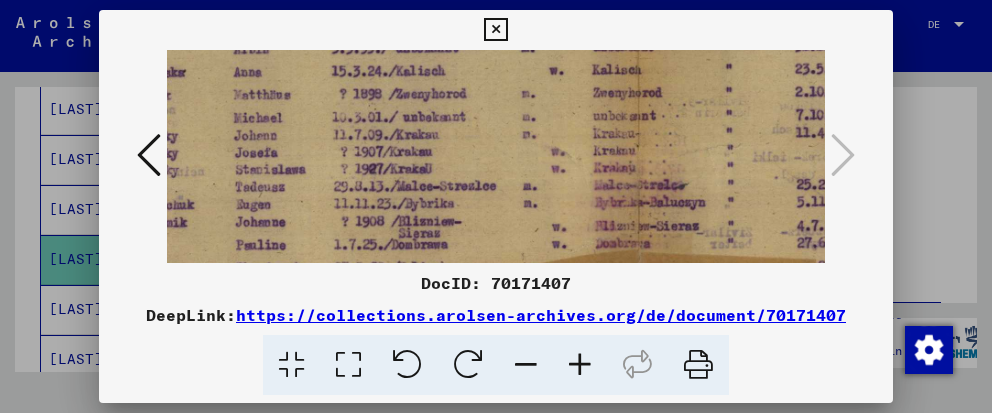 drag, startPoint x: 519, startPoint y: 179, endPoint x: 432, endPoint y: 175, distance: 87.0919 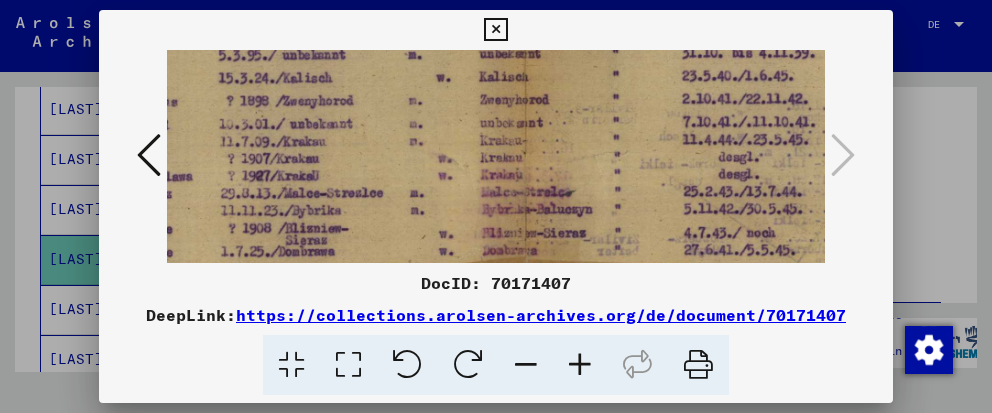 scroll, scrollTop: 201, scrollLeft: 219, axis: both 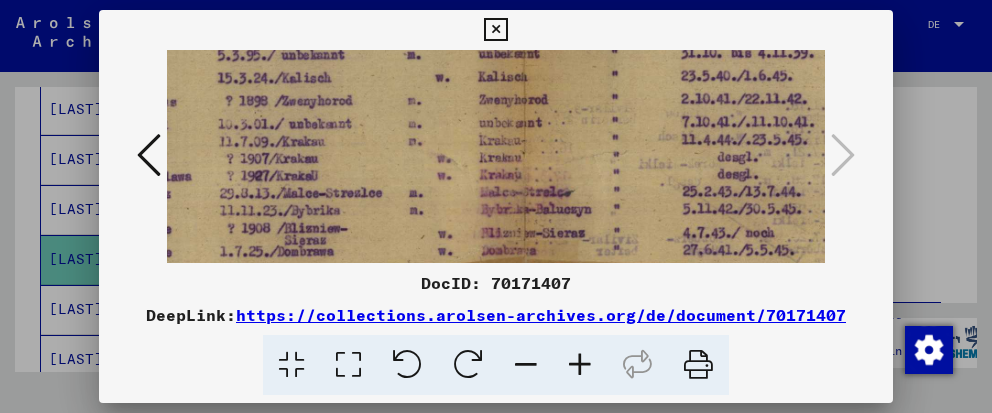 drag, startPoint x: 623, startPoint y: 165, endPoint x: 512, endPoint y: 172, distance: 111.220505 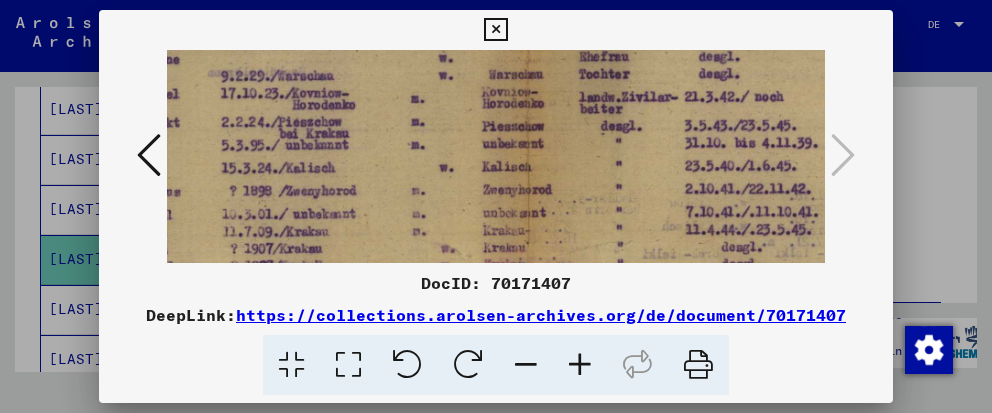 drag, startPoint x: 645, startPoint y: 88, endPoint x: 649, endPoint y: 176, distance: 88.09086 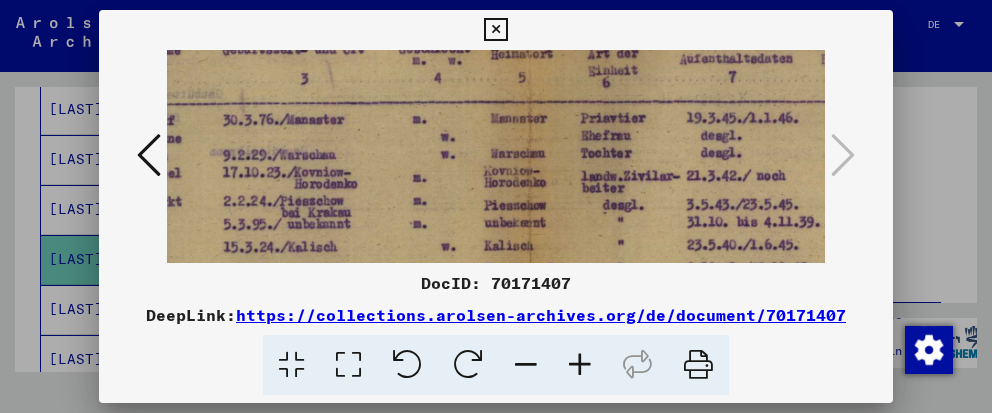 scroll, scrollTop: 10, scrollLeft: 213, axis: both 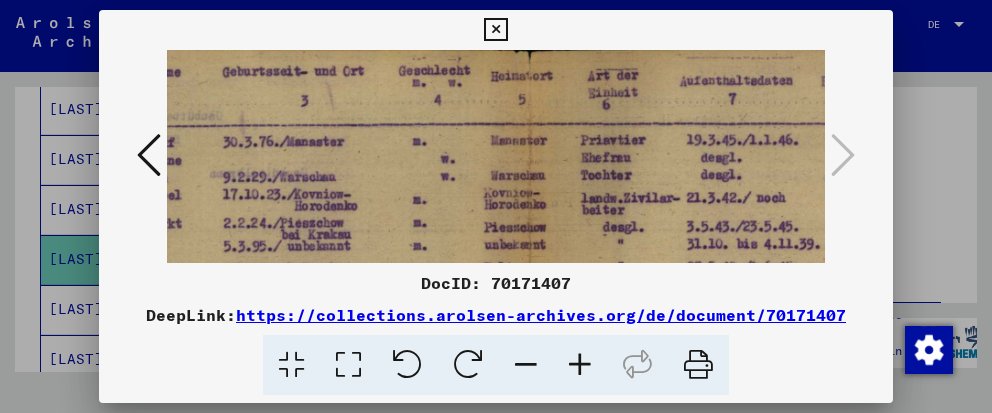 drag, startPoint x: 648, startPoint y: 115, endPoint x: 649, endPoint y: 215, distance: 100.005 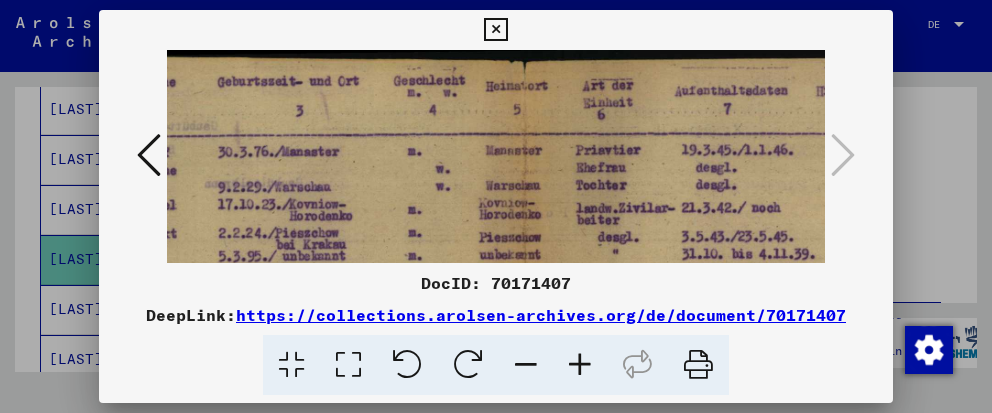 scroll, scrollTop: 0, scrollLeft: 219, axis: horizontal 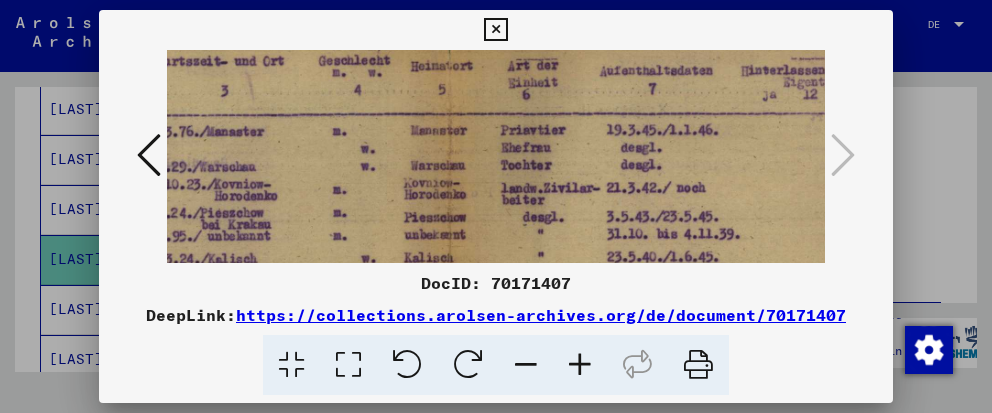 drag, startPoint x: 662, startPoint y: 151, endPoint x: 669, endPoint y: 166, distance: 16.552946 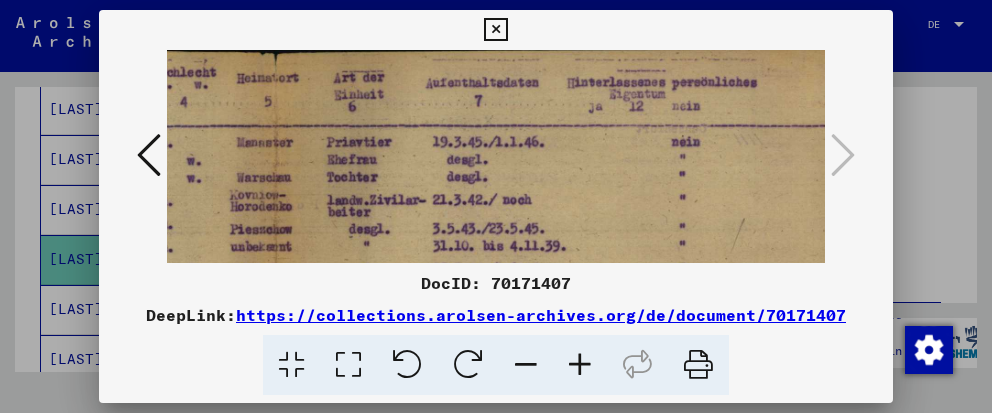 scroll, scrollTop: 8, scrollLeft: 468, axis: both 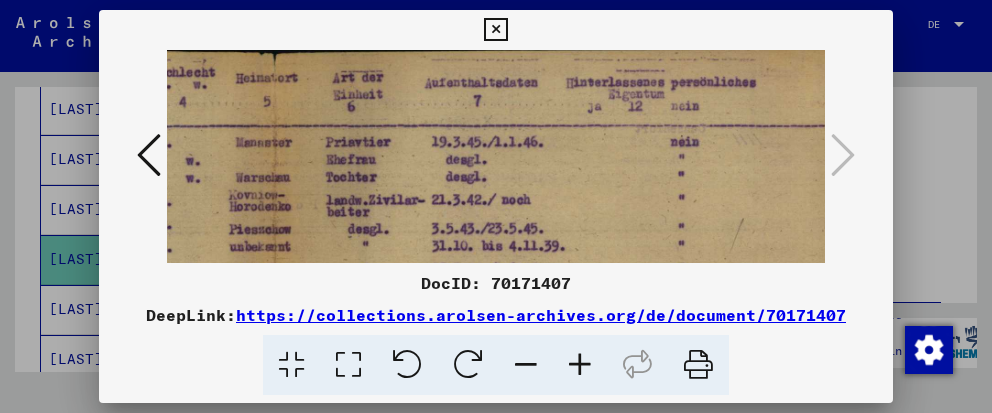 drag, startPoint x: 758, startPoint y: 147, endPoint x: 586, endPoint y: 164, distance: 172.83807 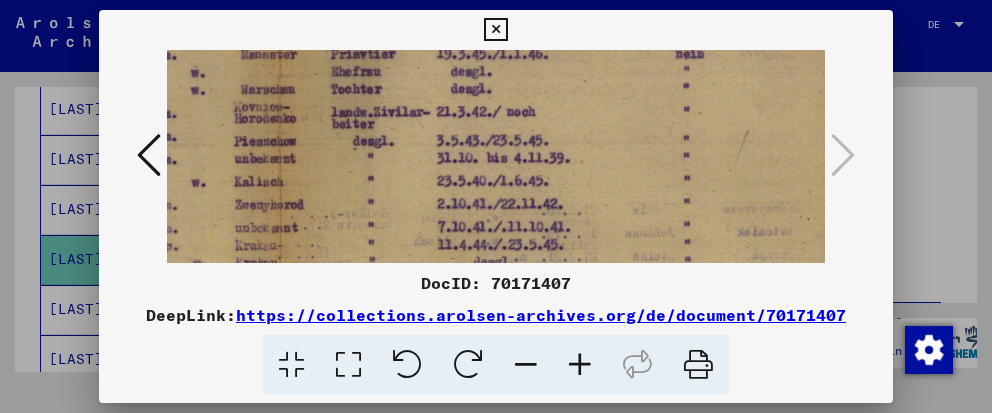 scroll, scrollTop: 97, scrollLeft: 463, axis: both 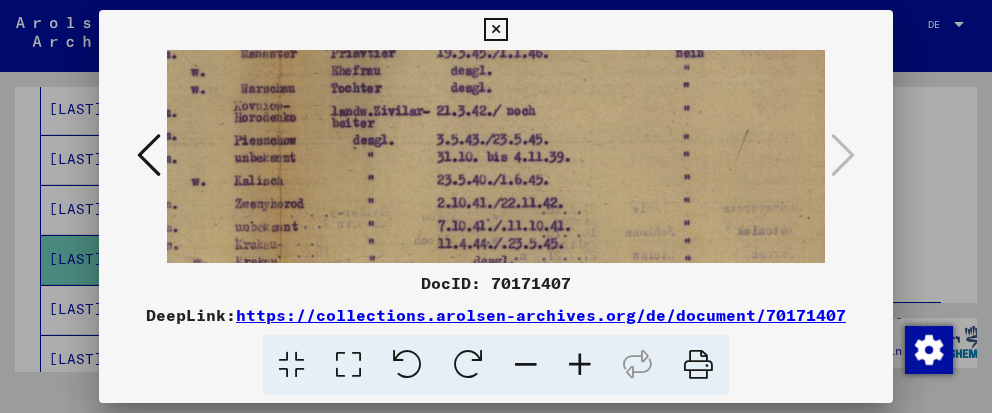 drag, startPoint x: 593, startPoint y: 200, endPoint x: 598, endPoint y: 114, distance: 86.145226 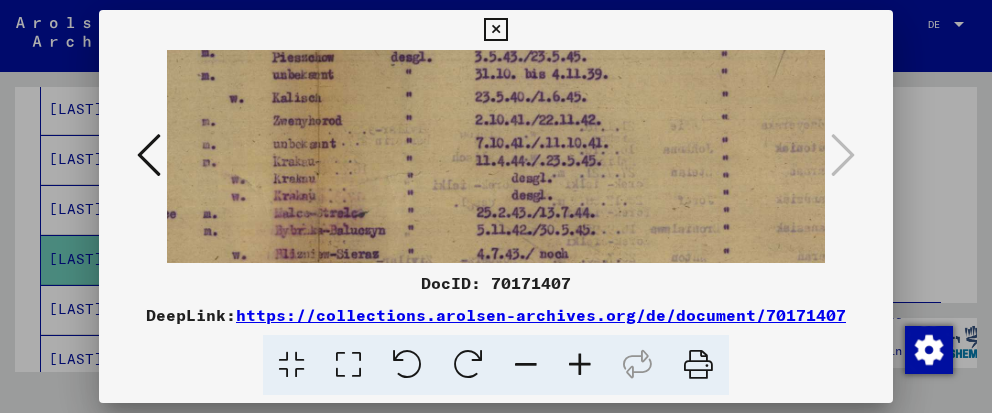 scroll, scrollTop: 181, scrollLeft: 425, axis: both 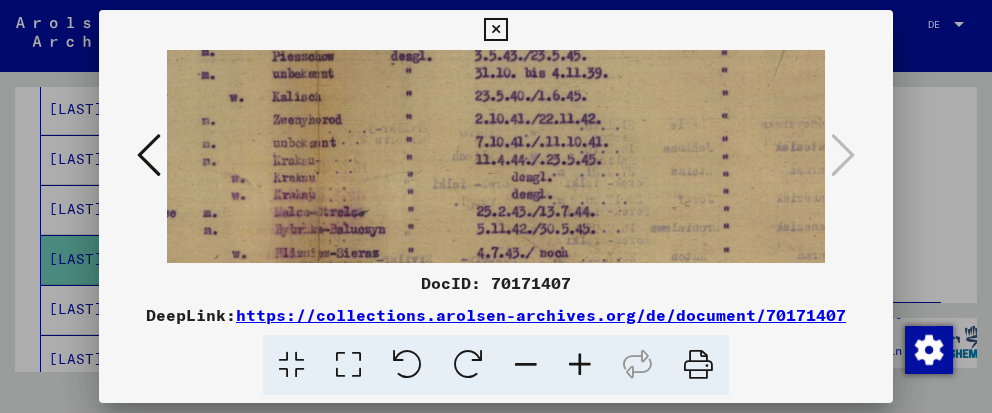 drag, startPoint x: 593, startPoint y: 203, endPoint x: 630, endPoint y: 121, distance: 89.961105 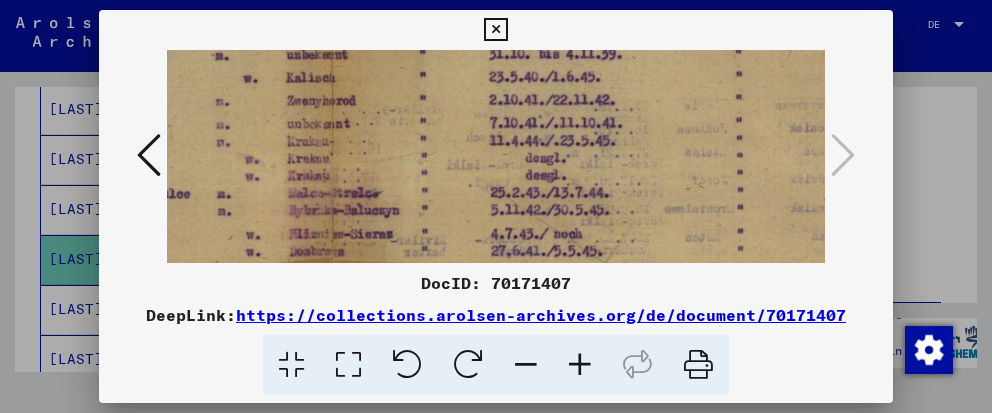 scroll, scrollTop: 199, scrollLeft: 411, axis: both 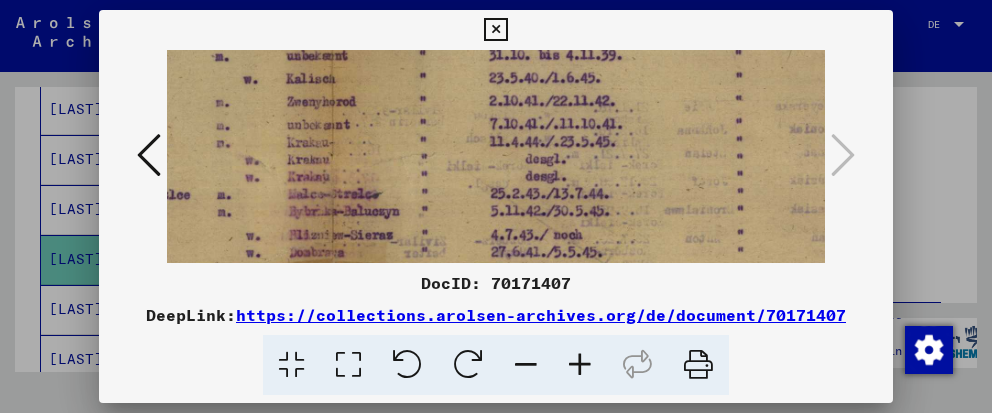 drag, startPoint x: 596, startPoint y: 231, endPoint x: 609, endPoint y: 214, distance: 21.400934 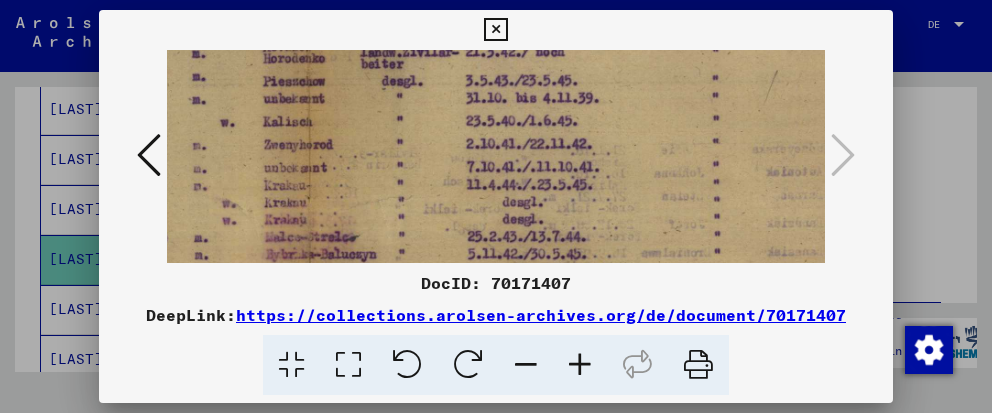 scroll, scrollTop: 138, scrollLeft: 435, axis: both 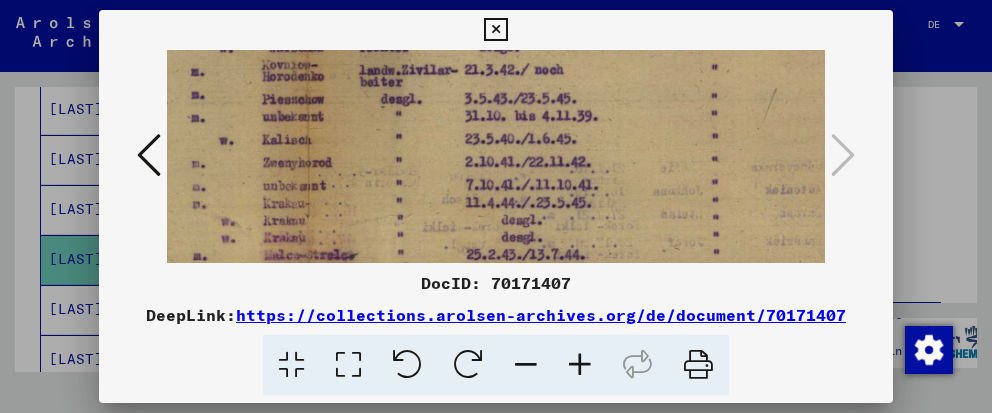 drag, startPoint x: 625, startPoint y: 161, endPoint x: 602, endPoint y: 220, distance: 63.324562 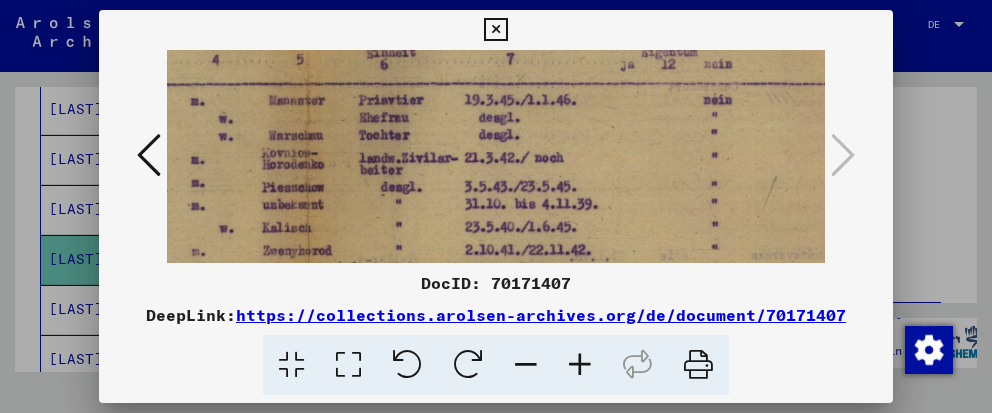 drag, startPoint x: 575, startPoint y: 131, endPoint x: 554, endPoint y: 154, distance: 31.144823 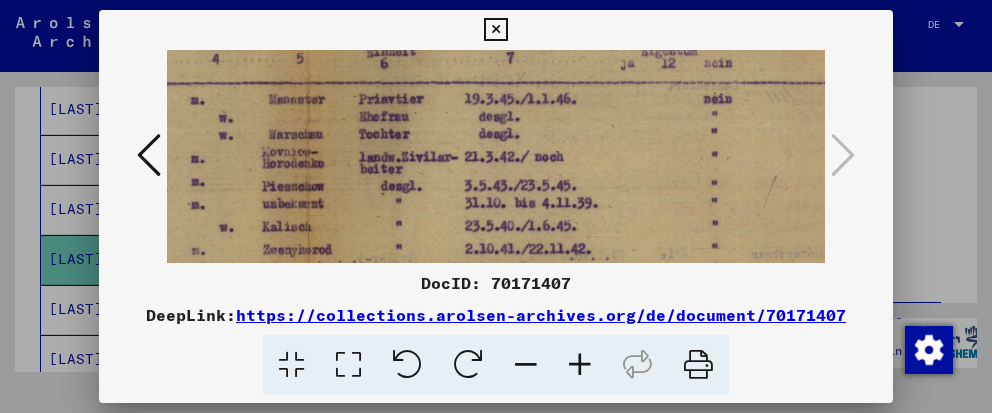scroll, scrollTop: 0, scrollLeft: 420, axis: horizontal 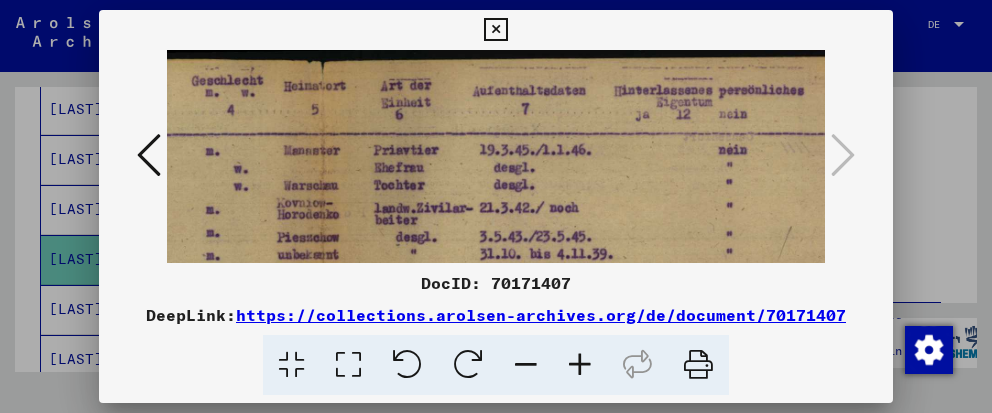 drag, startPoint x: 548, startPoint y: 135, endPoint x: 562, endPoint y: 270, distance: 135.72398 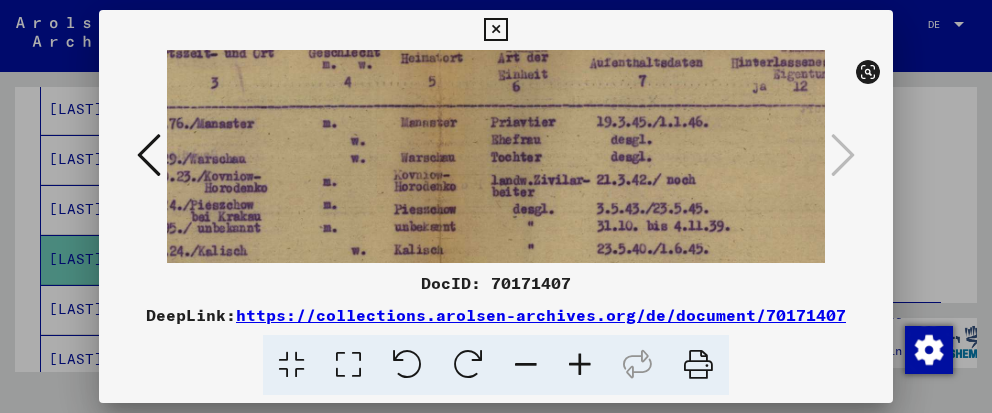 scroll, scrollTop: 28, scrollLeft: 273, axis: both 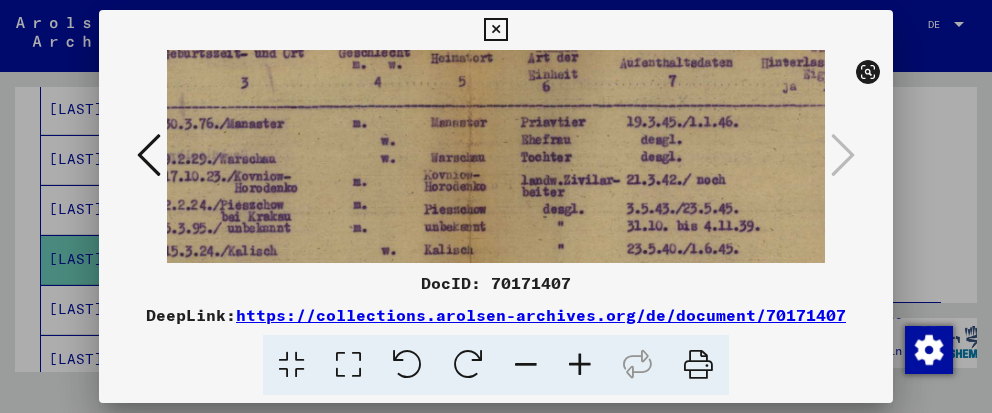 drag, startPoint x: 528, startPoint y: 242, endPoint x: 674, endPoint y: 214, distance: 148.66069 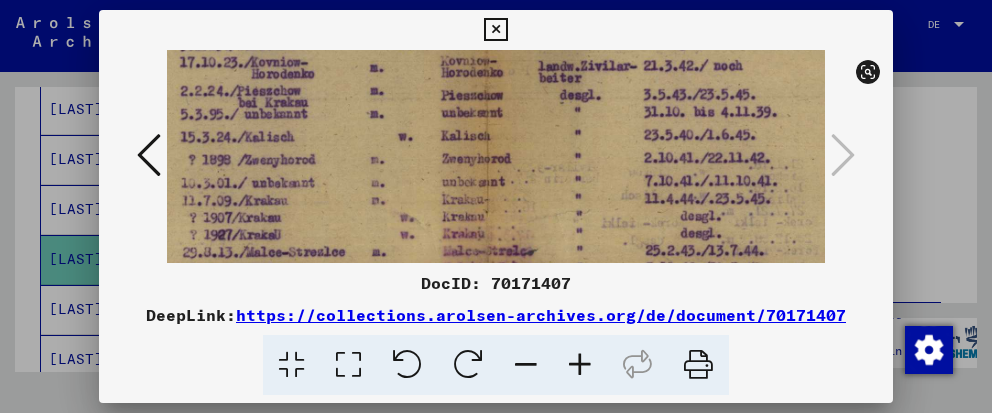 scroll, scrollTop: 156, scrollLeft: 254, axis: both 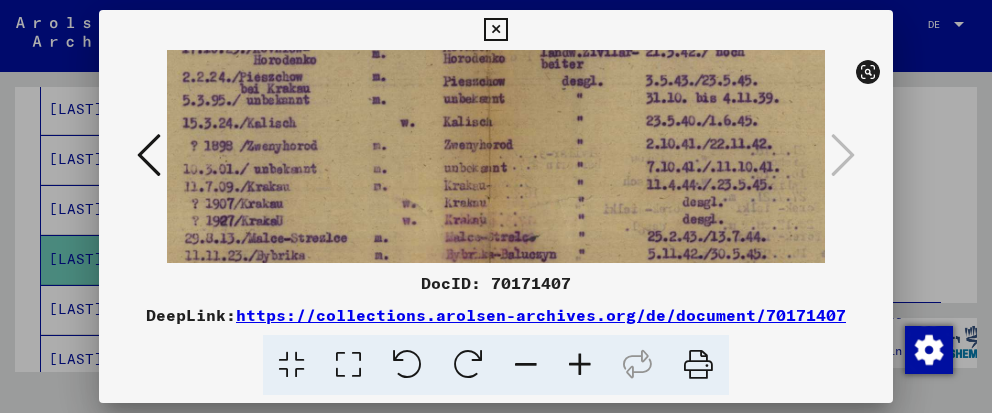 drag, startPoint x: 589, startPoint y: 226, endPoint x: 608, endPoint y: 98, distance: 129.40247 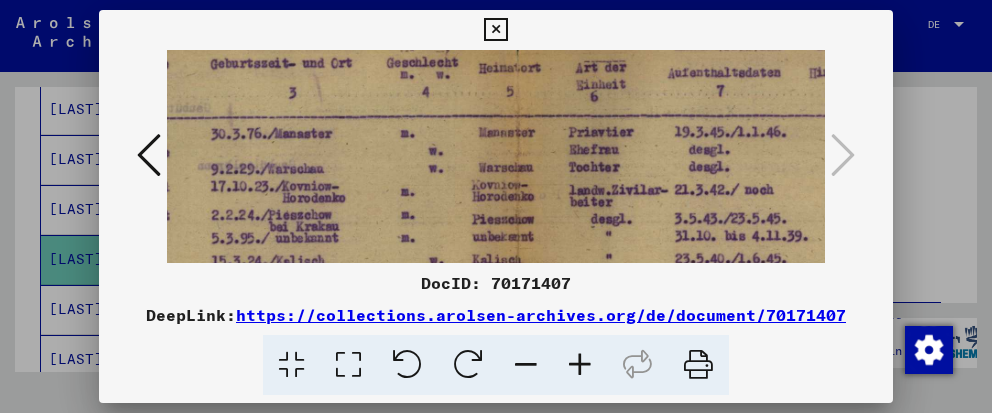 drag, startPoint x: 555, startPoint y: 133, endPoint x: 583, endPoint y: 265, distance: 134.93703 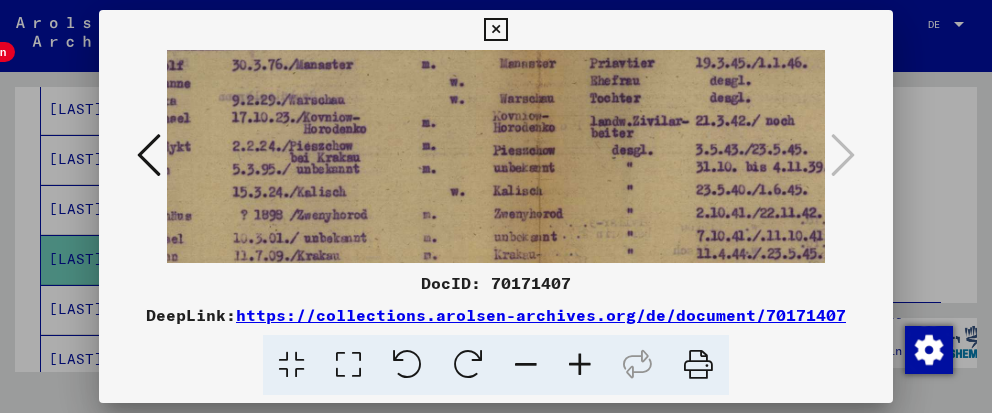 drag, startPoint x: 582, startPoint y: 235, endPoint x: 602, endPoint y: 166, distance: 71.8401 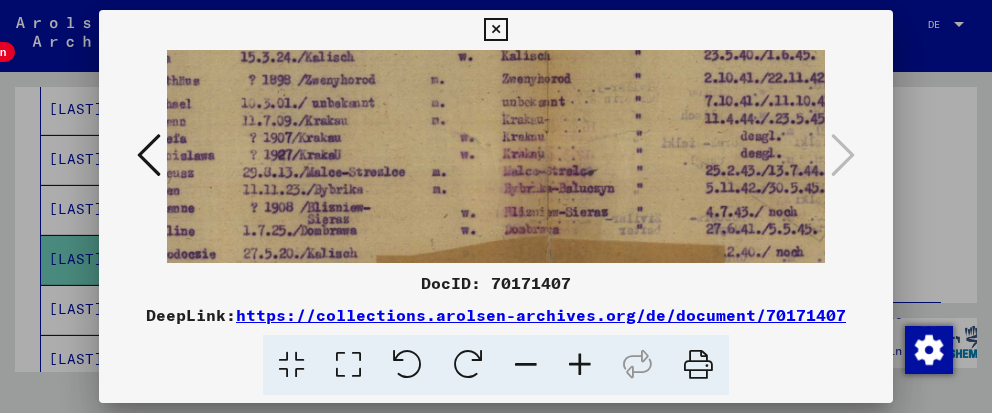 scroll, scrollTop: 223, scrollLeft: 196, axis: both 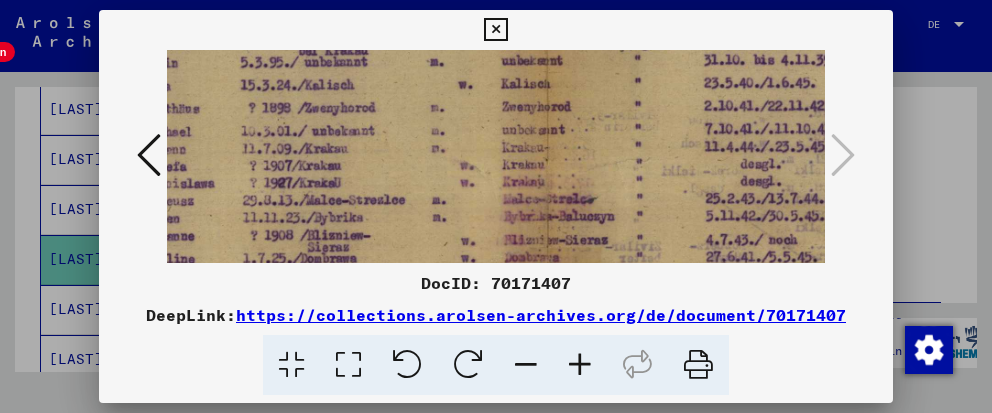 drag, startPoint x: 588, startPoint y: 241, endPoint x: 596, endPoint y: 134, distance: 107.298645 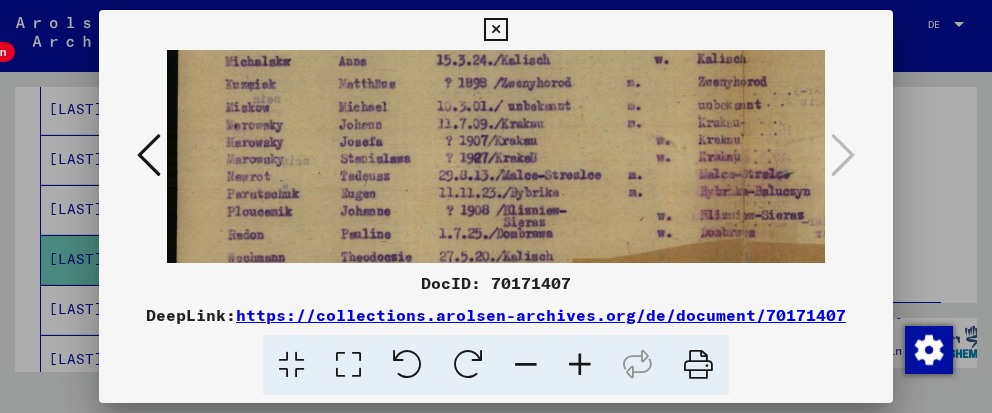 scroll, scrollTop: 221, scrollLeft: 0, axis: vertical 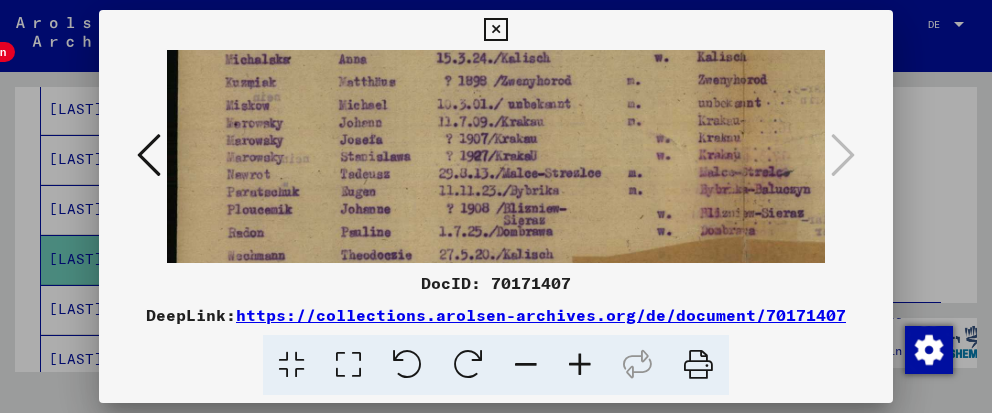 drag, startPoint x: 360, startPoint y: 159, endPoint x: 667, endPoint y: 133, distance: 308.099 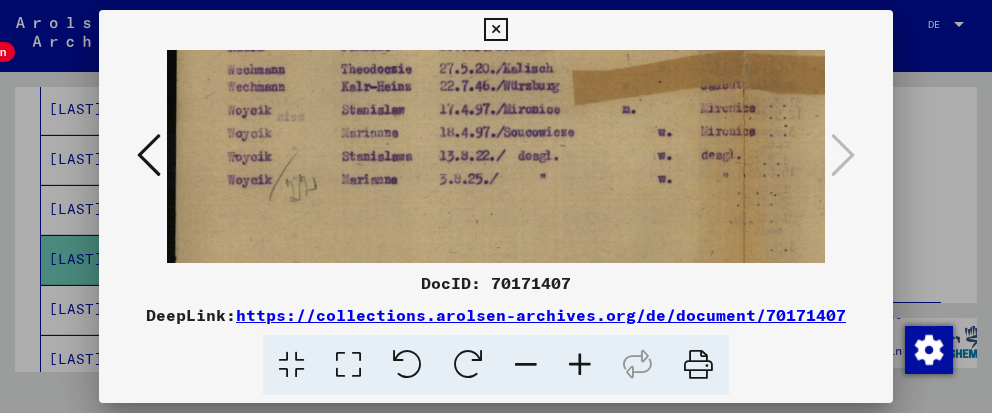 scroll, scrollTop: 410, scrollLeft: 0, axis: vertical 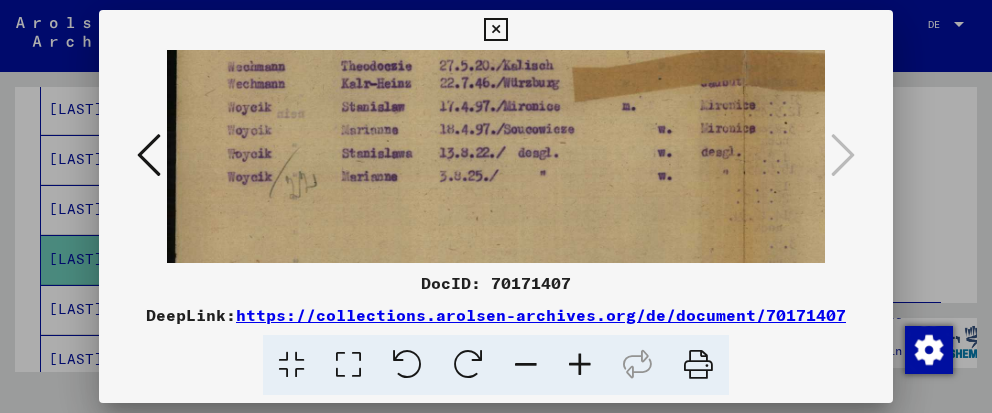 drag, startPoint x: 369, startPoint y: 185, endPoint x: 412, endPoint y: -4, distance: 193.82982 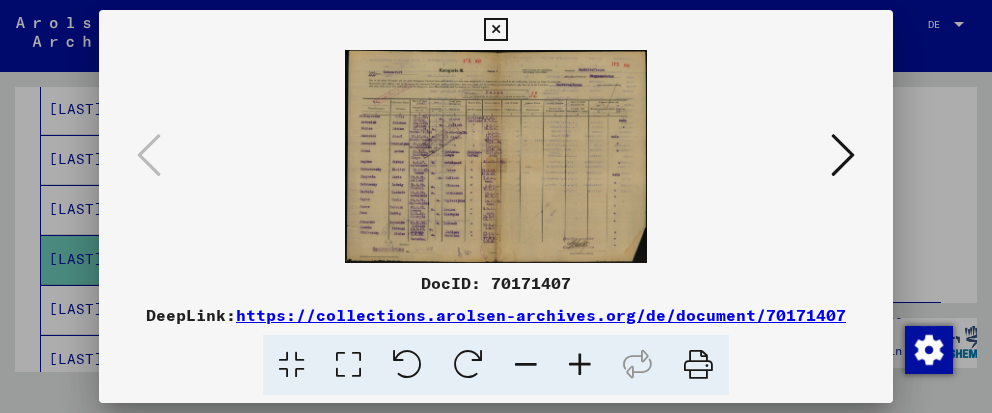 scroll, scrollTop: 0, scrollLeft: 0, axis: both 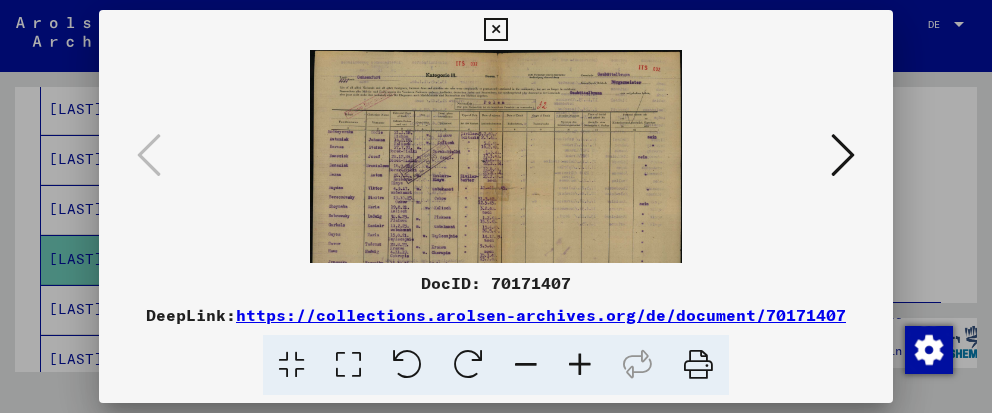 click at bounding box center (580, 365) 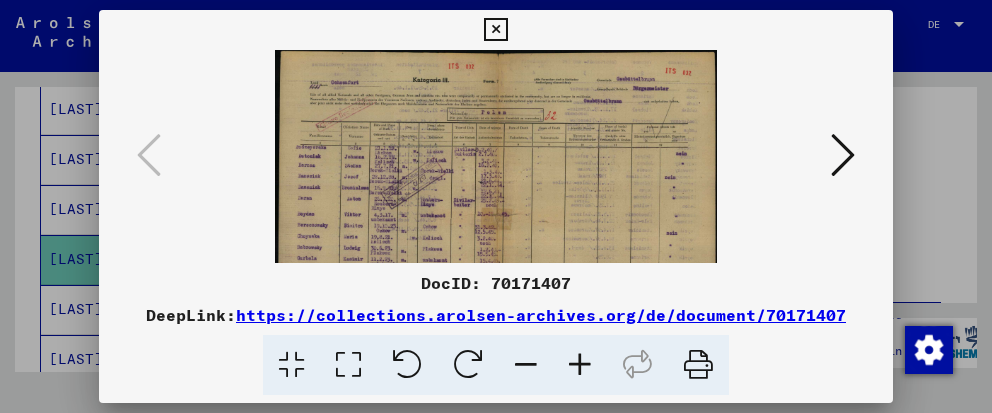 click at bounding box center [580, 365] 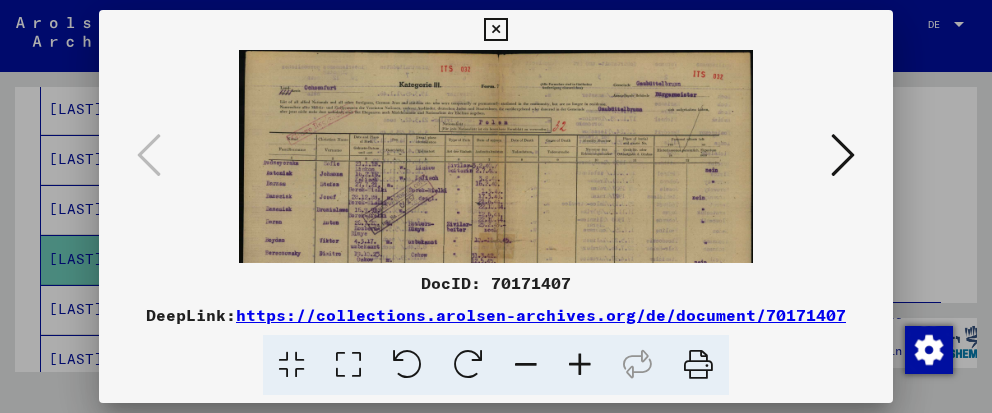 click at bounding box center (580, 365) 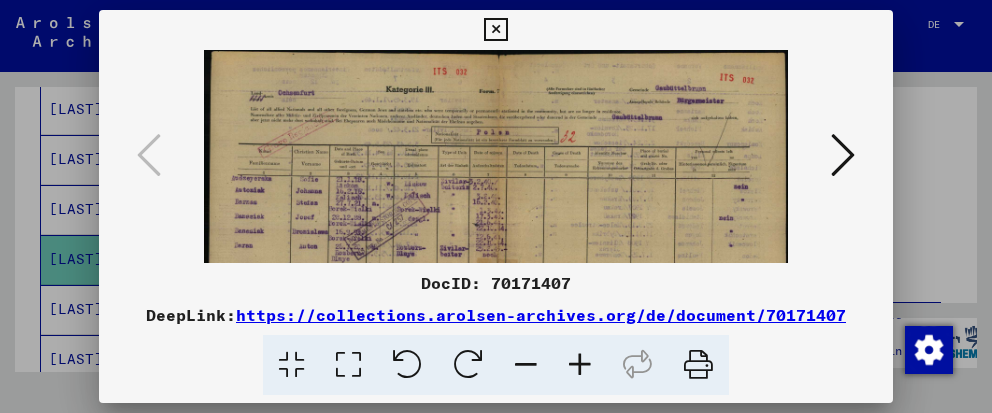 click at bounding box center (580, 365) 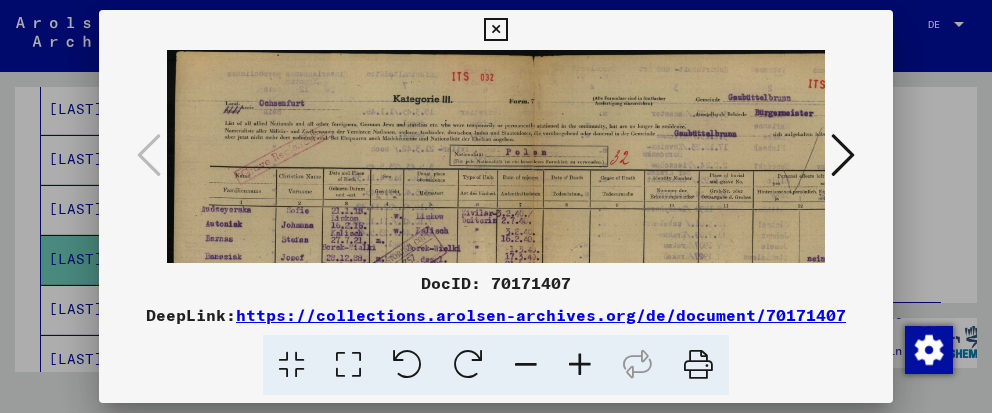 click at bounding box center (580, 365) 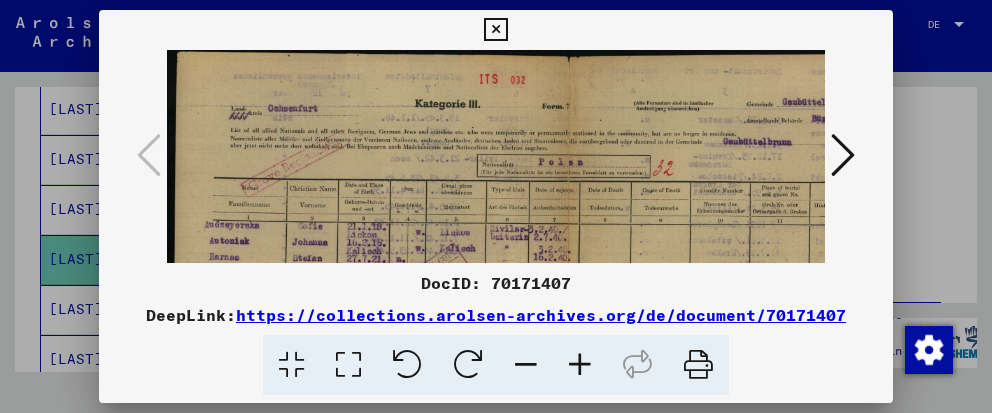 click at bounding box center (580, 365) 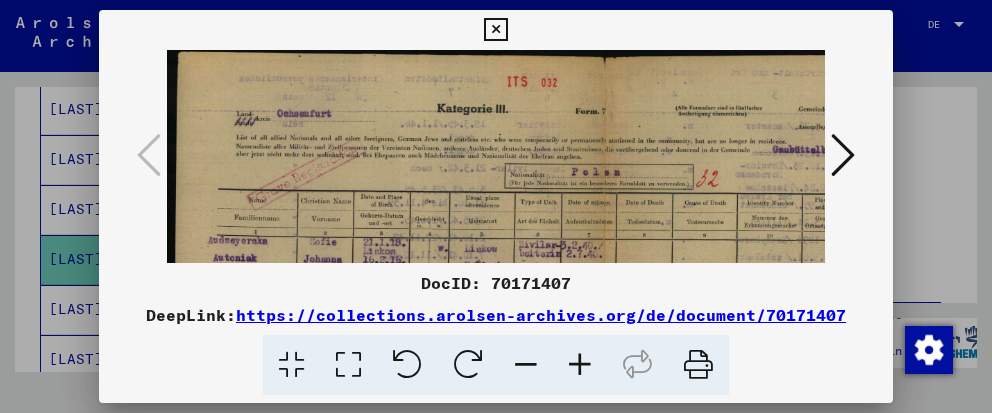 click at bounding box center (580, 365) 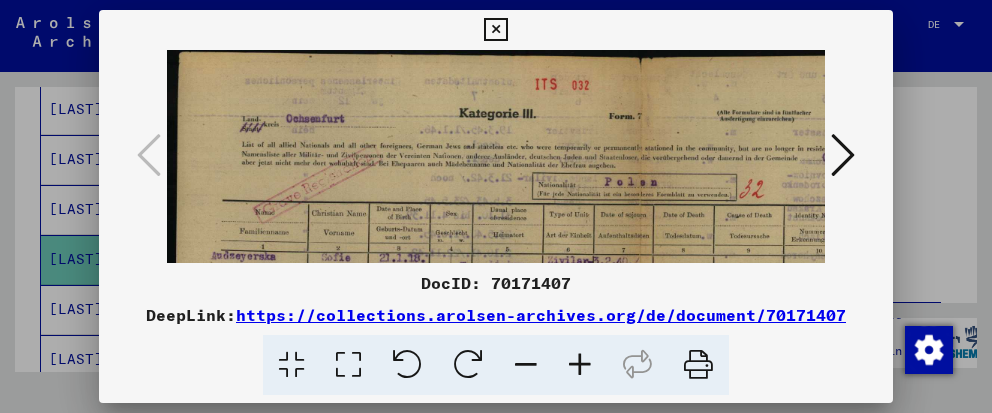 click at bounding box center [580, 365] 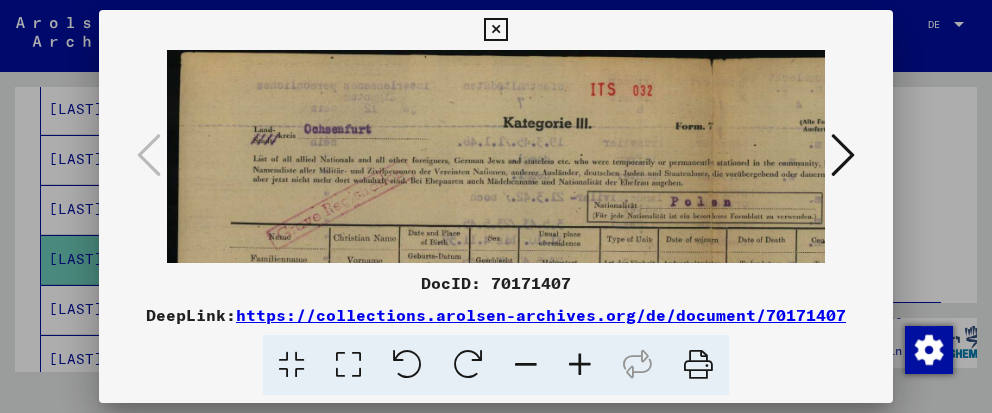 click at bounding box center [580, 365] 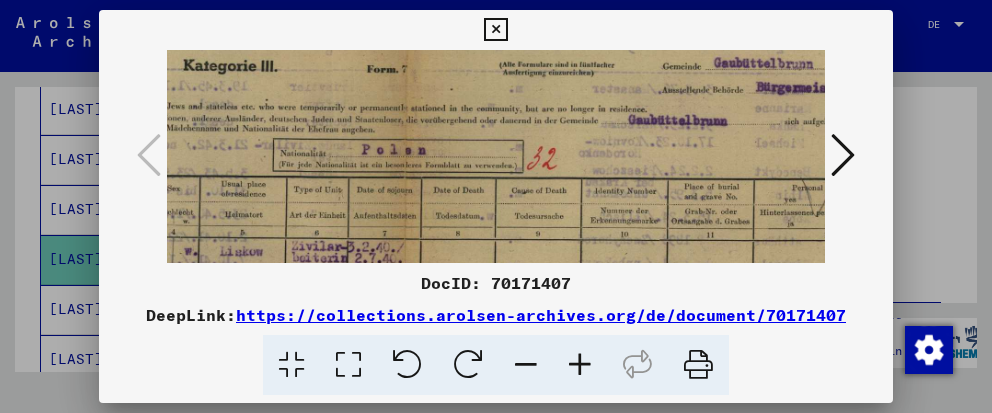 scroll, scrollTop: 39, scrollLeft: 362, axis: both 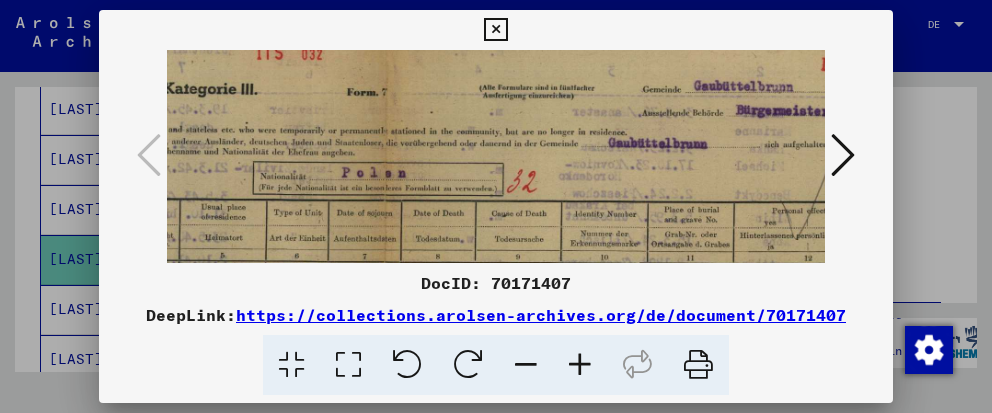 drag, startPoint x: 411, startPoint y: 161, endPoint x: 53, endPoint y: 128, distance: 359.51773 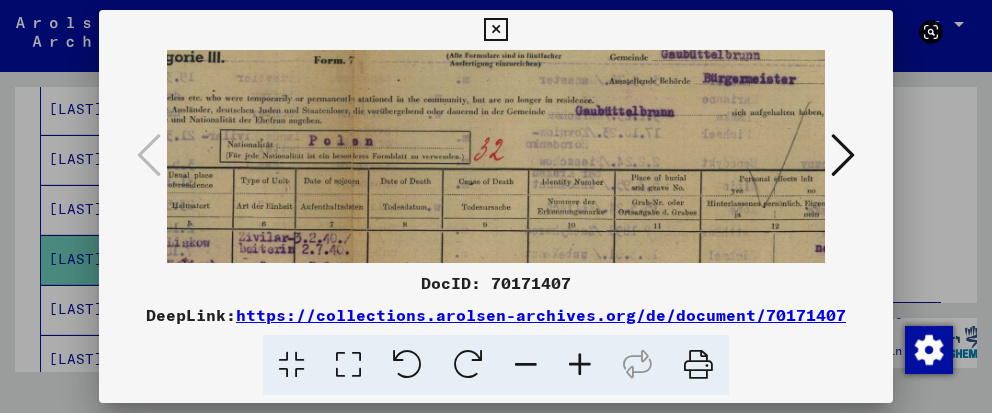 scroll, scrollTop: 88, scrollLeft: 383, axis: both 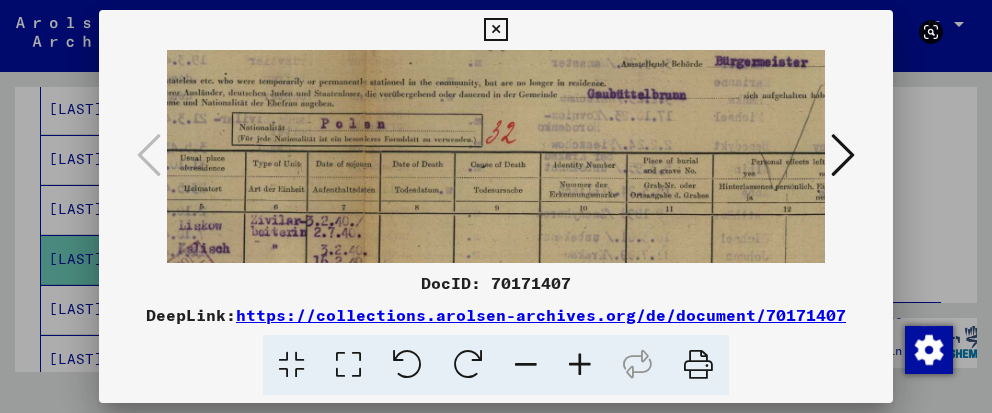 drag, startPoint x: 514, startPoint y: 109, endPoint x: 409, endPoint y: 102, distance: 105.23308 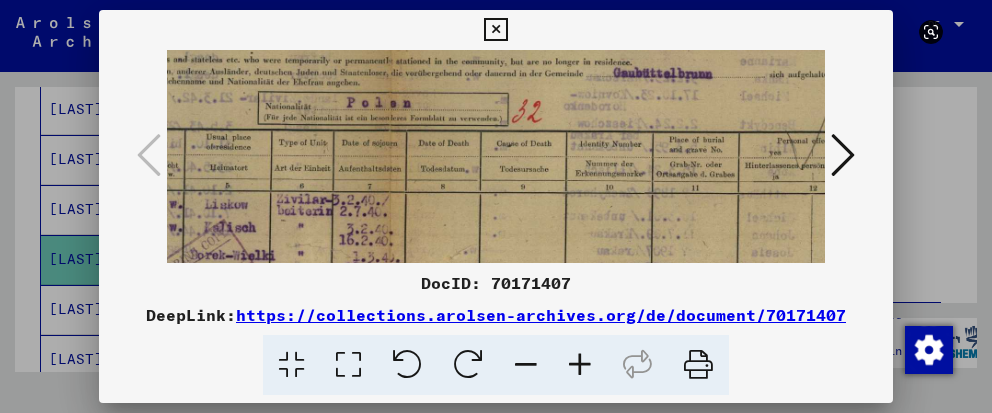 scroll, scrollTop: 222, scrollLeft: 225, axis: both 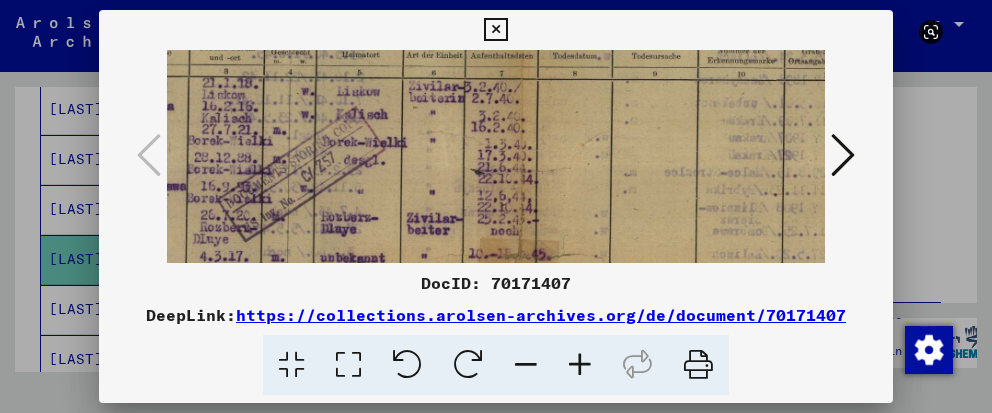 drag, startPoint x: 335, startPoint y: 199, endPoint x: 493, endPoint y: 65, distance: 207.17143 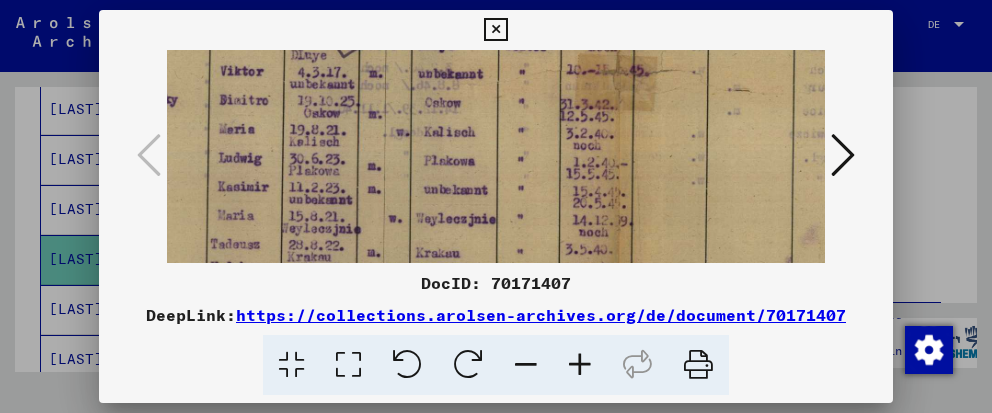 scroll, scrollTop: 408, scrollLeft: 125, axis: both 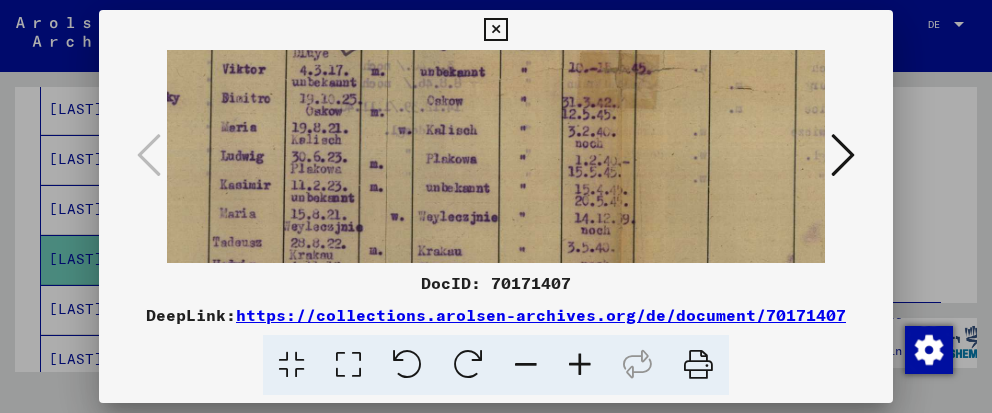 drag, startPoint x: 452, startPoint y: 151, endPoint x: 552, endPoint y: -35, distance: 211.17764 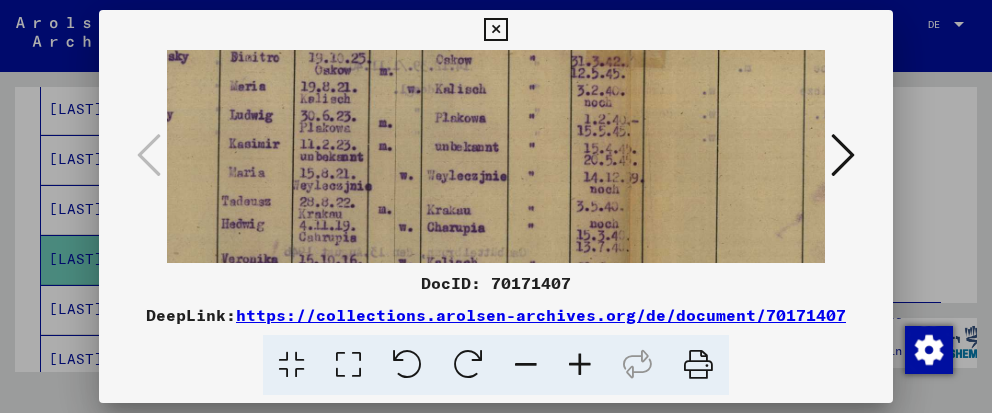 scroll, scrollTop: 537, scrollLeft: 86, axis: both 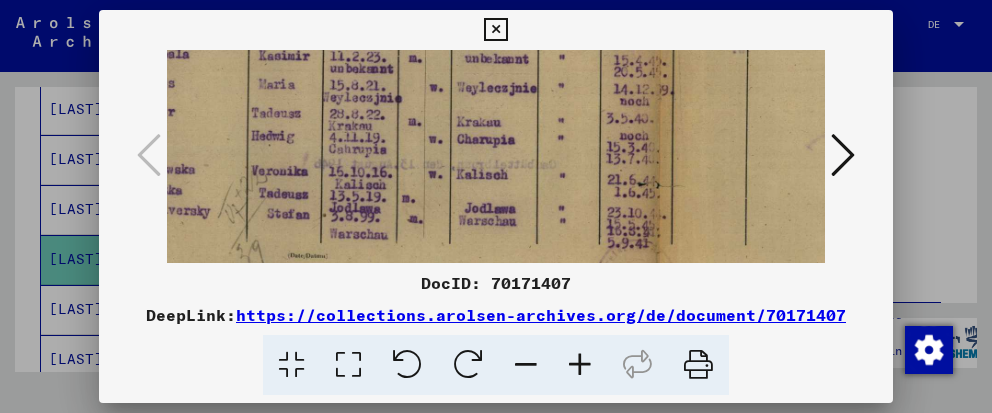 drag, startPoint x: 472, startPoint y: 189, endPoint x: 510, endPoint y: 61, distance: 133.52153 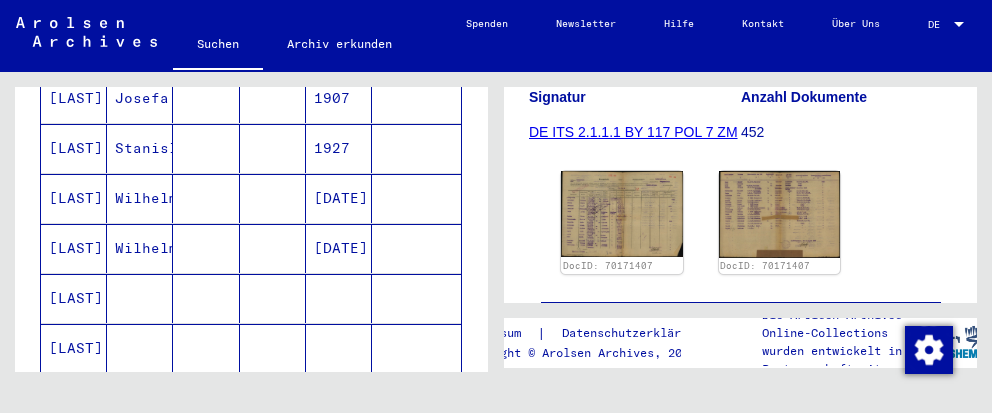 scroll, scrollTop: 841, scrollLeft: 0, axis: vertical 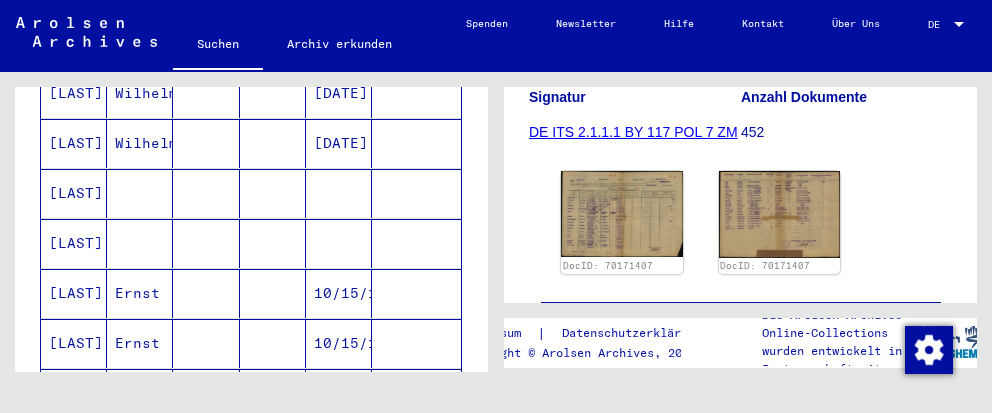 drag, startPoint x: 105, startPoint y: 135, endPoint x: 88, endPoint y: 140, distance: 17.720045 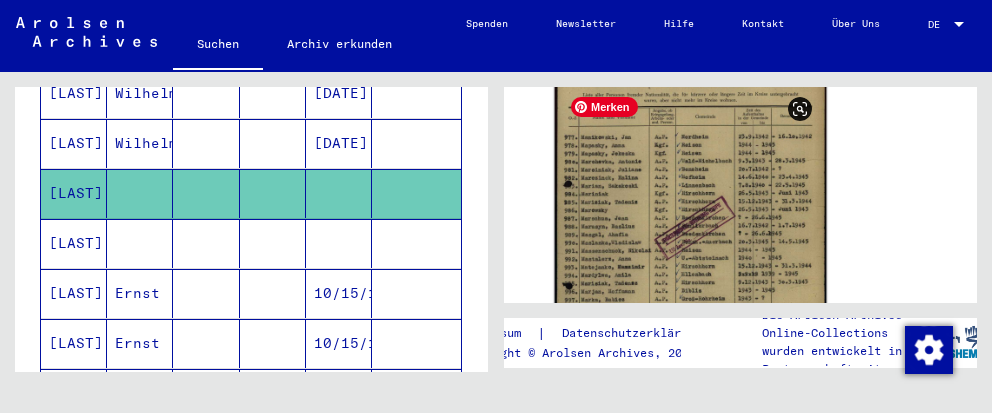 scroll, scrollTop: 421, scrollLeft: 0, axis: vertical 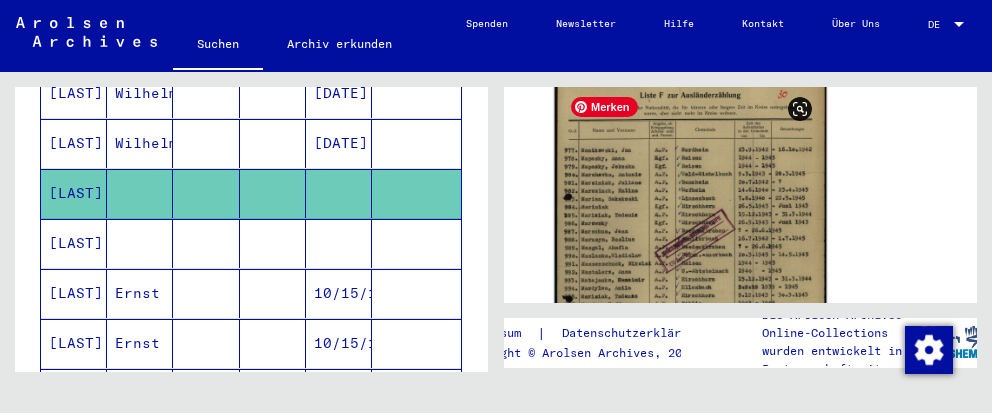 click 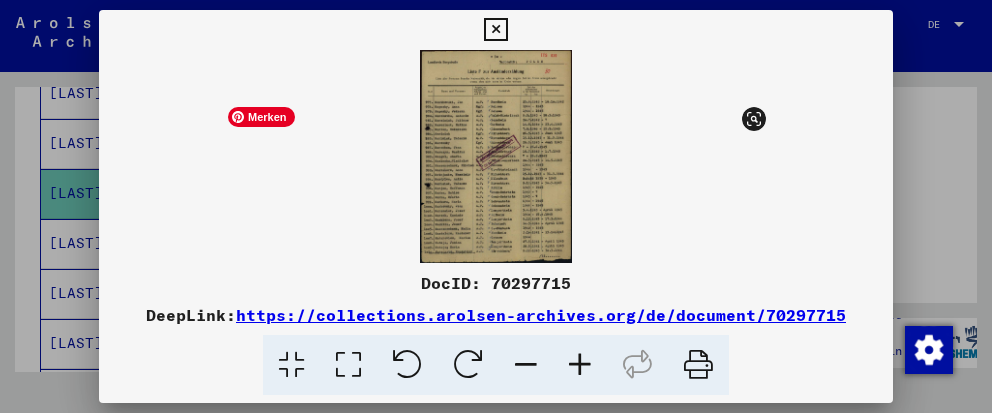 click at bounding box center (496, 156) 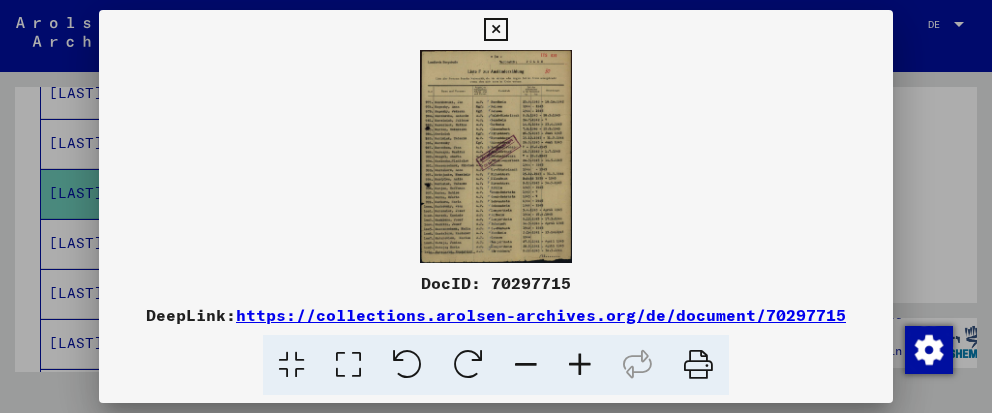 click at bounding box center [580, 365] 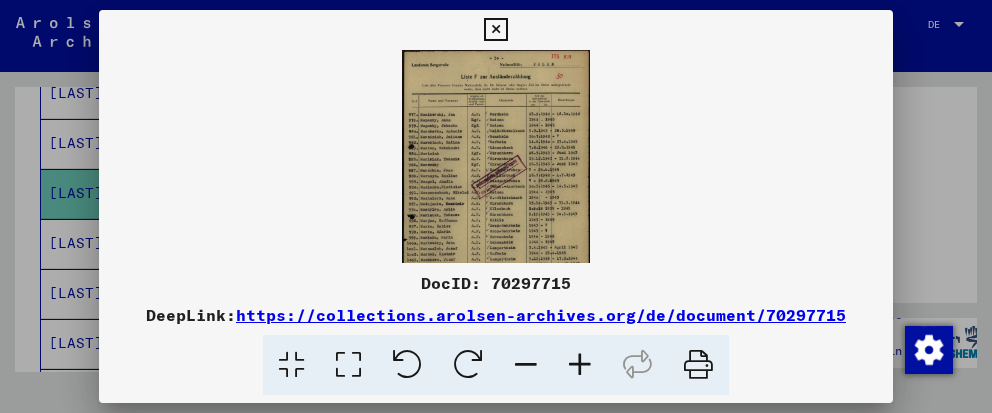click at bounding box center (580, 365) 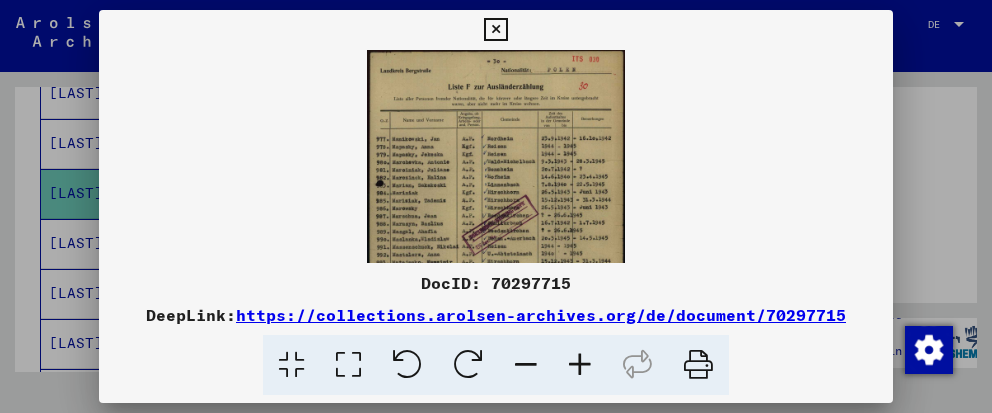 click at bounding box center [580, 365] 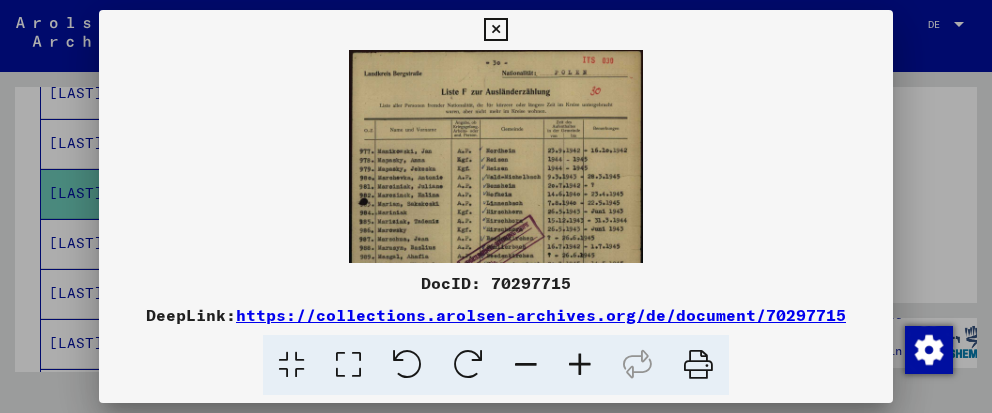 click at bounding box center (580, 365) 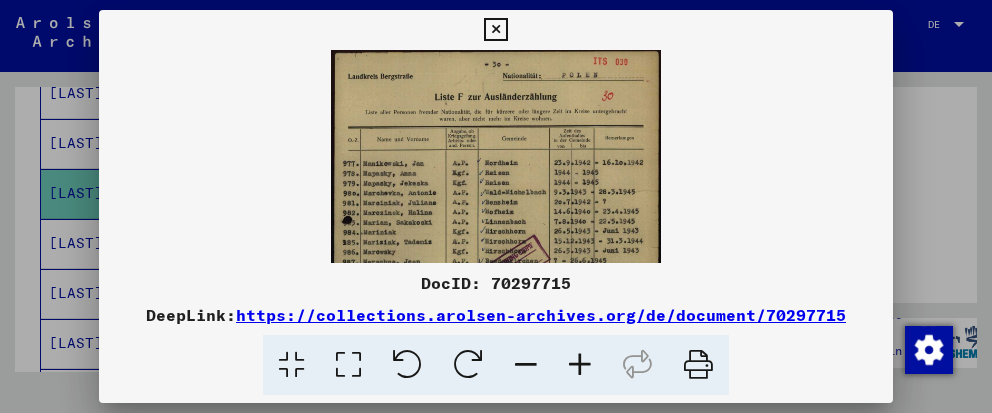 click at bounding box center (580, 365) 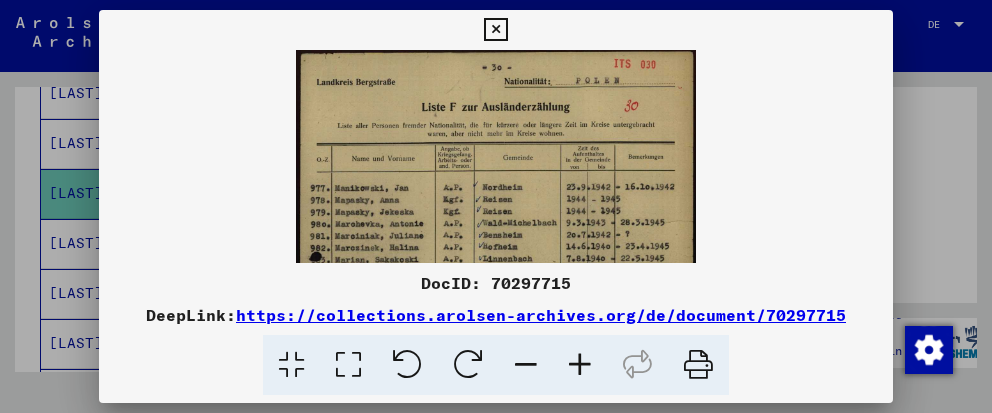 click at bounding box center (580, 365) 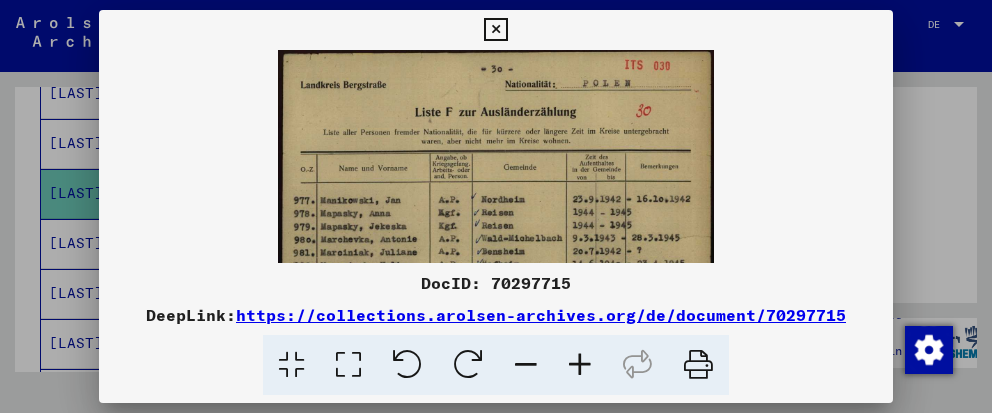 click at bounding box center [580, 365] 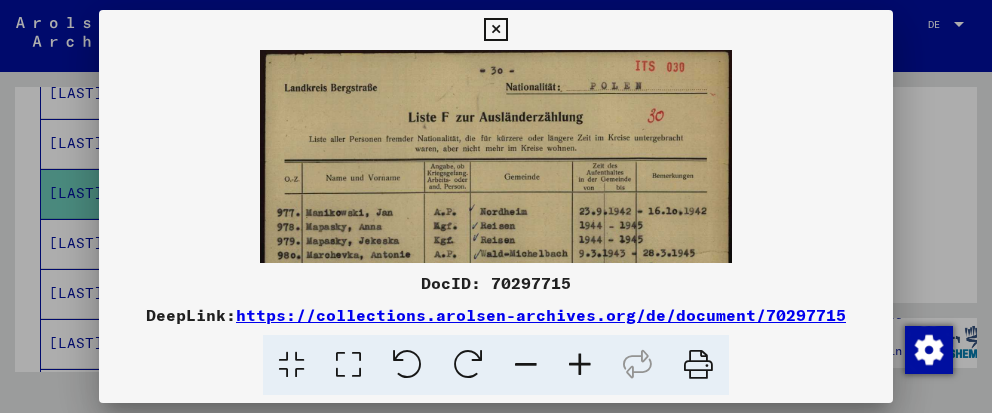 click at bounding box center [580, 365] 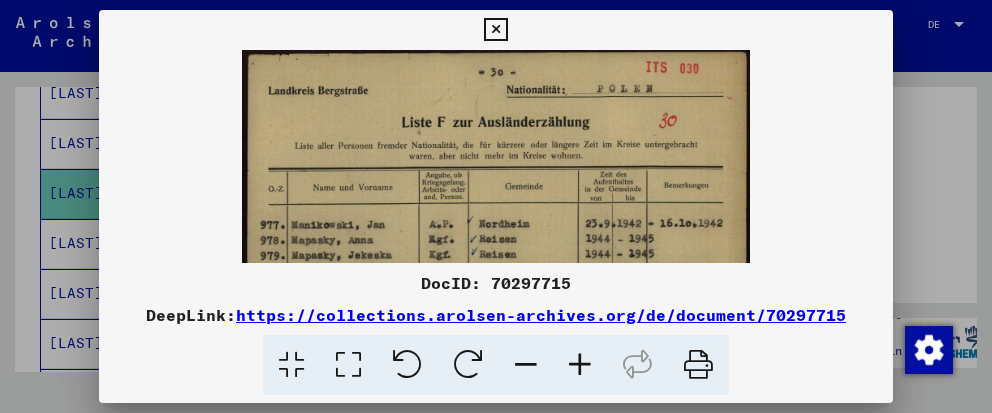 click at bounding box center [580, 365] 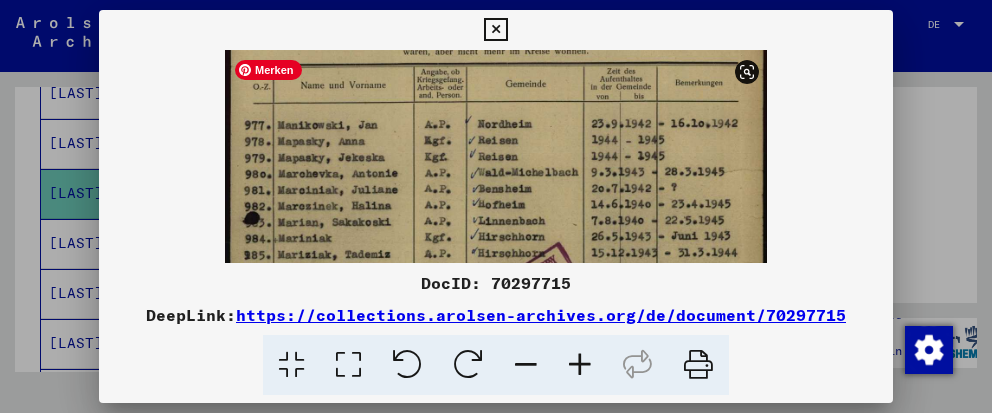 scroll, scrollTop: 117, scrollLeft: 0, axis: vertical 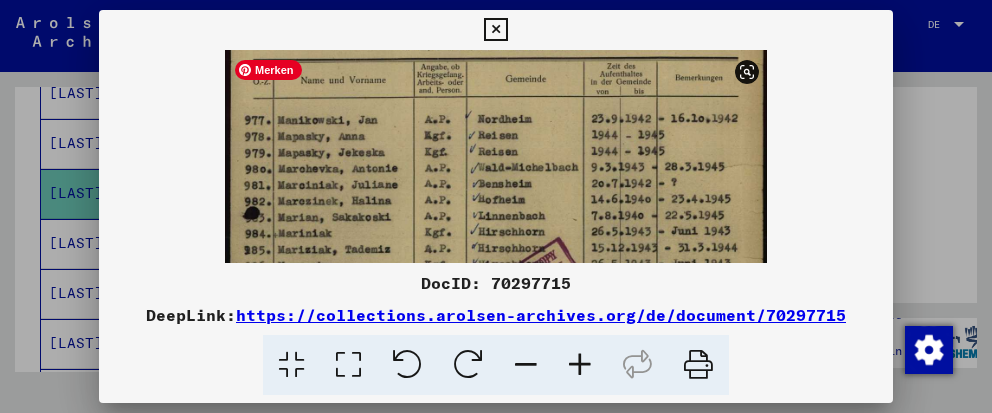 drag, startPoint x: 509, startPoint y: 243, endPoint x: 522, endPoint y: 127, distance: 116.72617 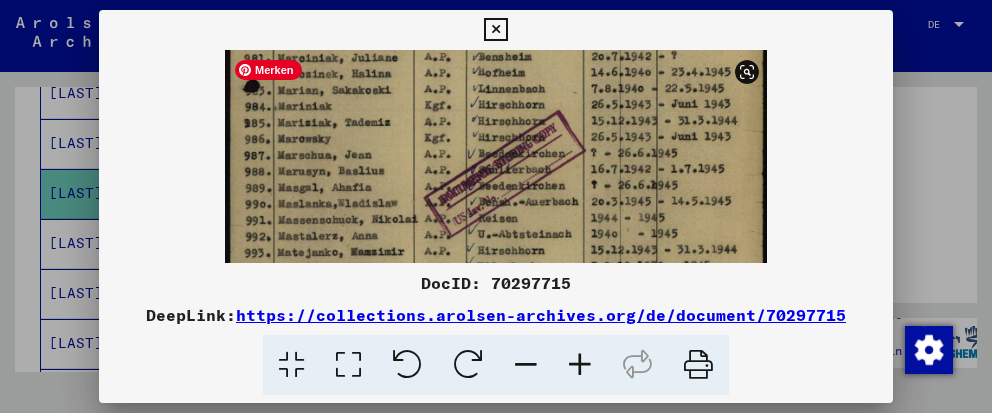 scroll, scrollTop: 372, scrollLeft: 0, axis: vertical 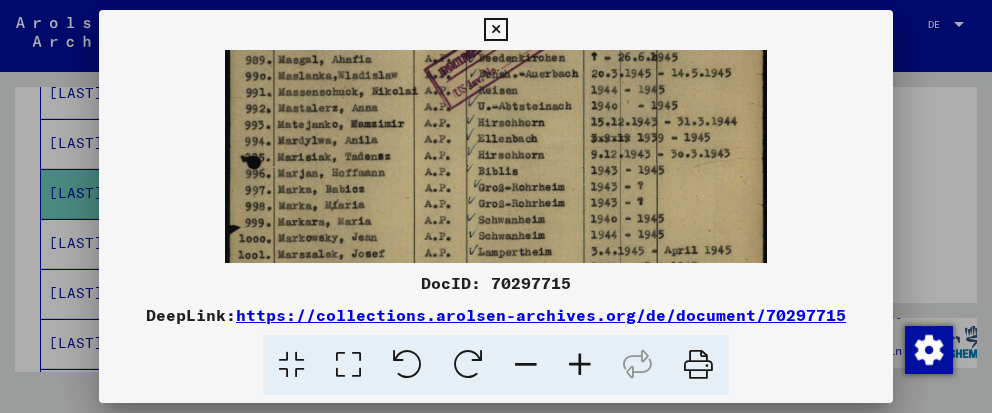 drag, startPoint x: 479, startPoint y: 231, endPoint x: 543, endPoint y: -23, distance: 261.93893 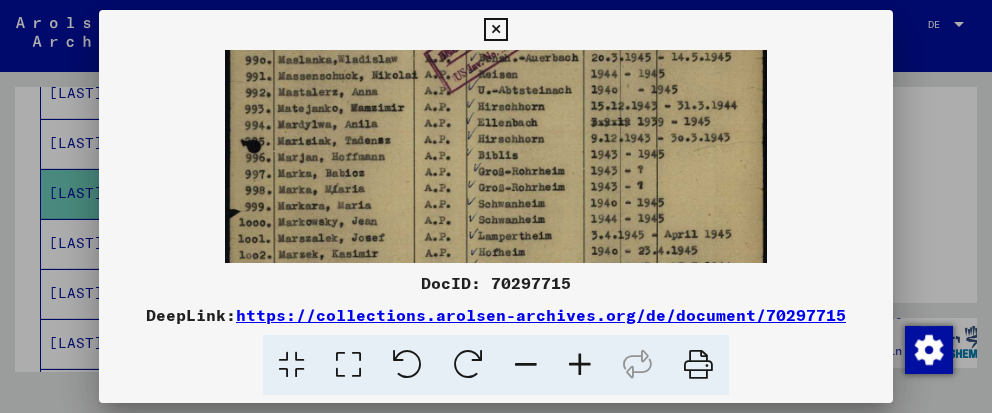 scroll, scrollTop: 389, scrollLeft: 0, axis: vertical 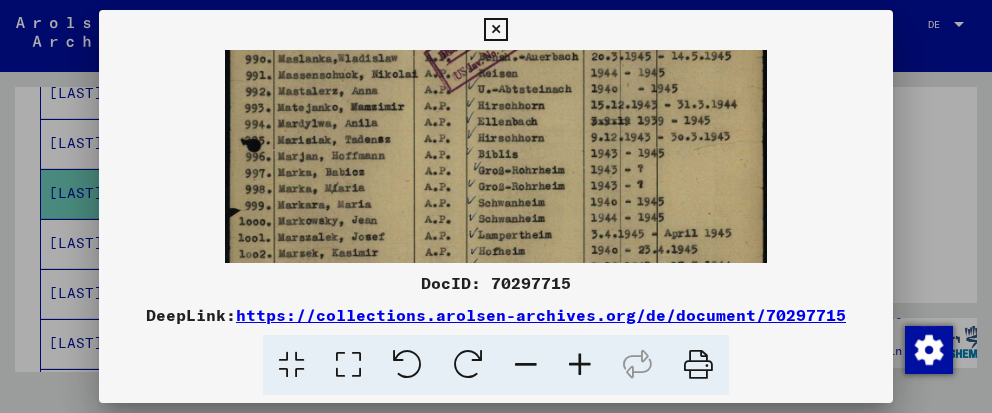 drag, startPoint x: 479, startPoint y: 114, endPoint x: 482, endPoint y: 97, distance: 17.262676 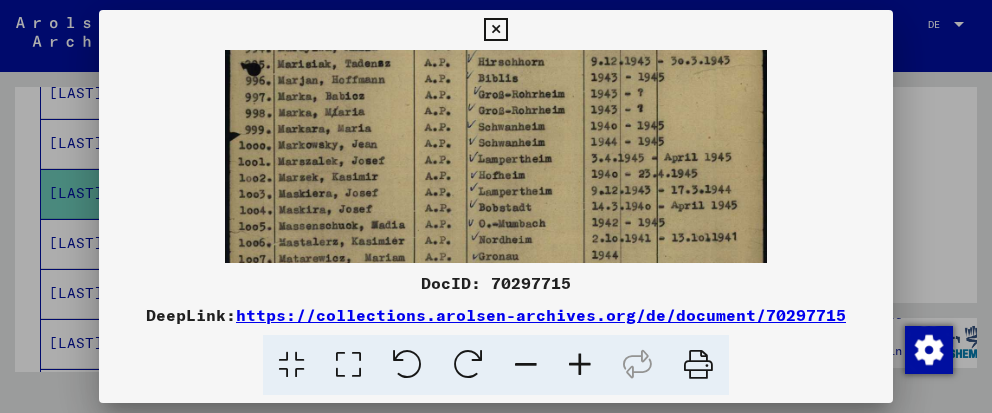 scroll, scrollTop: 466, scrollLeft: 0, axis: vertical 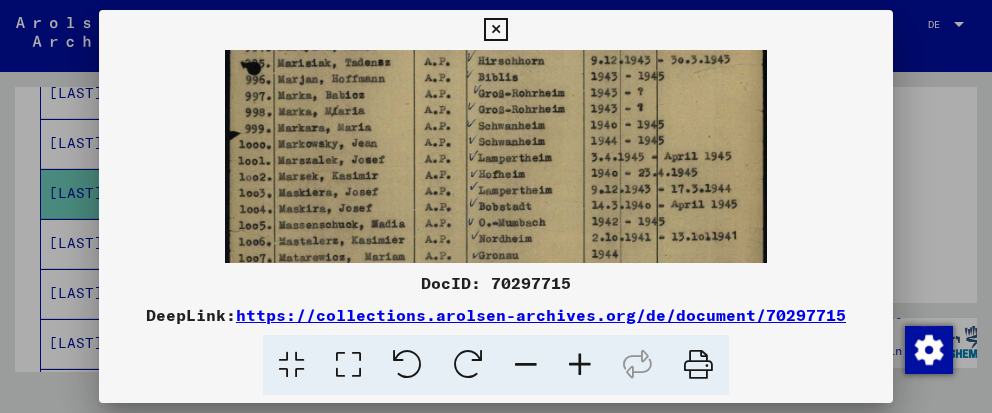 drag, startPoint x: 478, startPoint y: 175, endPoint x: 486, endPoint y: 100, distance: 75.42546 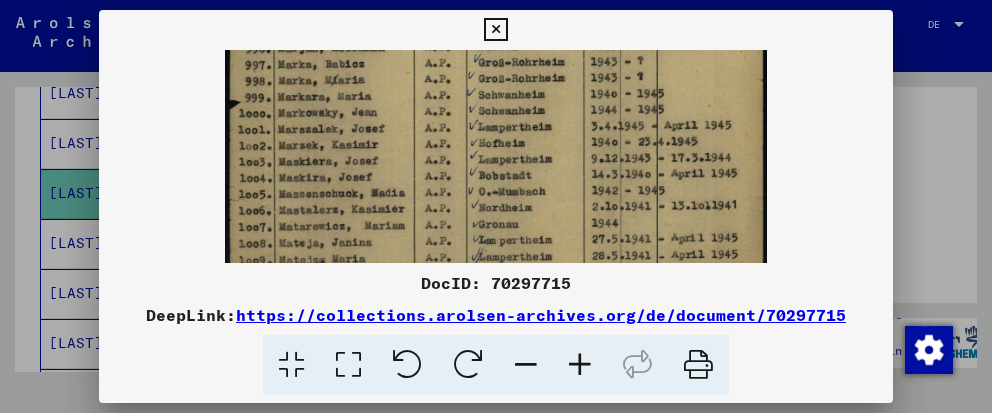 scroll, scrollTop: 494, scrollLeft: 0, axis: vertical 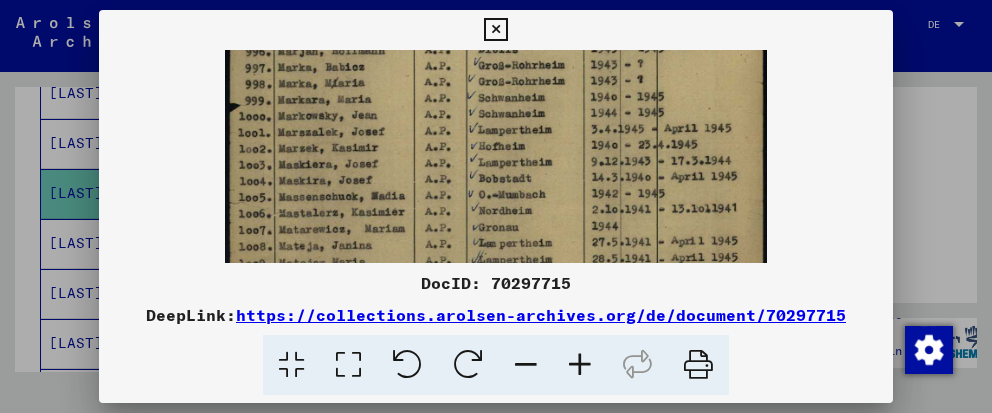 drag, startPoint x: 386, startPoint y: 231, endPoint x: 404, endPoint y: 178, distance: 55.97321 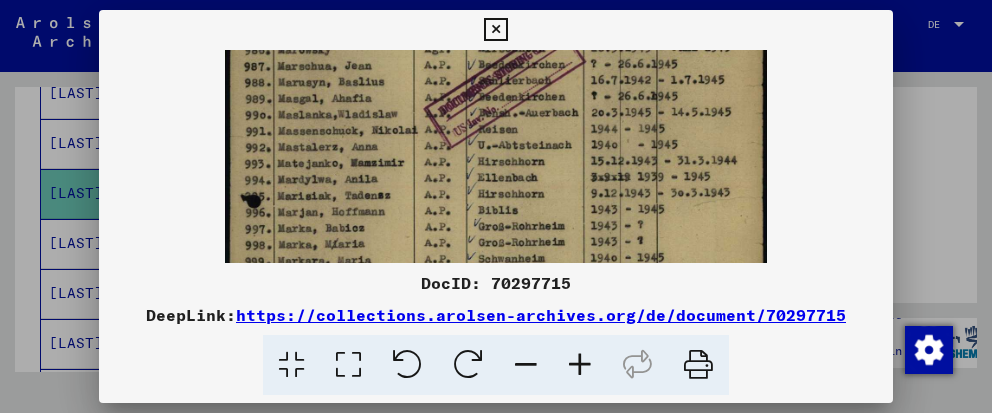 drag, startPoint x: 413, startPoint y: 161, endPoint x: 480, endPoint y: 215, distance: 86.05231 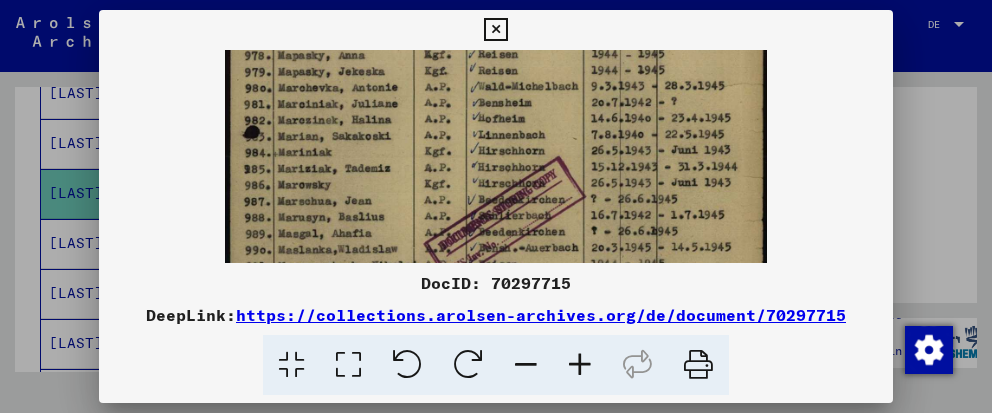 scroll, scrollTop: 195, scrollLeft: 0, axis: vertical 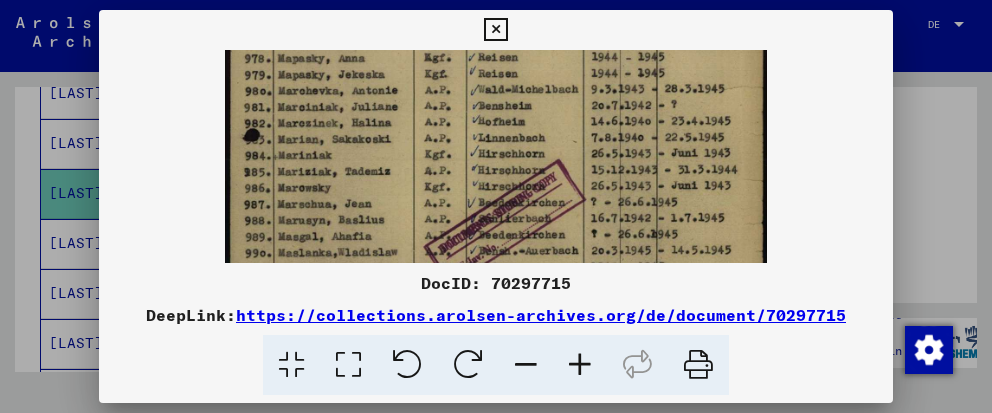 drag, startPoint x: 525, startPoint y: 135, endPoint x: 503, endPoint y: 221, distance: 88.76936 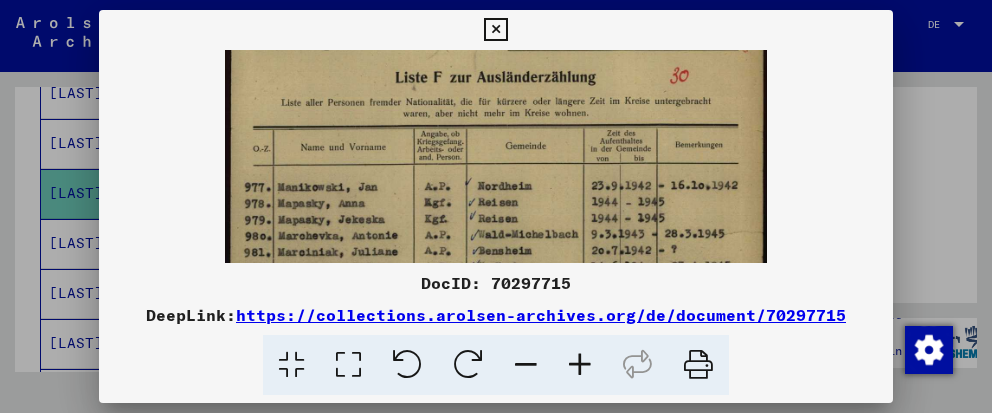 scroll, scrollTop: 49, scrollLeft: 0, axis: vertical 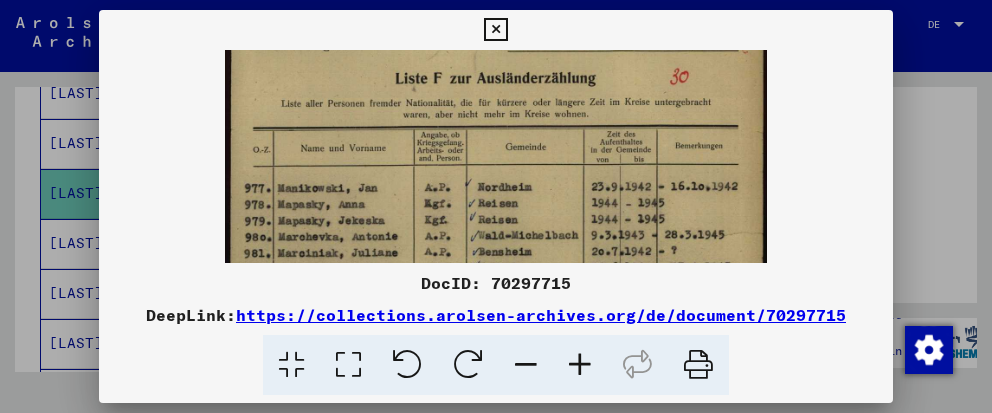 drag, startPoint x: 520, startPoint y: 110, endPoint x: 505, endPoint y: 190, distance: 81.394104 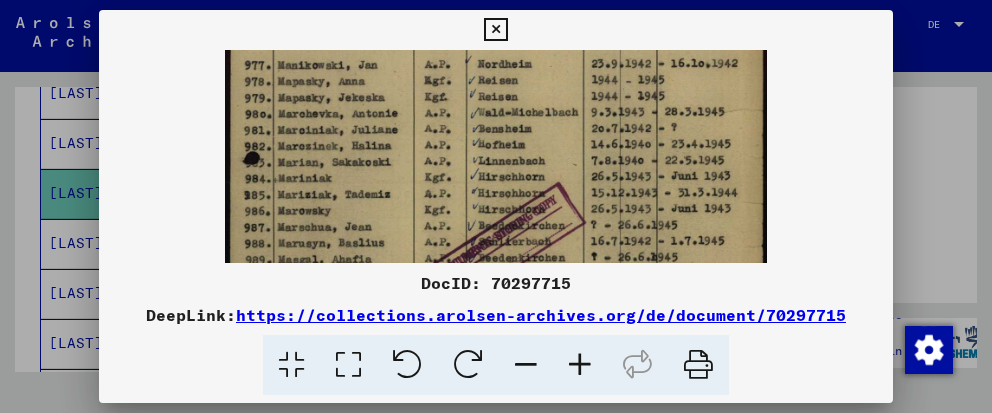 drag, startPoint x: 450, startPoint y: 221, endPoint x: 496, endPoint y: 110, distance: 120.15407 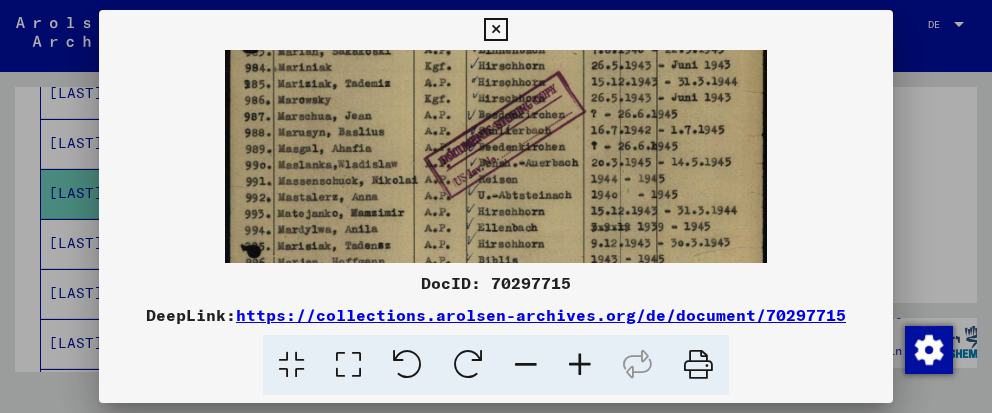 scroll, scrollTop: 284, scrollLeft: 0, axis: vertical 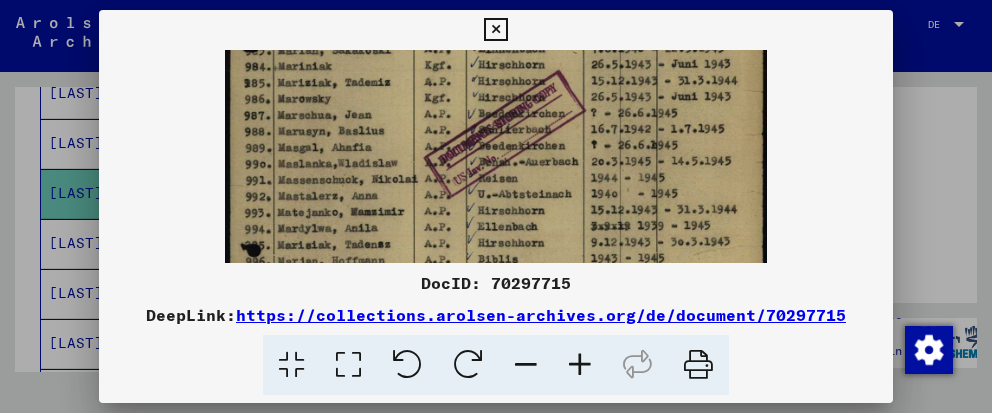 drag, startPoint x: 486, startPoint y: 178, endPoint x: 505, endPoint y: 67, distance: 112.61439 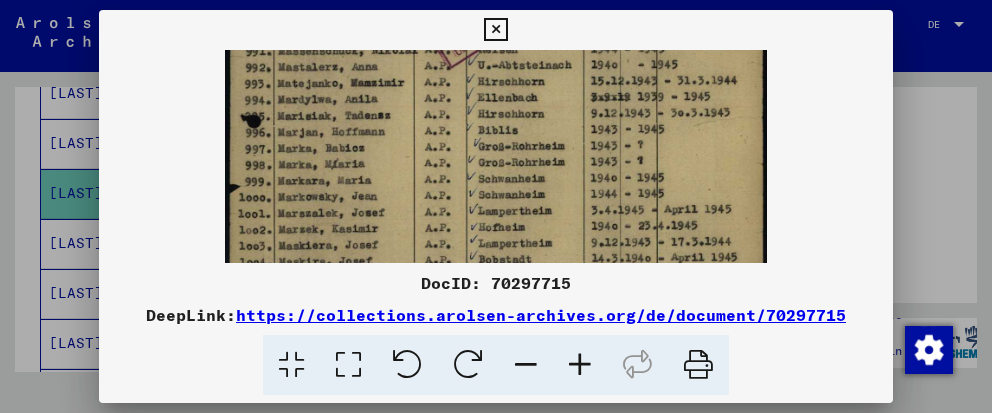 drag, startPoint x: 491, startPoint y: 199, endPoint x: 510, endPoint y: 70, distance: 130.39172 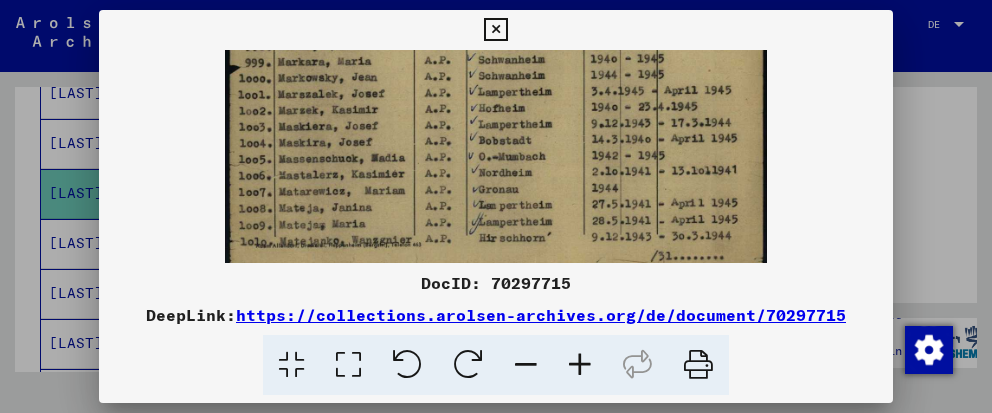 scroll, scrollTop: 534, scrollLeft: 0, axis: vertical 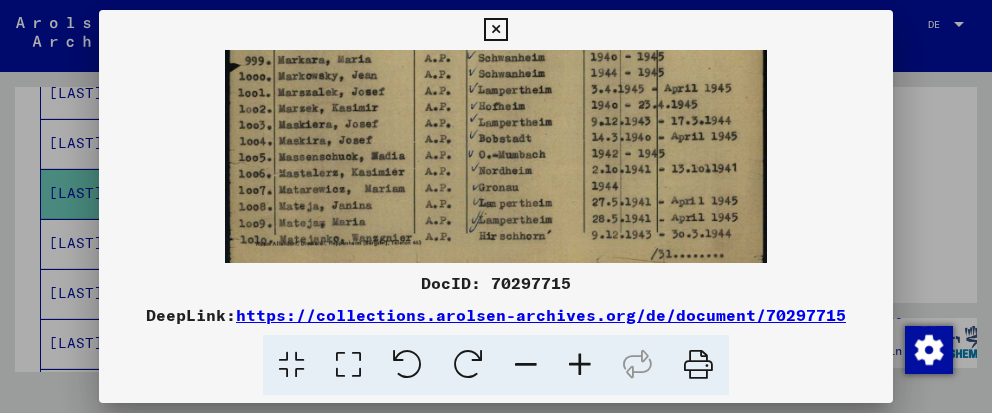 drag, startPoint x: 492, startPoint y: 207, endPoint x: 522, endPoint y: 83, distance: 127.57743 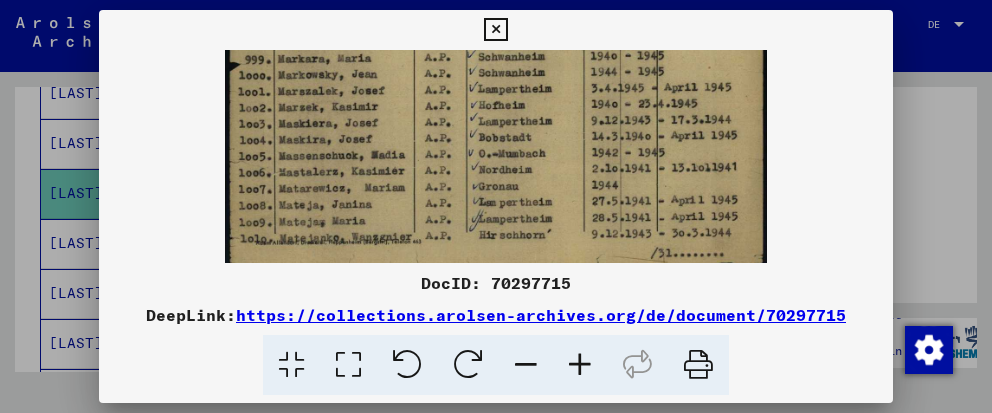 scroll, scrollTop: 549, scrollLeft: 0, axis: vertical 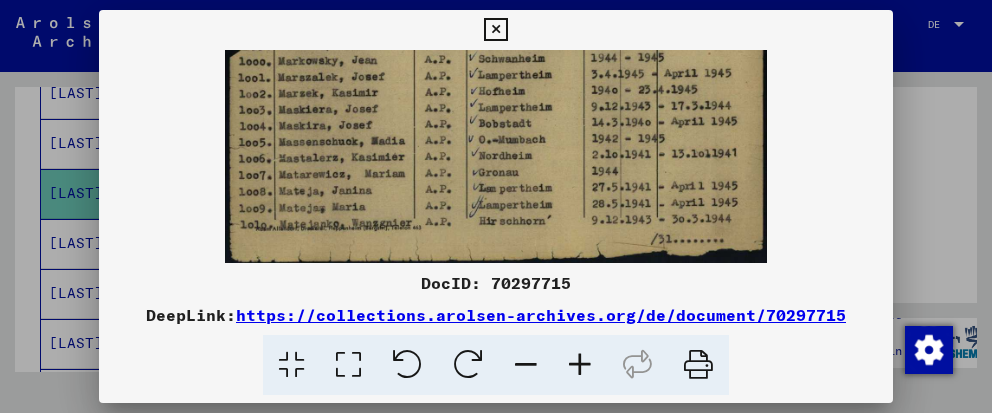 drag, startPoint x: 505, startPoint y: 149, endPoint x: 522, endPoint y: 113, distance: 39.812057 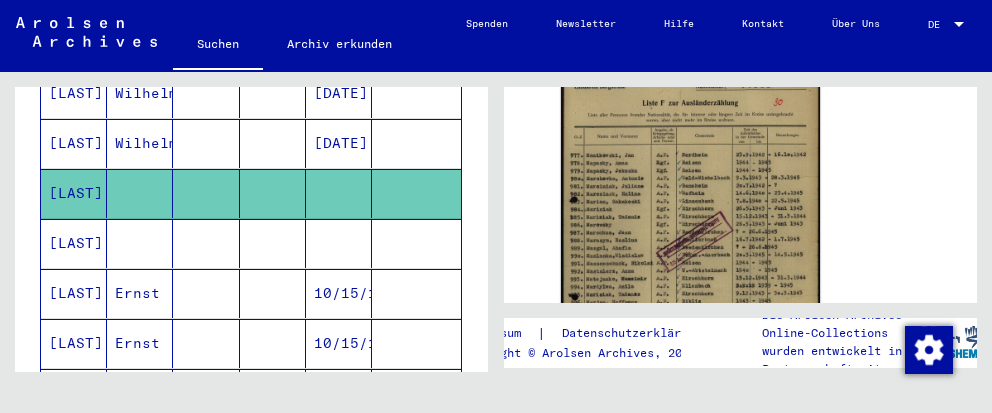 click on "[LAST]" at bounding box center [74, 293] 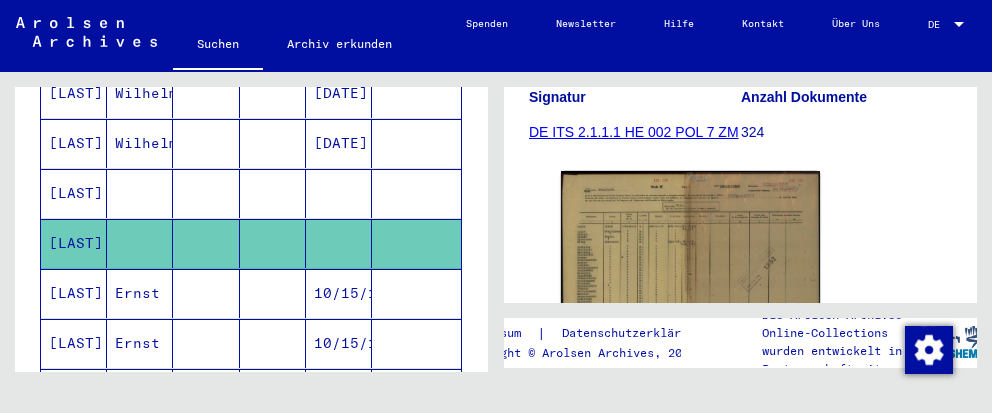 scroll, scrollTop: 421, scrollLeft: 0, axis: vertical 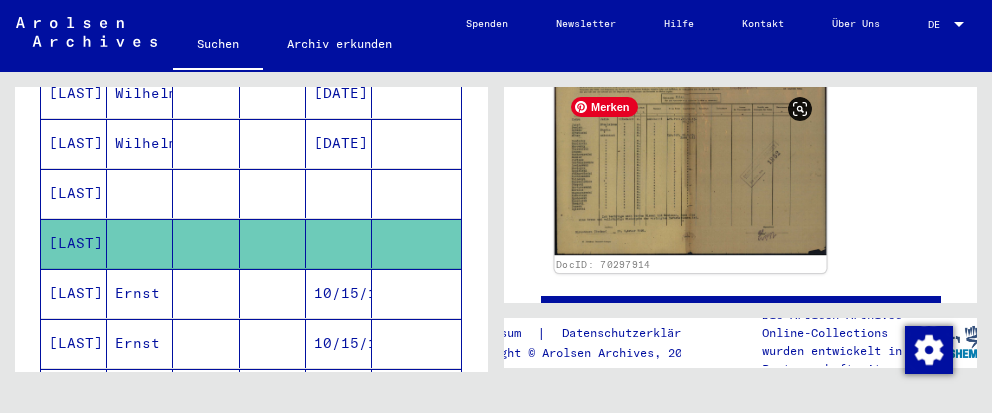click 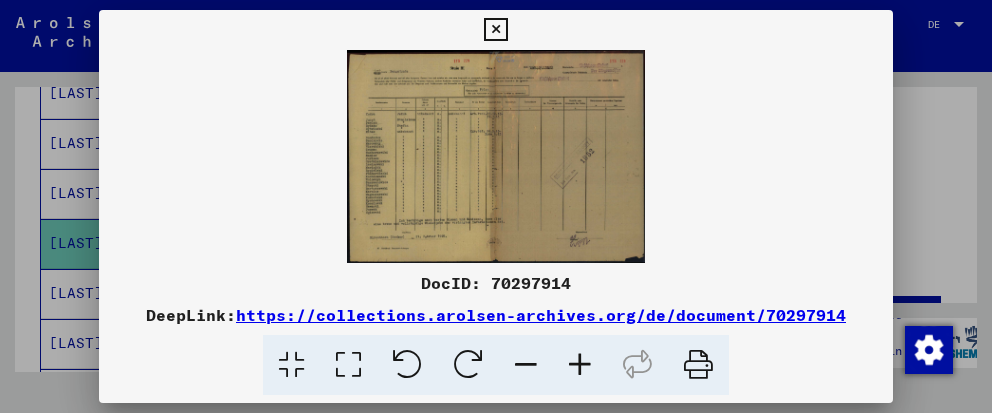 click at bounding box center [580, 365] 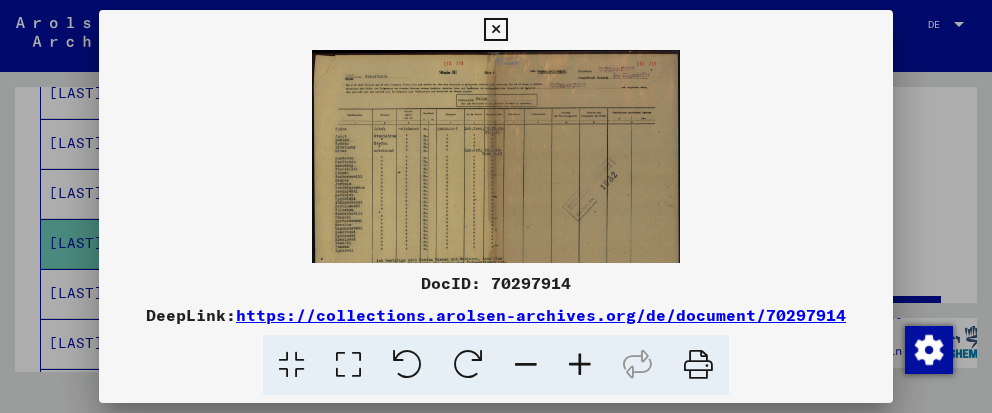 click at bounding box center [580, 365] 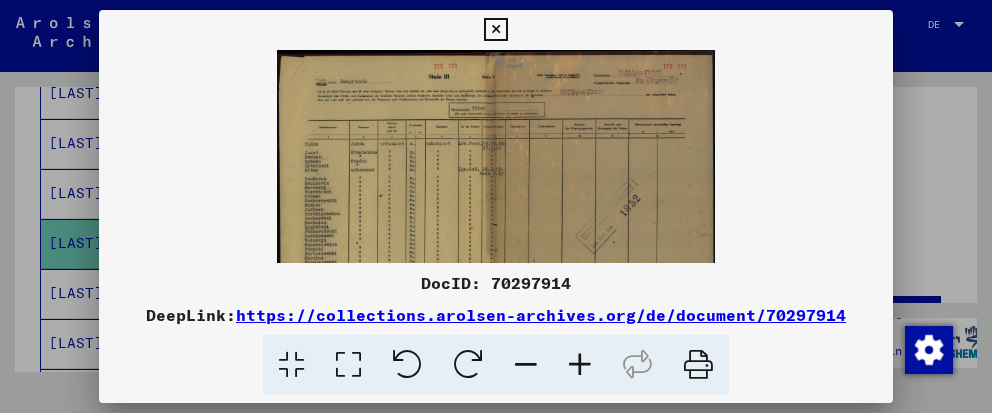 click at bounding box center [580, 365] 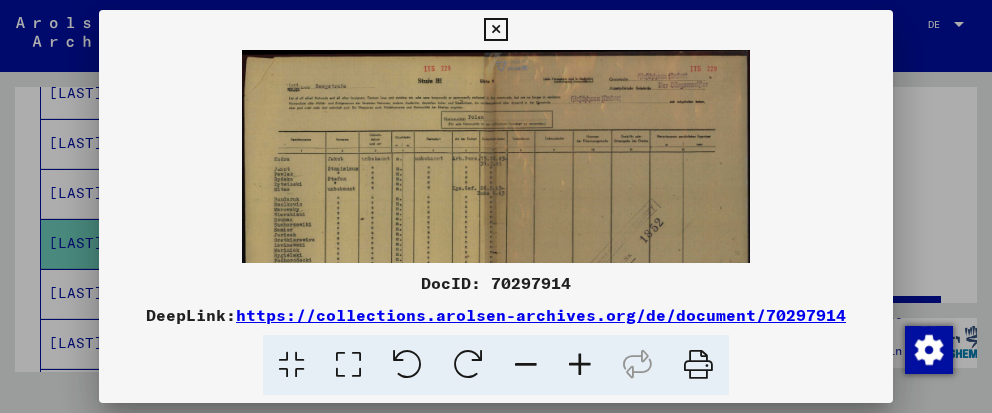click at bounding box center (580, 365) 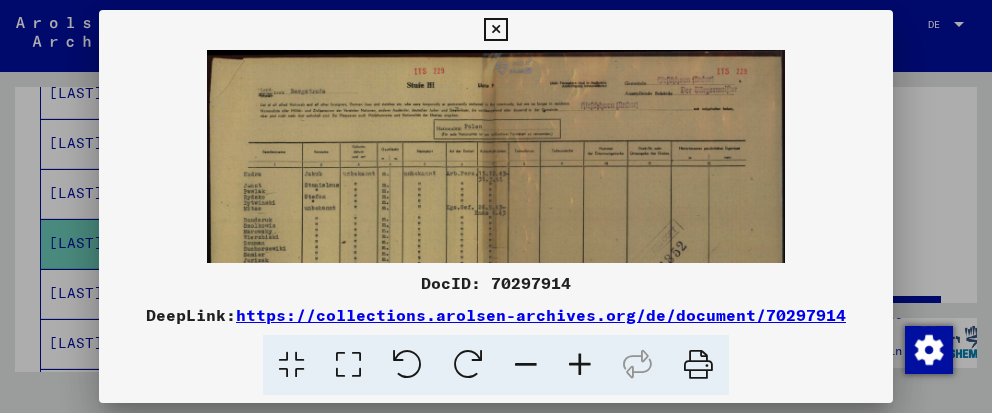 click at bounding box center [580, 365] 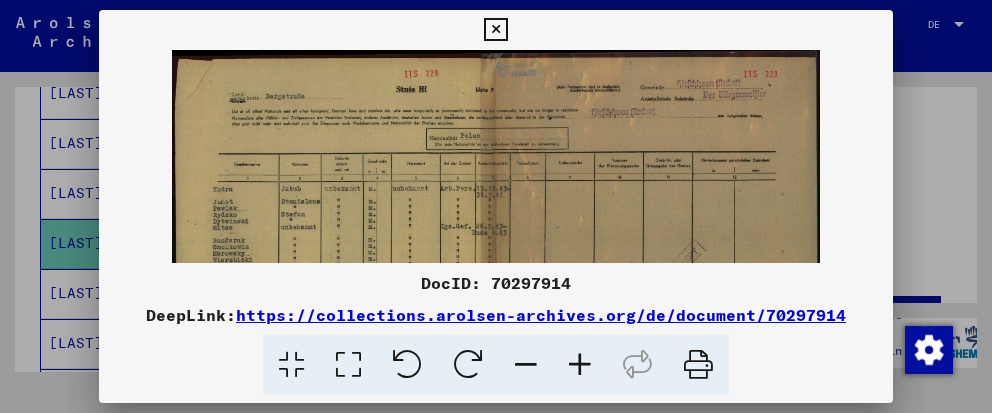 click at bounding box center (580, 365) 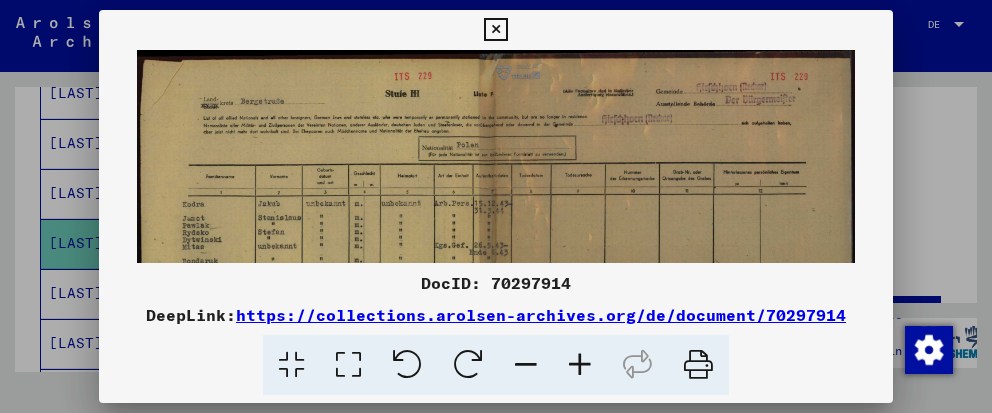 click at bounding box center [580, 365] 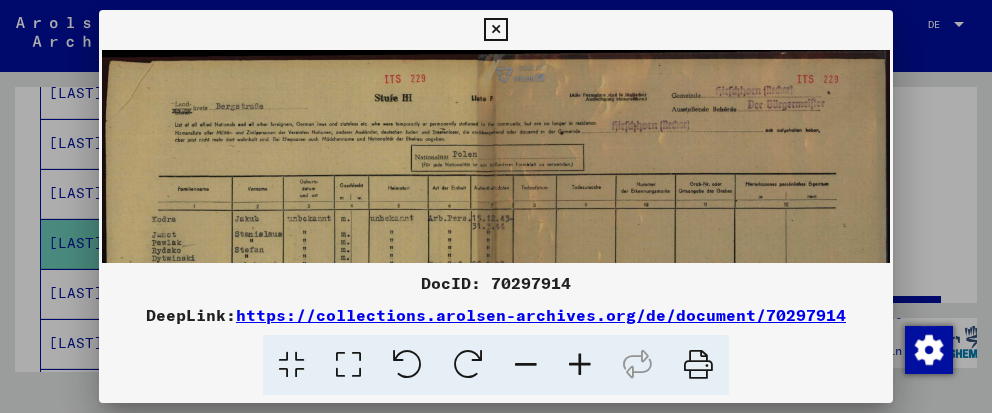 click at bounding box center [580, 365] 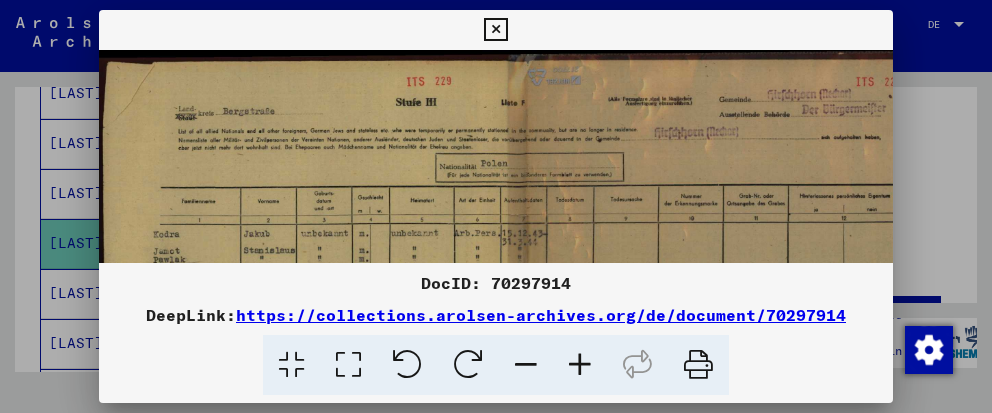 click at bounding box center [580, 365] 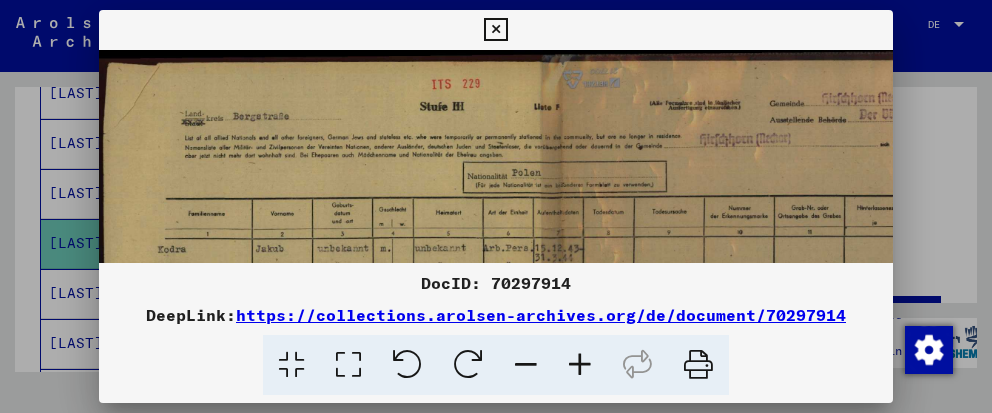 click at bounding box center [580, 365] 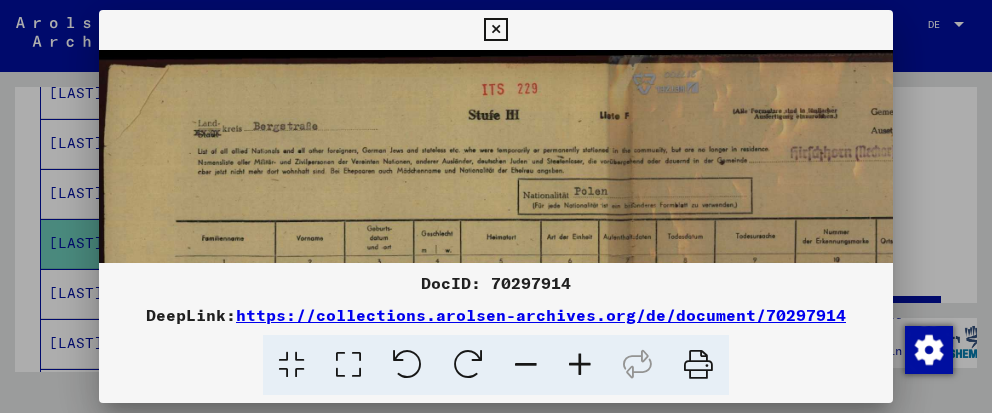 click at bounding box center [580, 365] 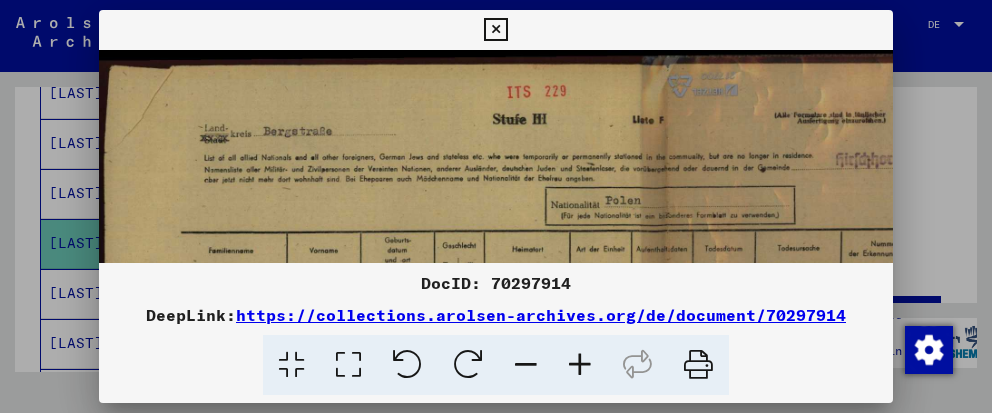 click at bounding box center (580, 365) 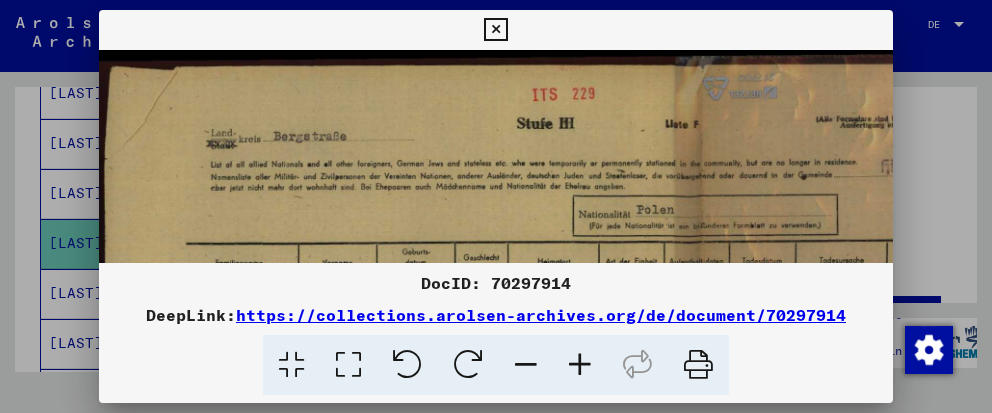 click at bounding box center [580, 365] 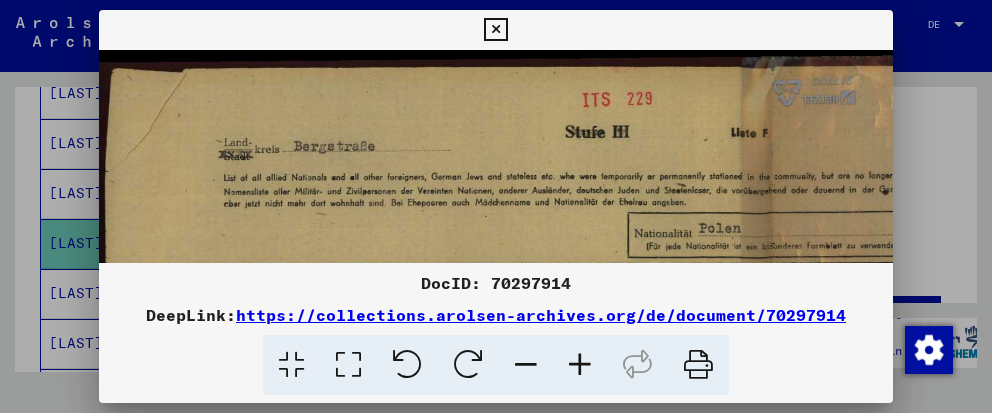 click at bounding box center (580, 365) 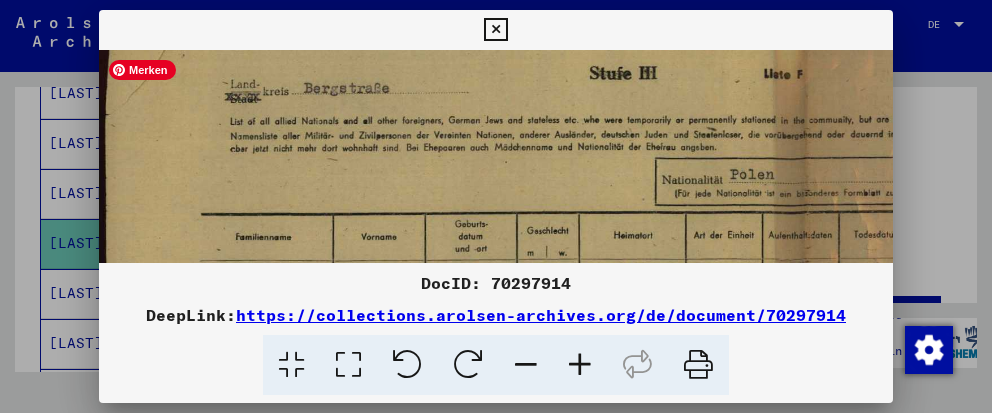 scroll, scrollTop: 89, scrollLeft: 0, axis: vertical 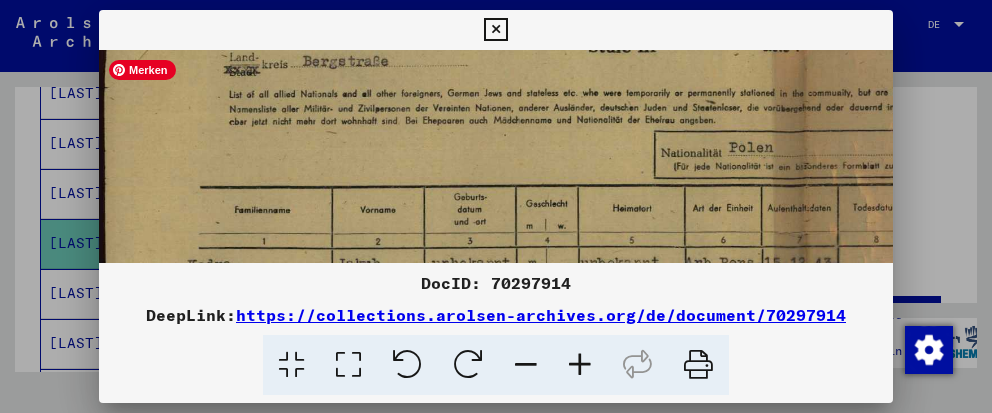 drag, startPoint x: 435, startPoint y: 202, endPoint x: 447, endPoint y: 112, distance: 90.79648 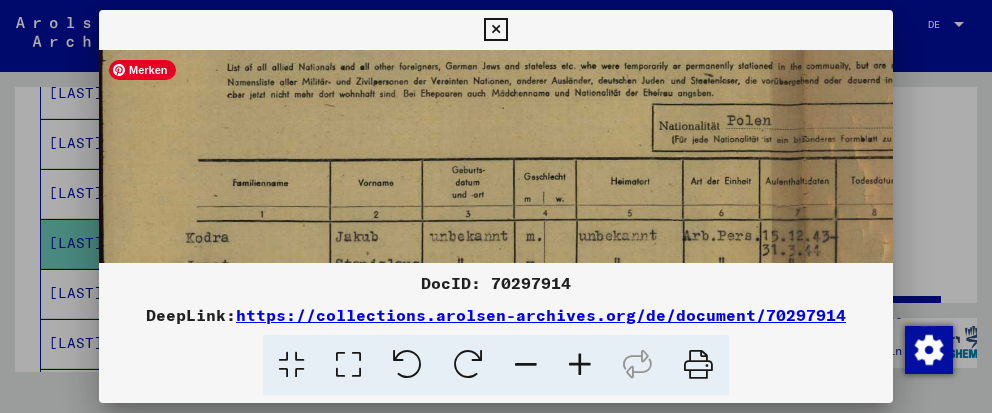 drag, startPoint x: 446, startPoint y: 225, endPoint x: 436, endPoint y: 161, distance: 64.77654 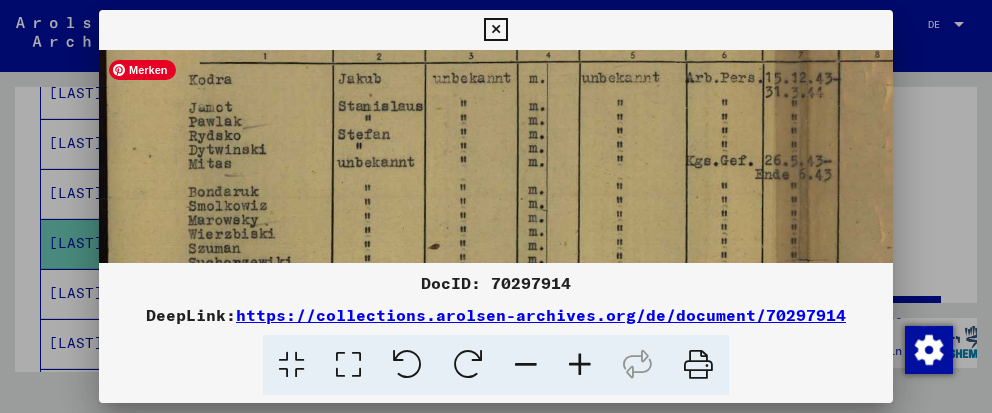 scroll, scrollTop: 291, scrollLeft: 1, axis: both 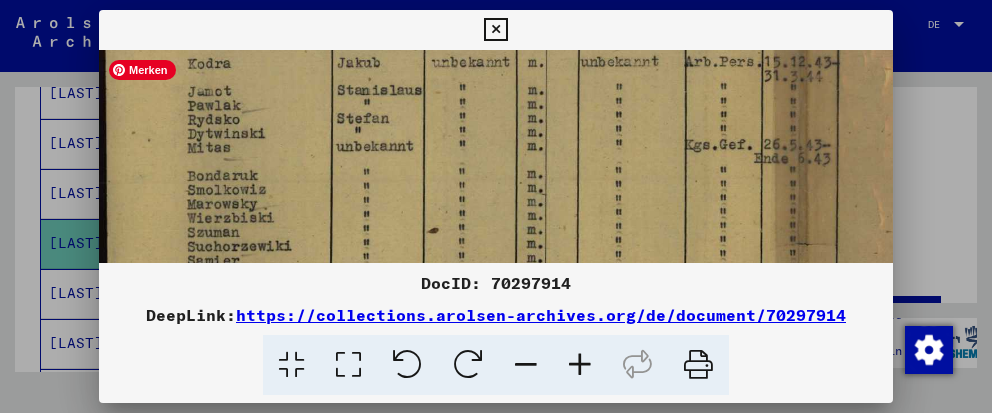 drag, startPoint x: 398, startPoint y: 253, endPoint x: 412, endPoint y: 117, distance: 136.71869 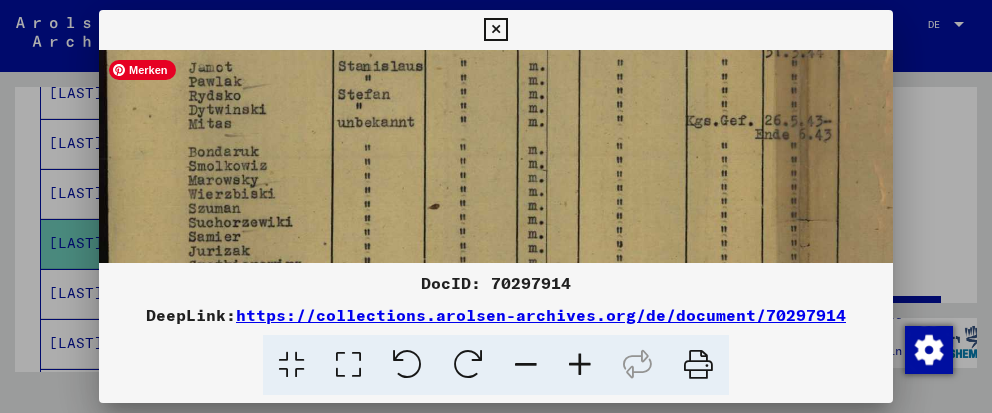scroll, scrollTop: 316, scrollLeft: 0, axis: vertical 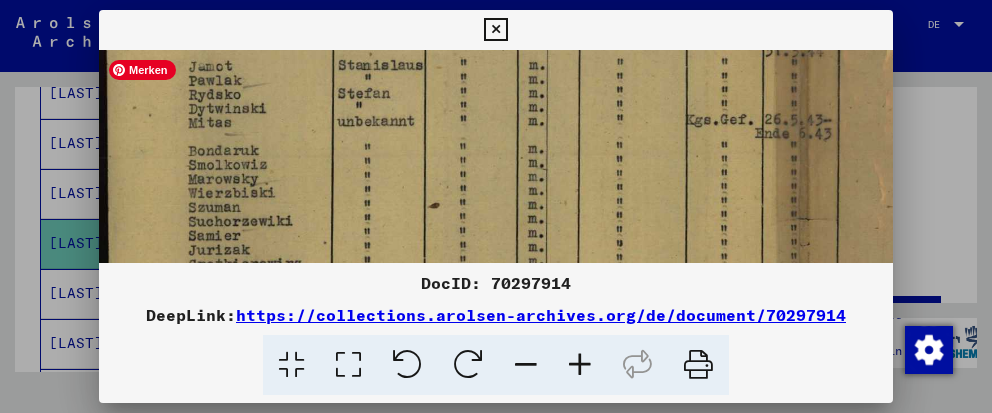 drag, startPoint x: 414, startPoint y: 231, endPoint x: 422, endPoint y: 207, distance: 25.298222 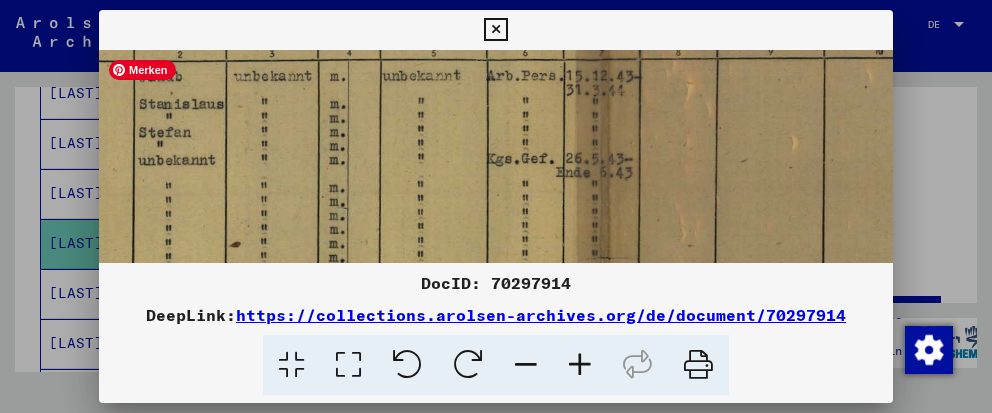 scroll, scrollTop: 277, scrollLeft: 200, axis: both 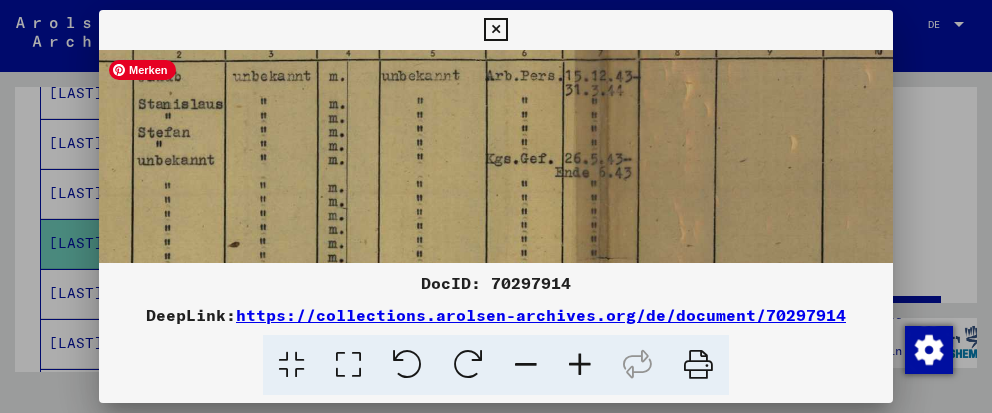 drag, startPoint x: 675, startPoint y: 200, endPoint x: 477, endPoint y: 237, distance: 201.4274 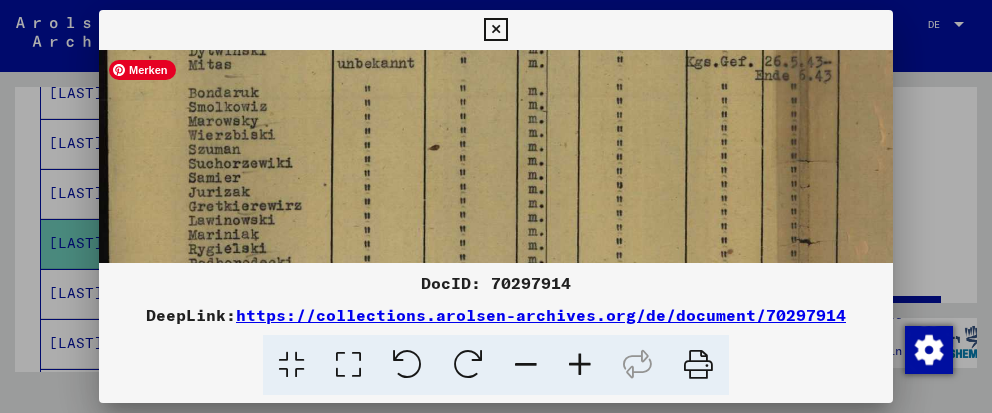 scroll, scrollTop: 375, scrollLeft: 0, axis: vertical 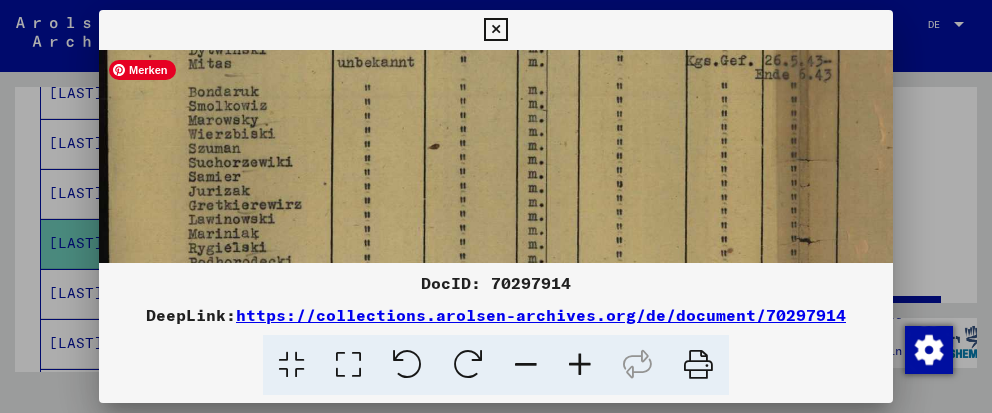 drag, startPoint x: 519, startPoint y: 215, endPoint x: 694, endPoint y: 154, distance: 185.32674 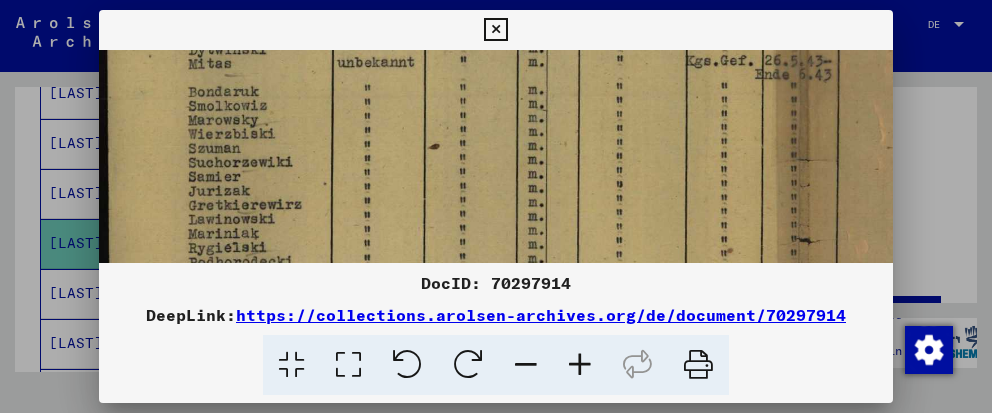 click at bounding box center (808, 181) 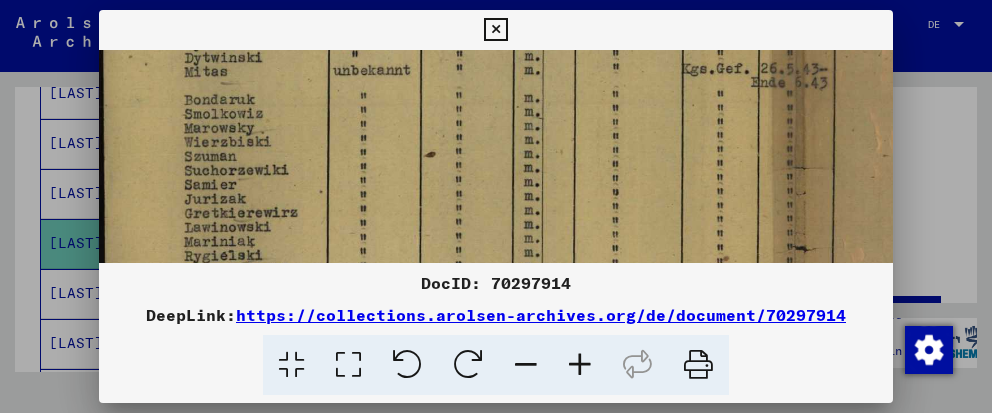 scroll, scrollTop: 366, scrollLeft: 4, axis: both 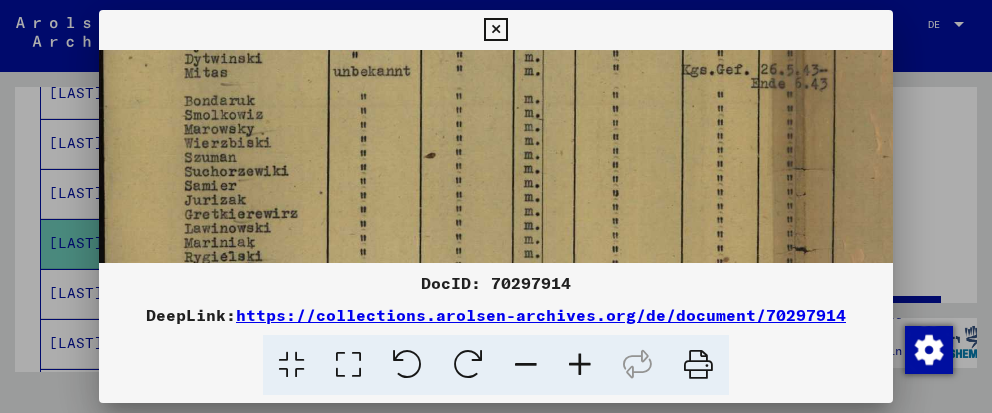 drag, startPoint x: 220, startPoint y: 220, endPoint x: 231, endPoint y: 223, distance: 11.401754 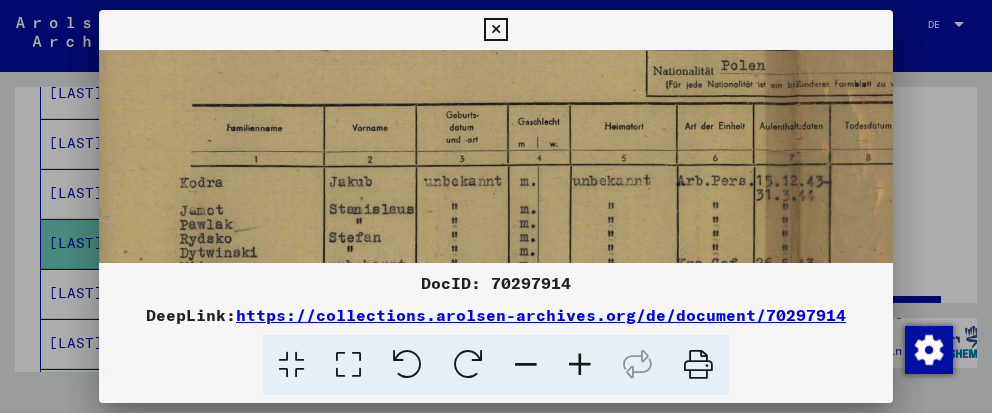scroll, scrollTop: 154, scrollLeft: 10, axis: both 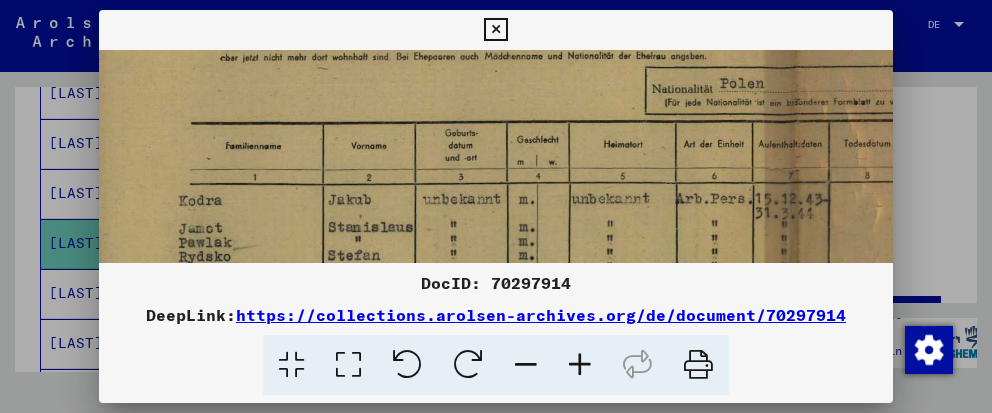 drag, startPoint x: 255, startPoint y: 182, endPoint x: 251, endPoint y: 387, distance: 205.03902 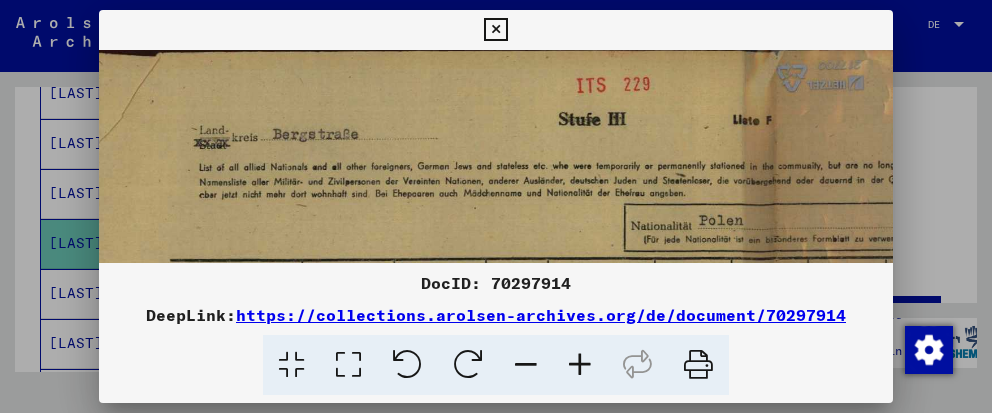 drag, startPoint x: 295, startPoint y: 207, endPoint x: 273, endPoint y: 340, distance: 134.80727 